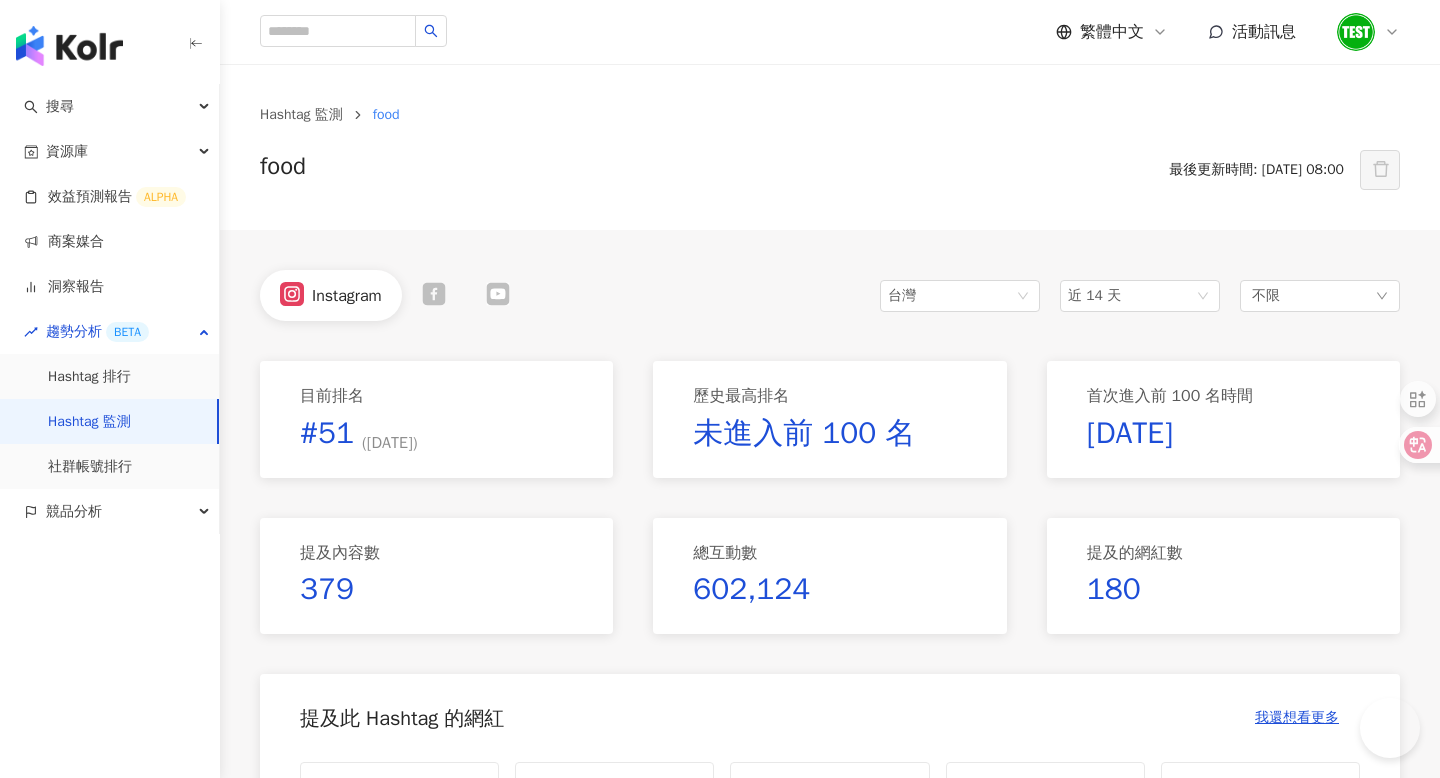 scroll, scrollTop: 1150, scrollLeft: 0, axis: vertical 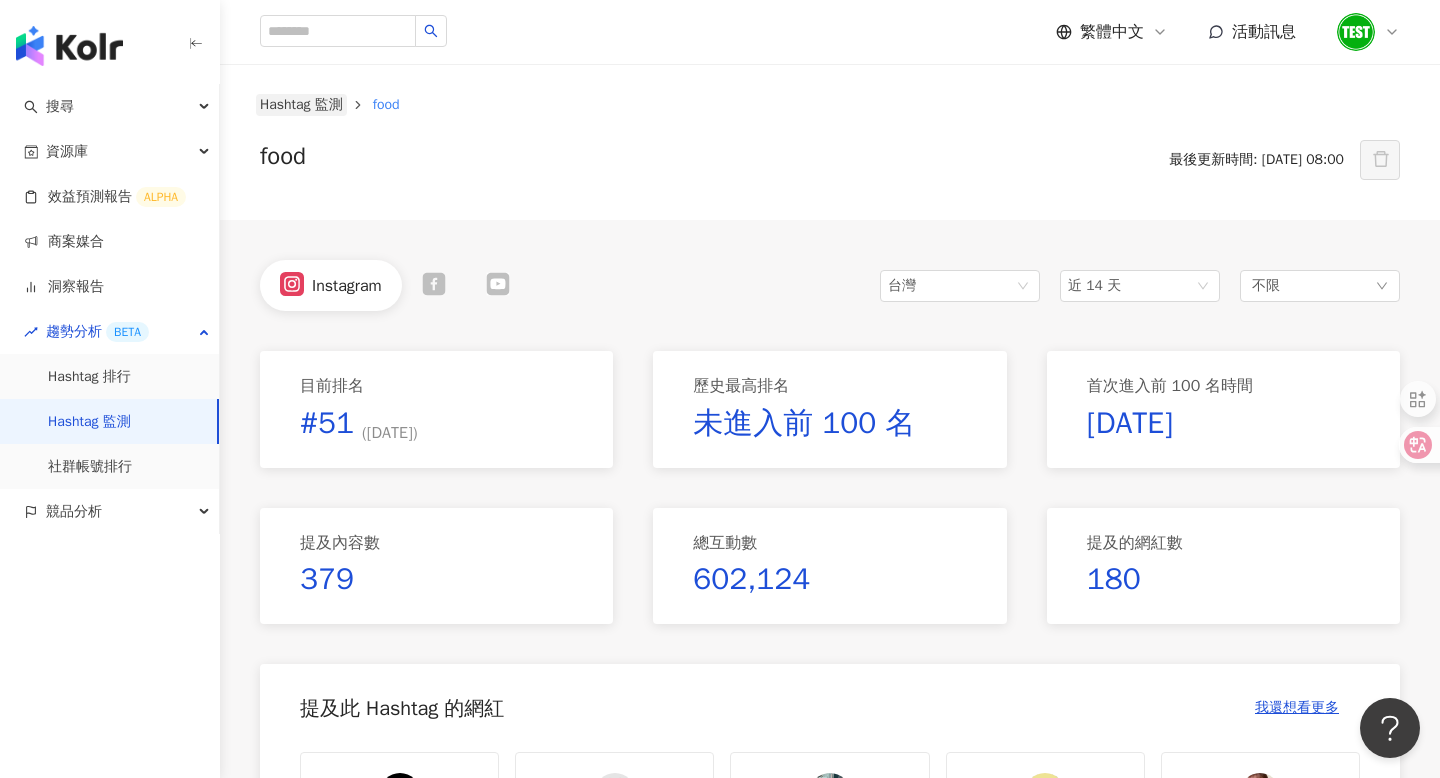click on "Hashtag 監測" at bounding box center [301, 105] 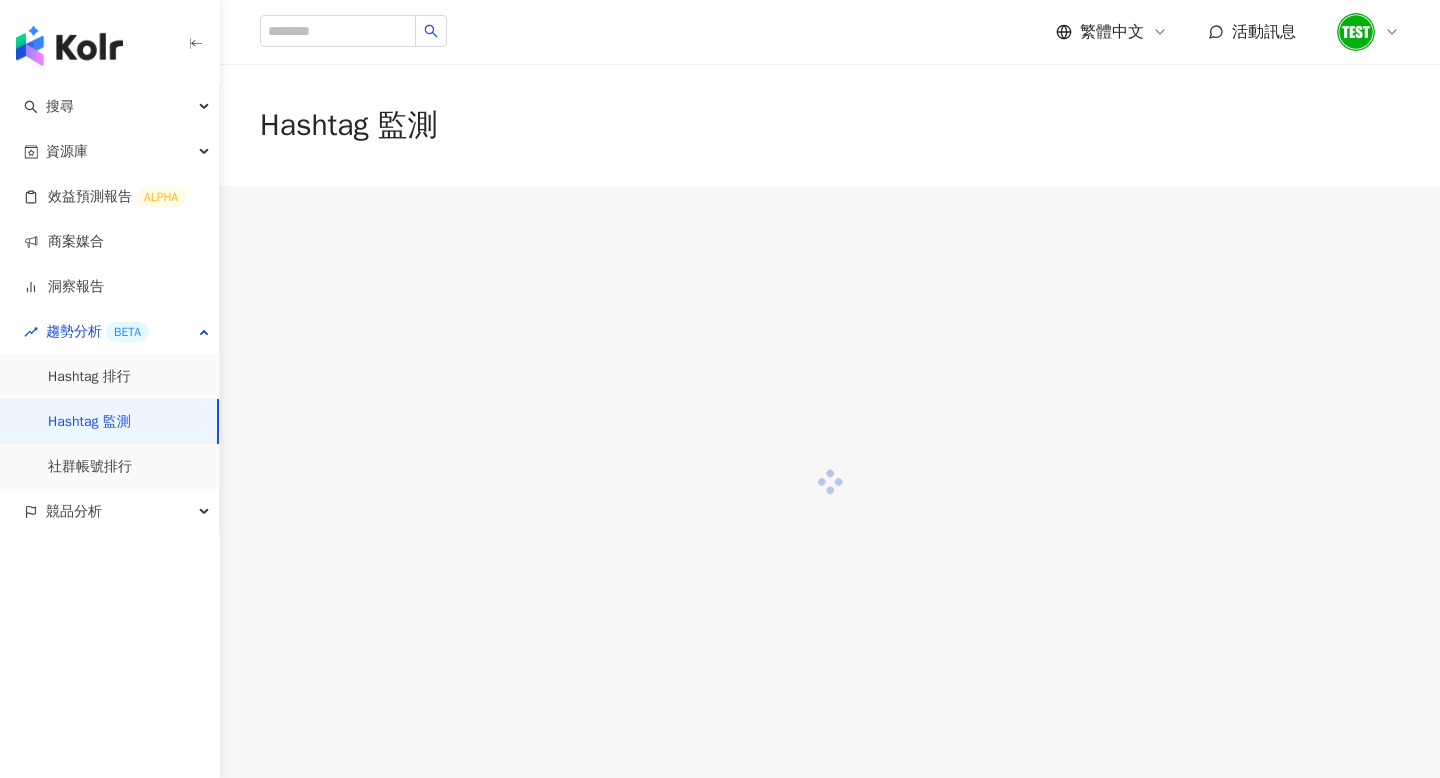 scroll, scrollTop: 0, scrollLeft: 0, axis: both 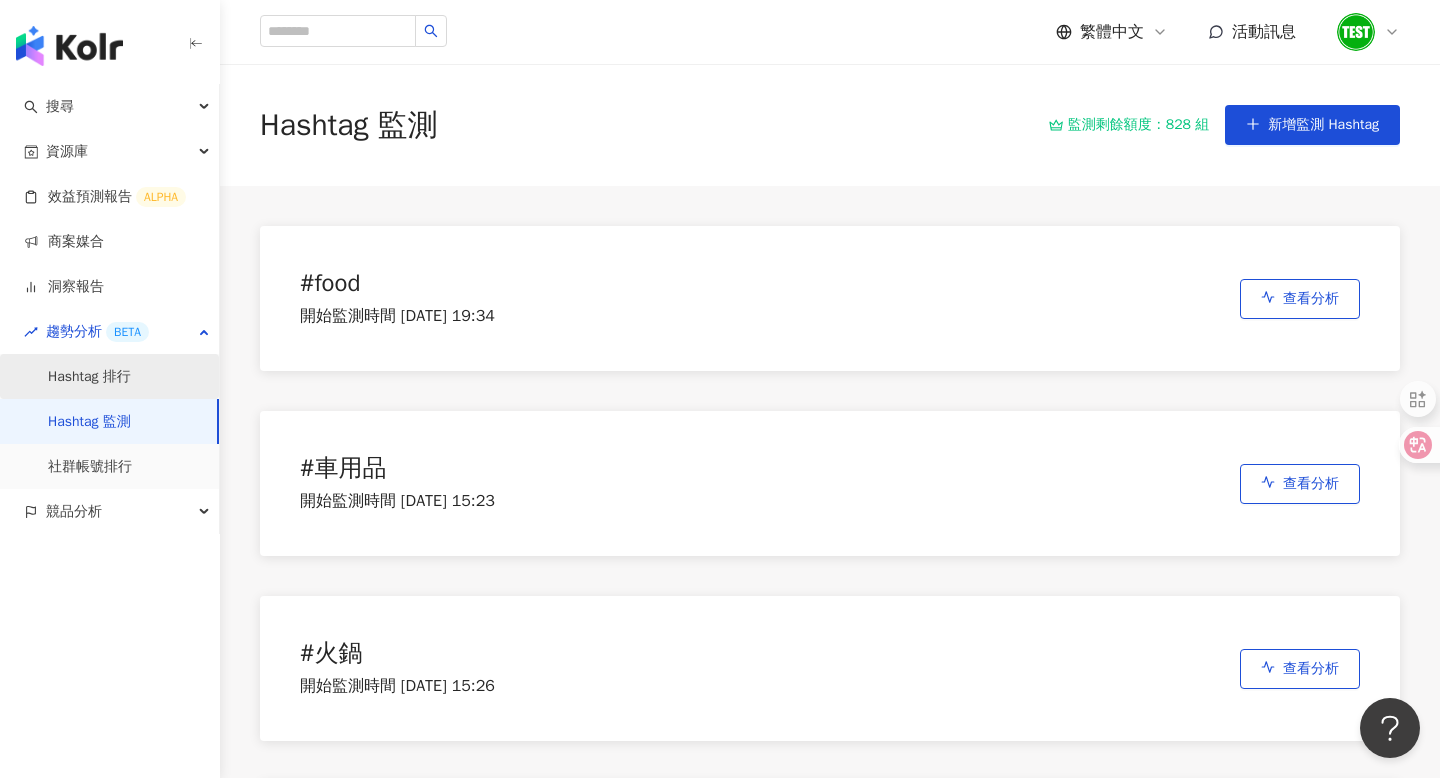 click on "Hashtag 排行" at bounding box center (89, 377) 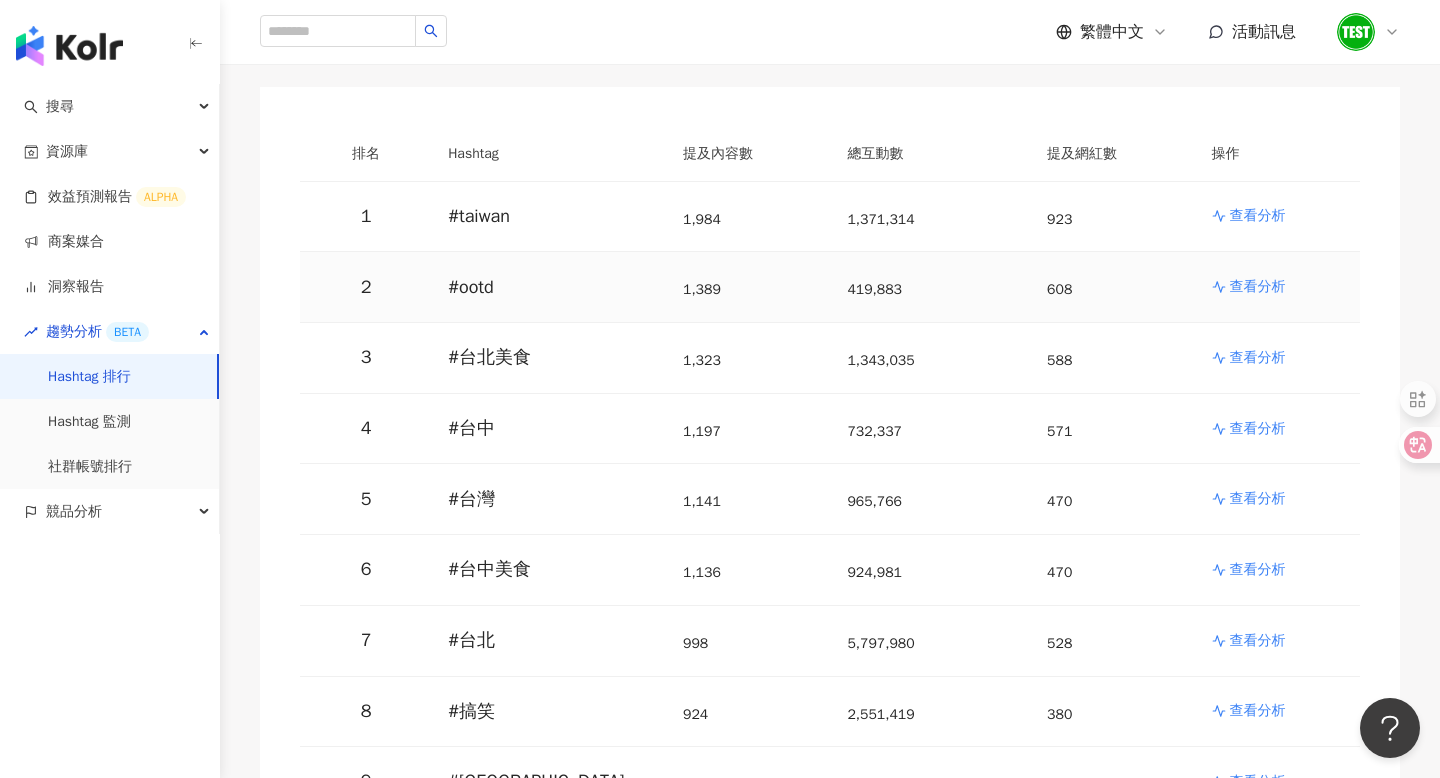 scroll, scrollTop: 248, scrollLeft: 0, axis: vertical 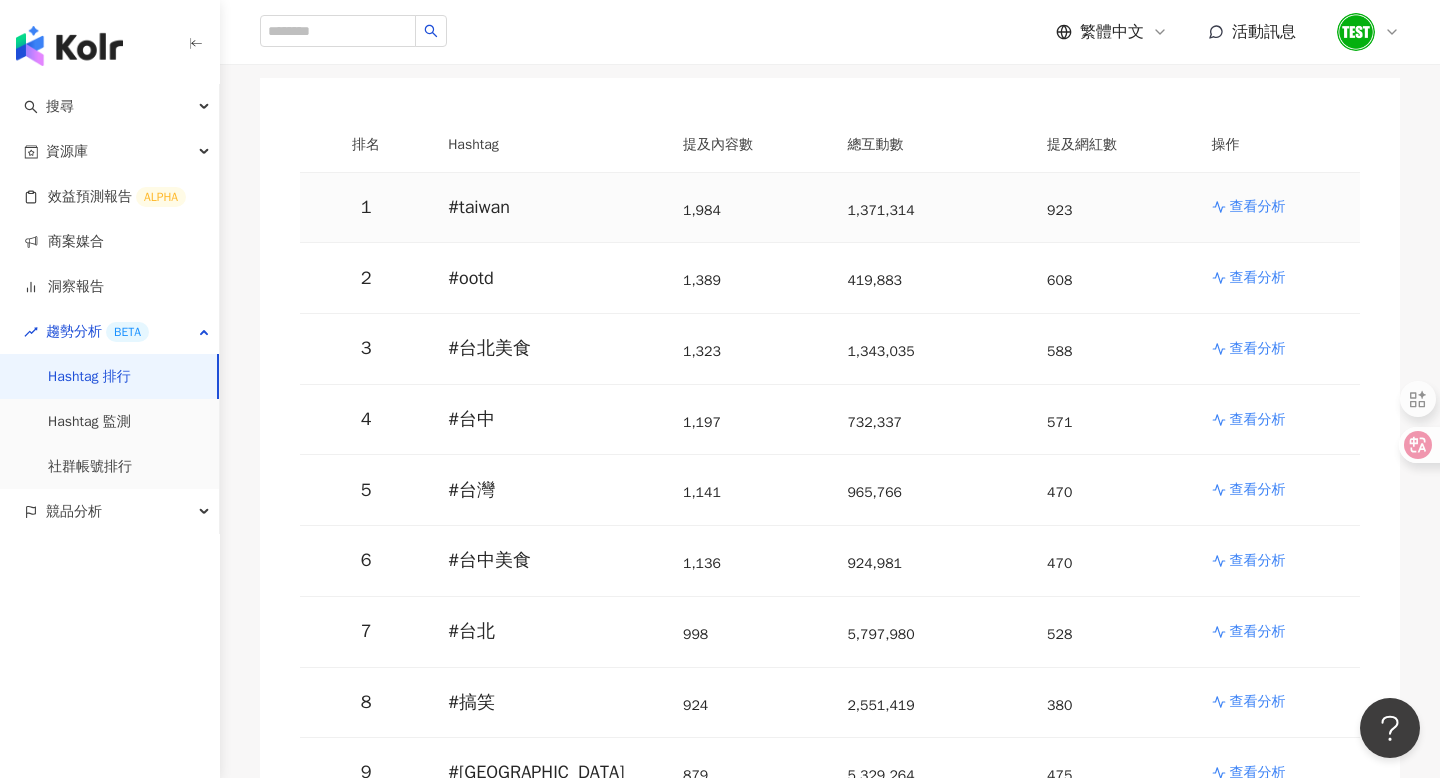 click on "查看分析" at bounding box center (1258, 207) 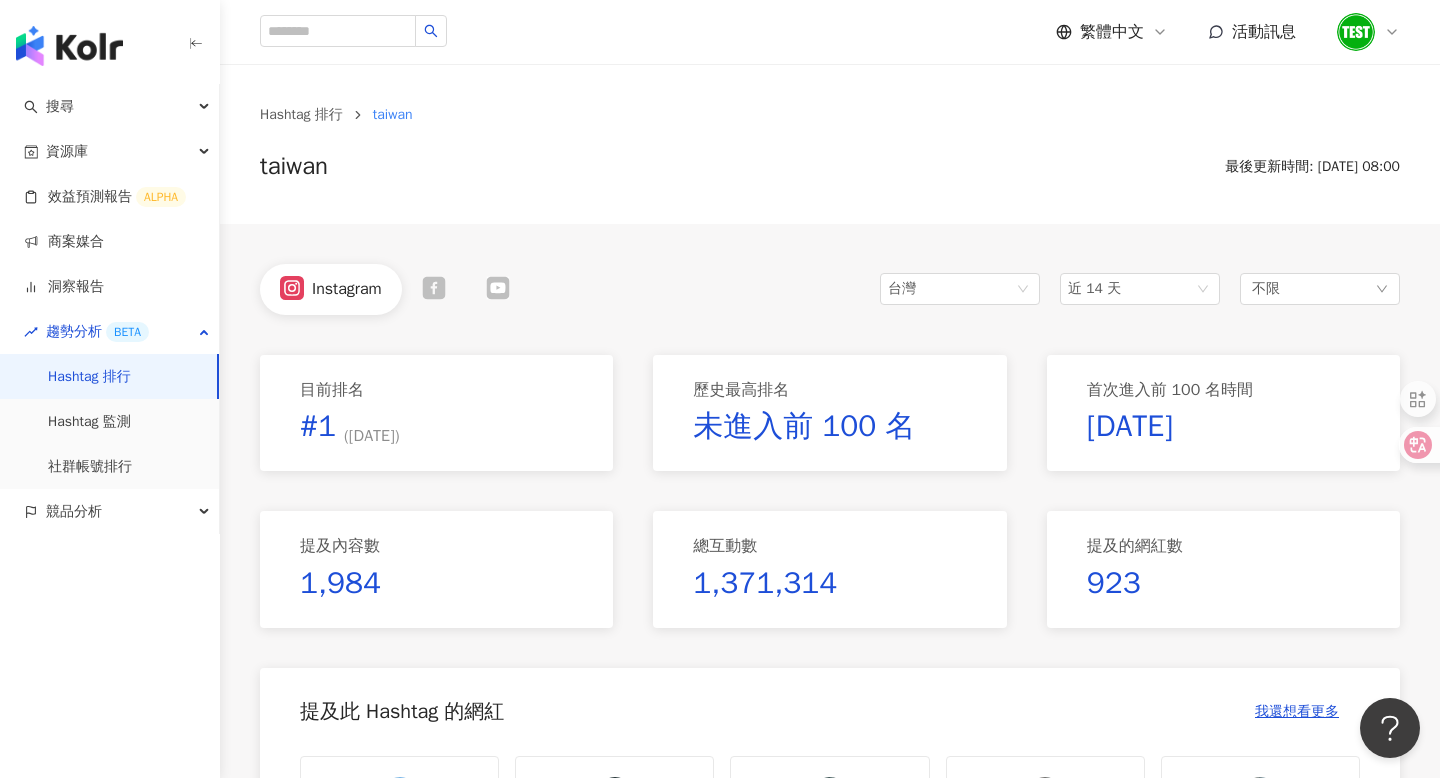 click on "未進入前 100 名" at bounding box center [804, 426] 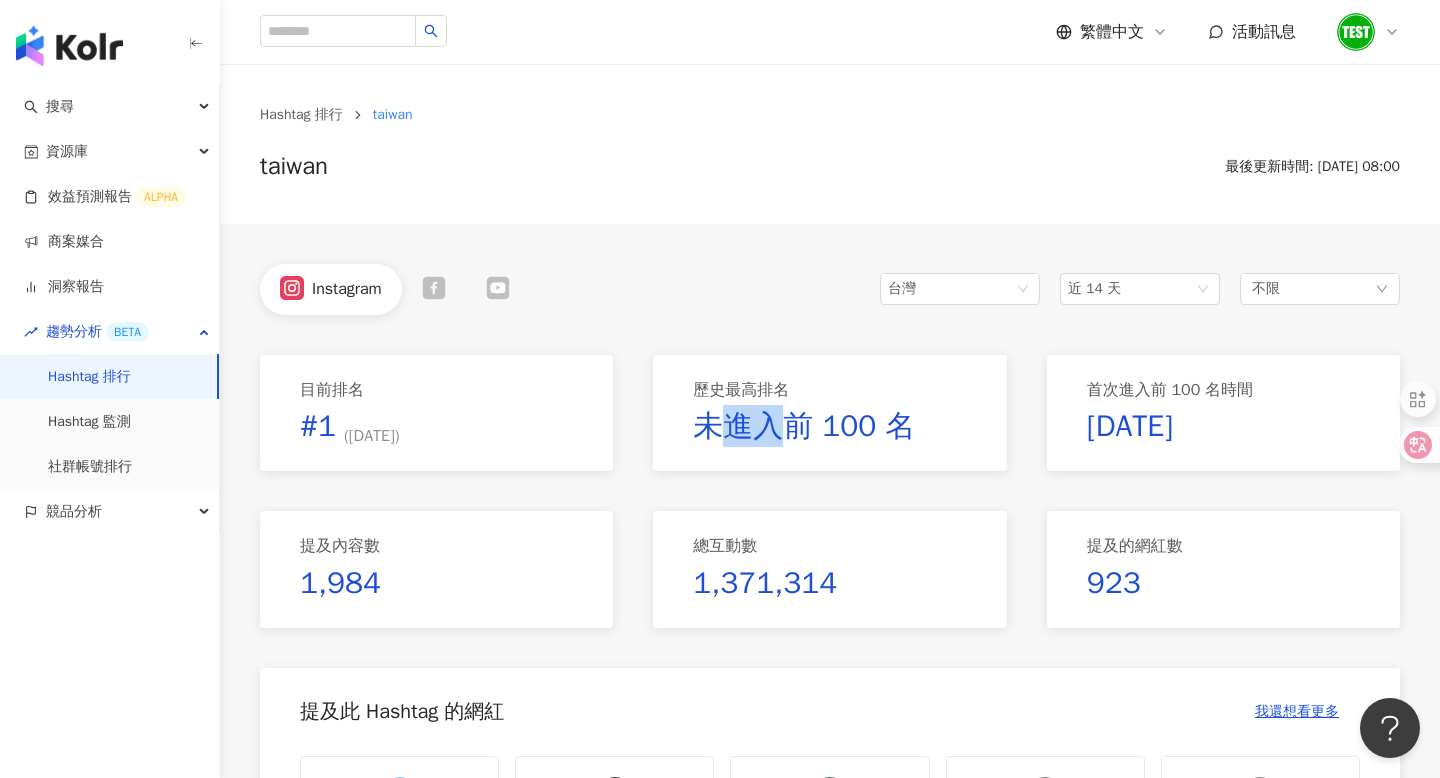 click on "未進入前 100 名" at bounding box center [804, 426] 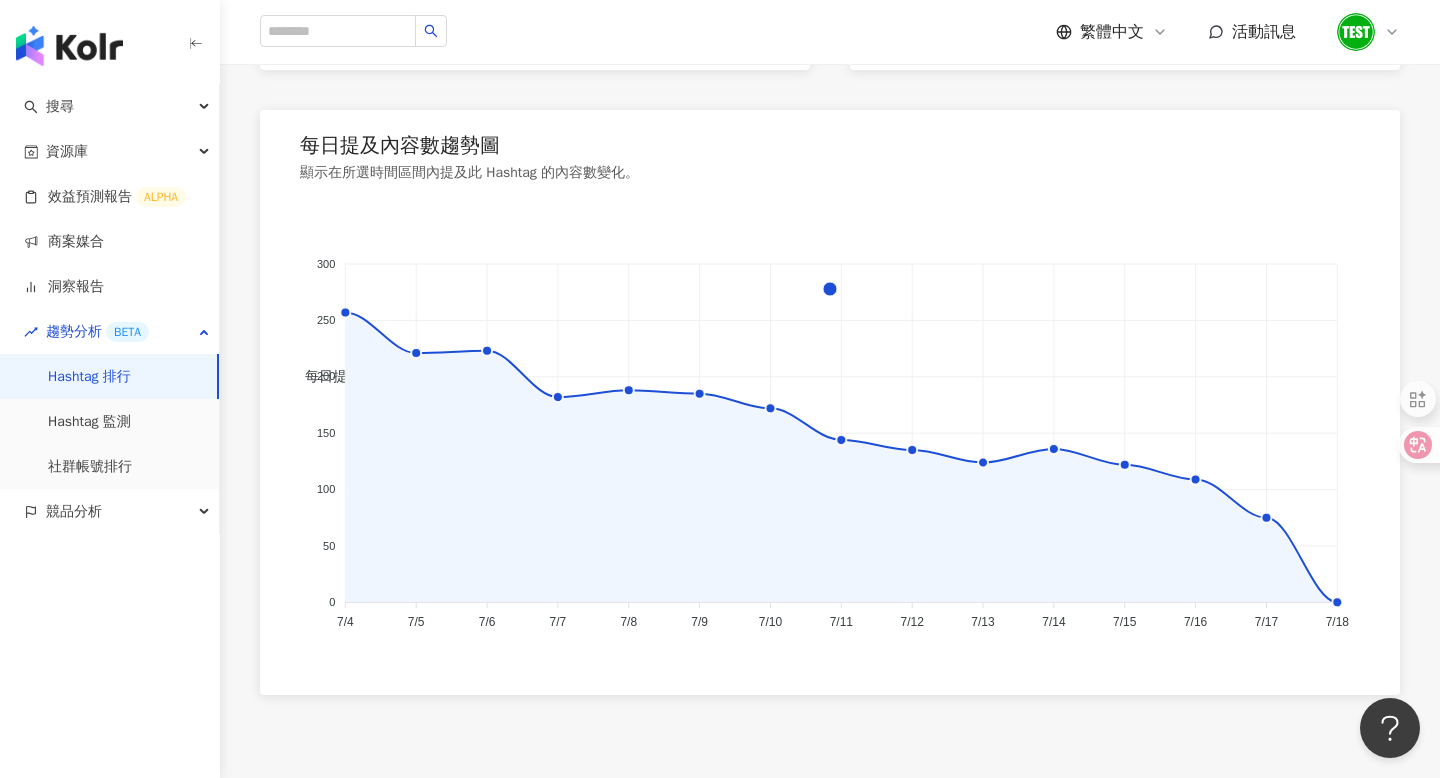scroll, scrollTop: 1355, scrollLeft: 0, axis: vertical 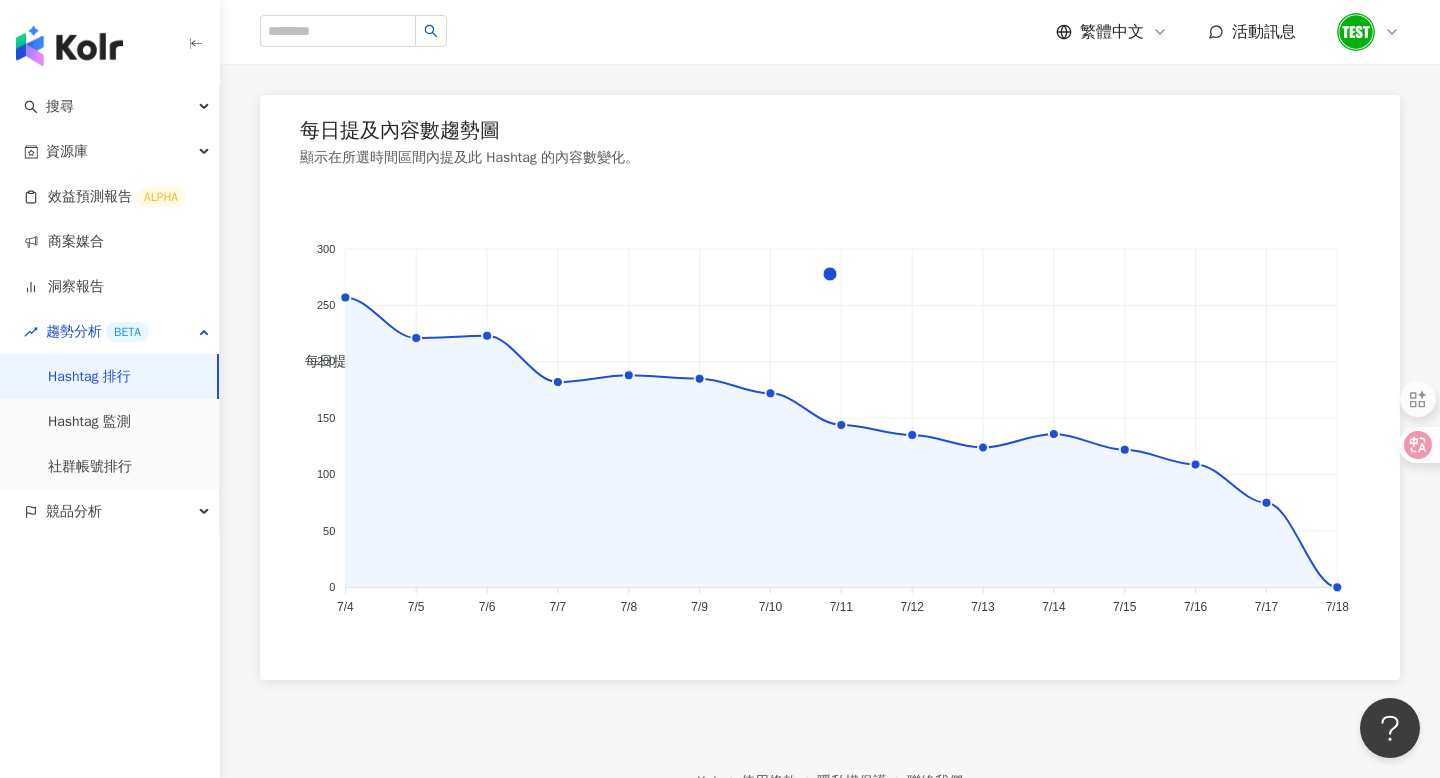 click on "每日提及內容數量" 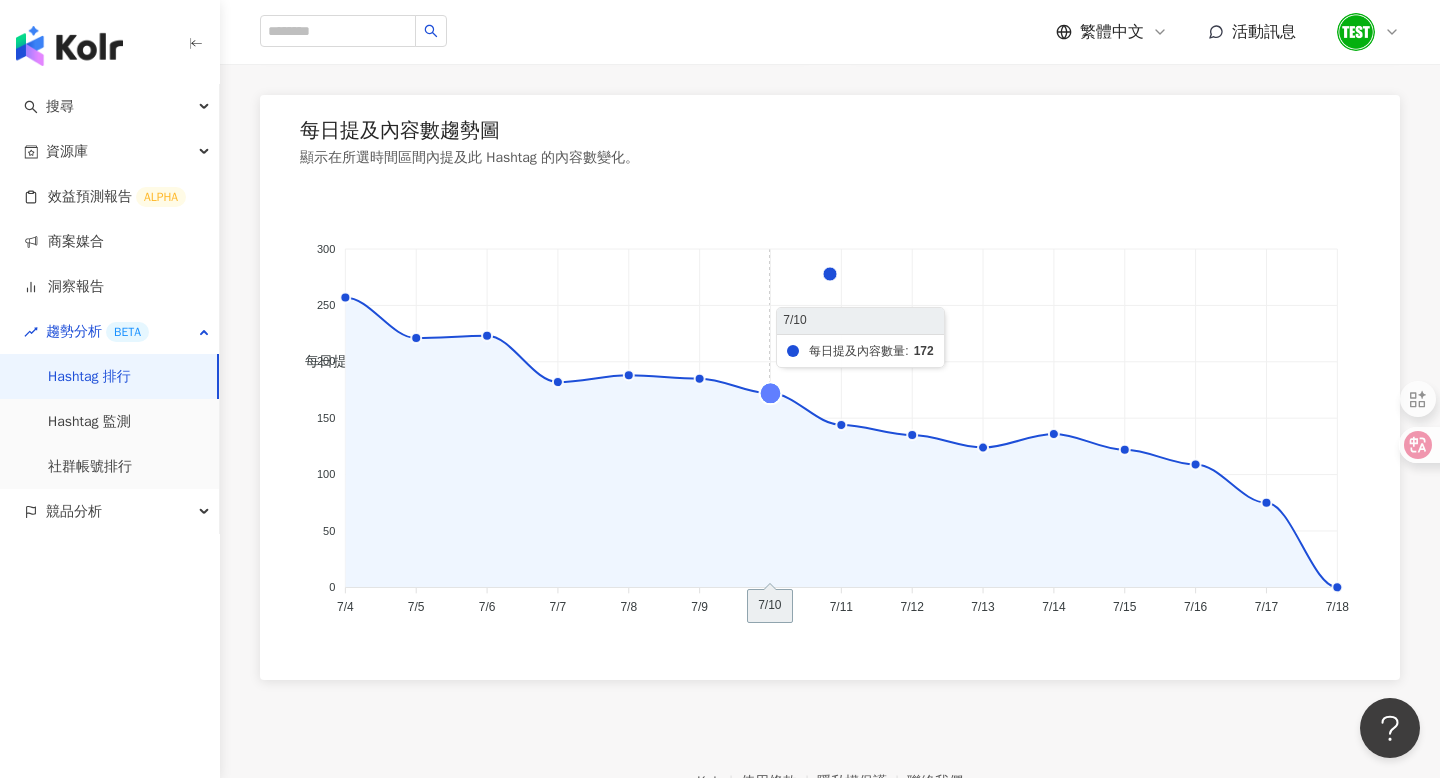click 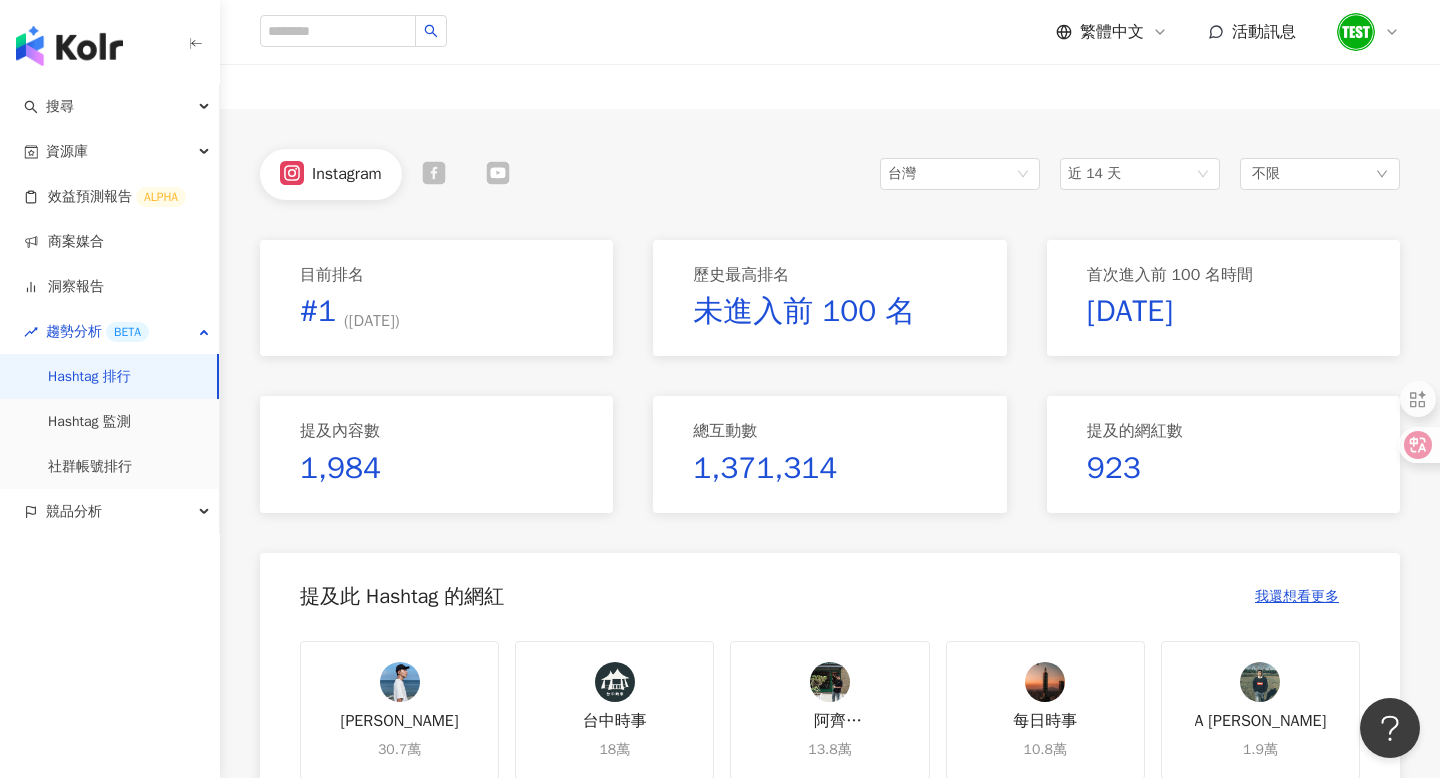 scroll, scrollTop: 85, scrollLeft: 0, axis: vertical 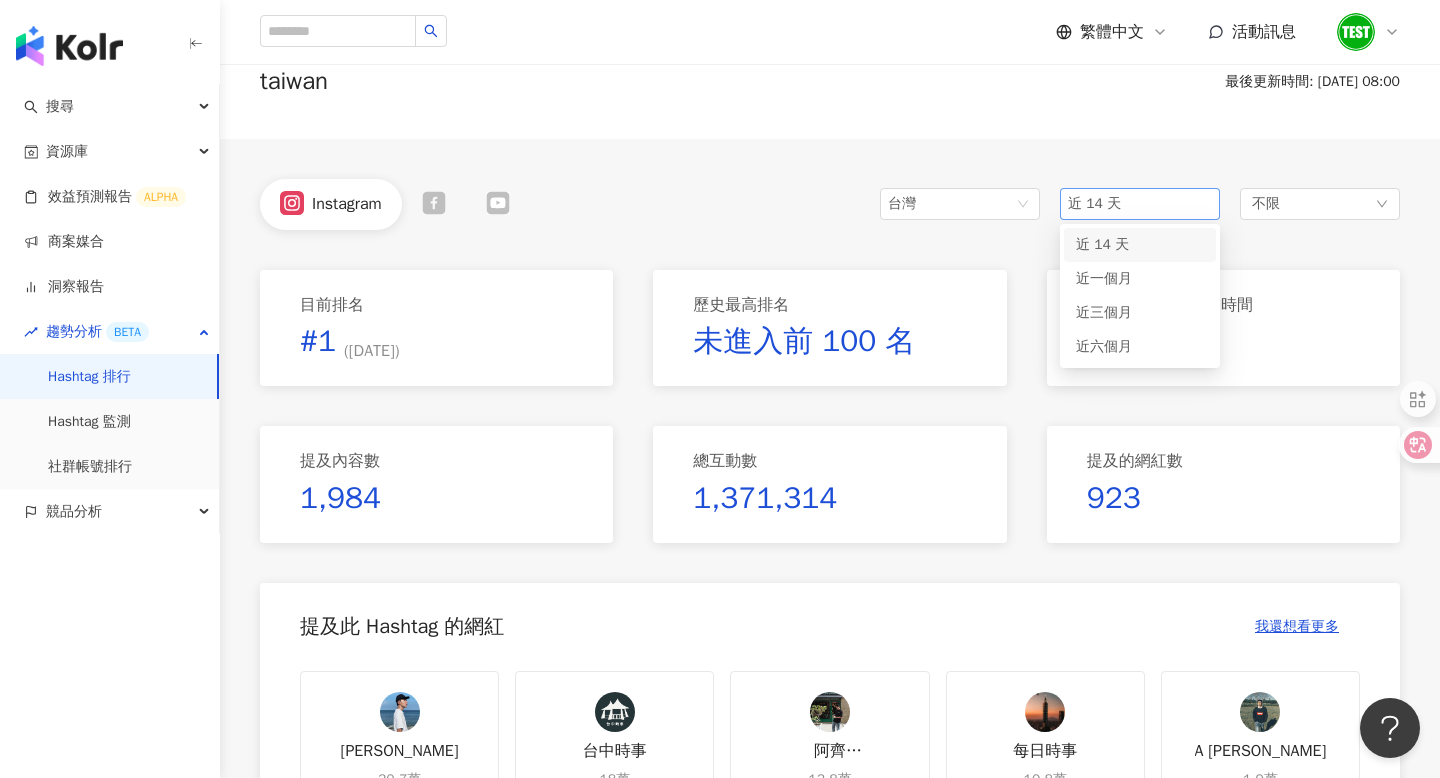 click on "近 14 天" at bounding box center (1140, 204) 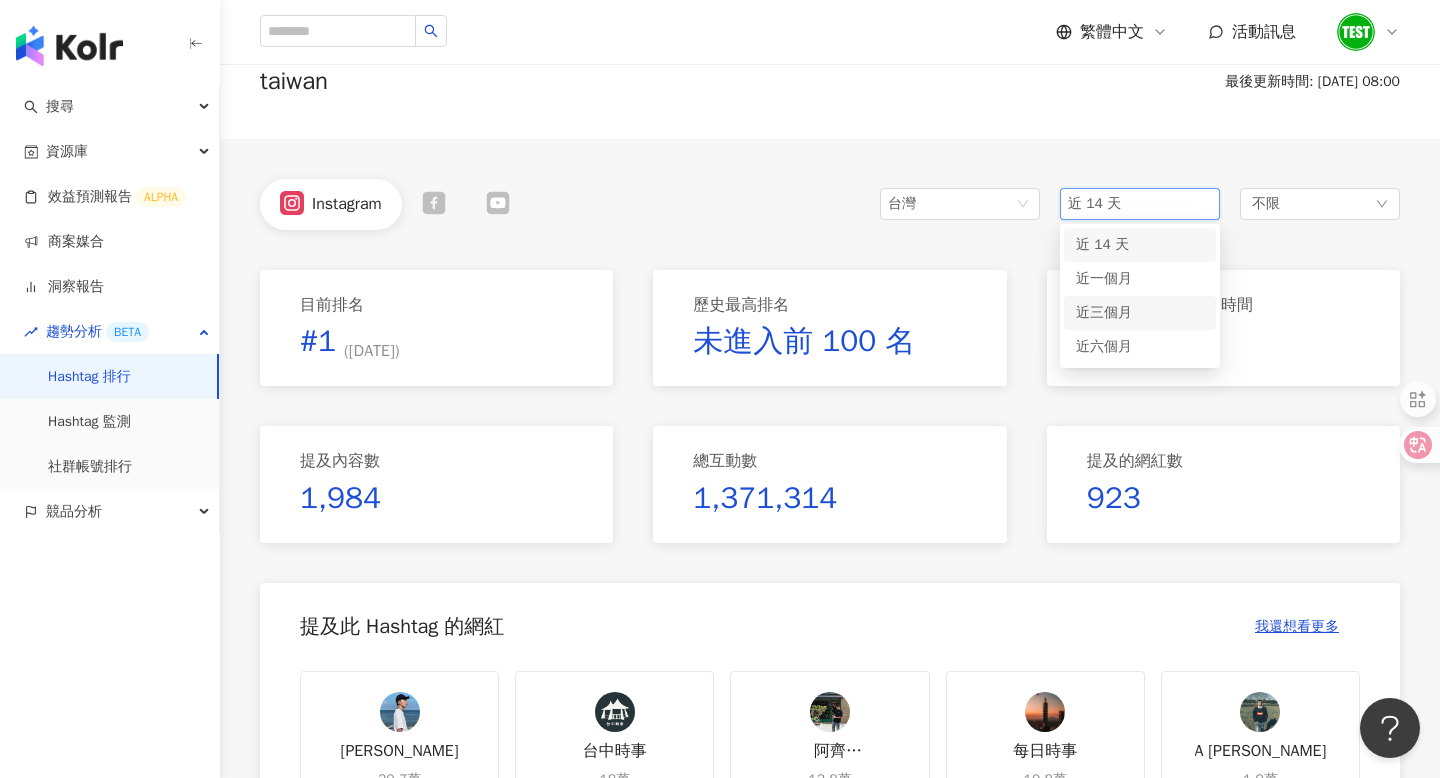 click on "近三個月" at bounding box center [1104, 312] 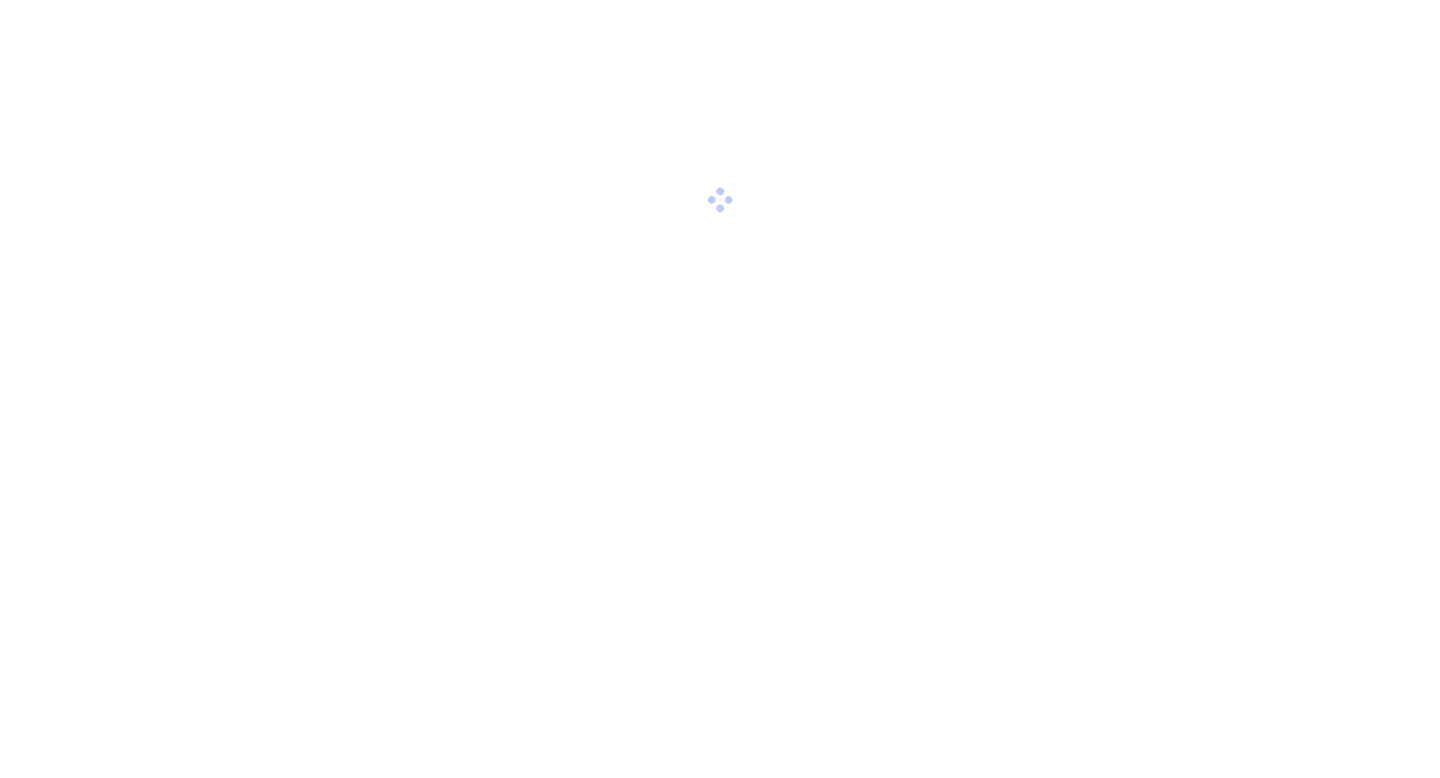 scroll, scrollTop: 0, scrollLeft: 0, axis: both 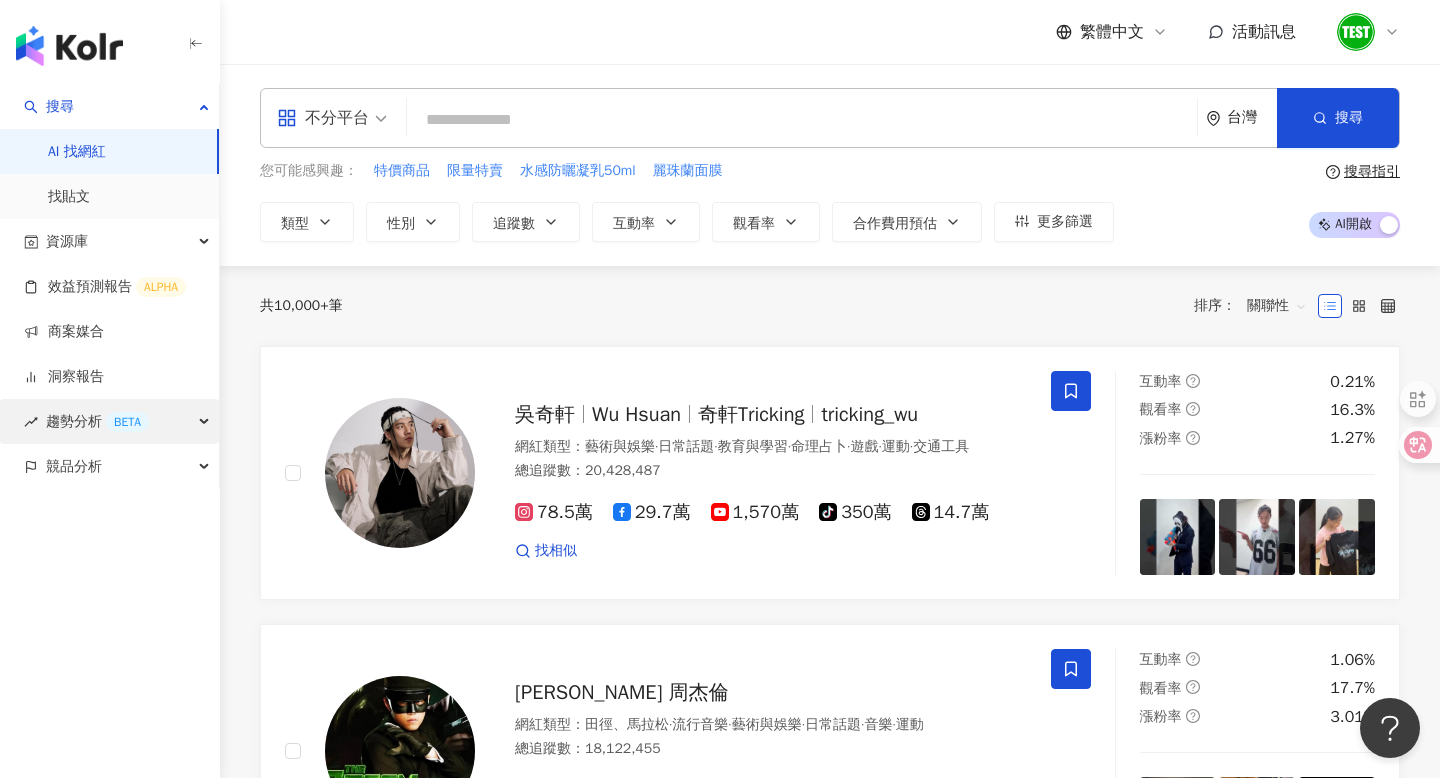 click on "趨勢分析 BETA" at bounding box center (109, 421) 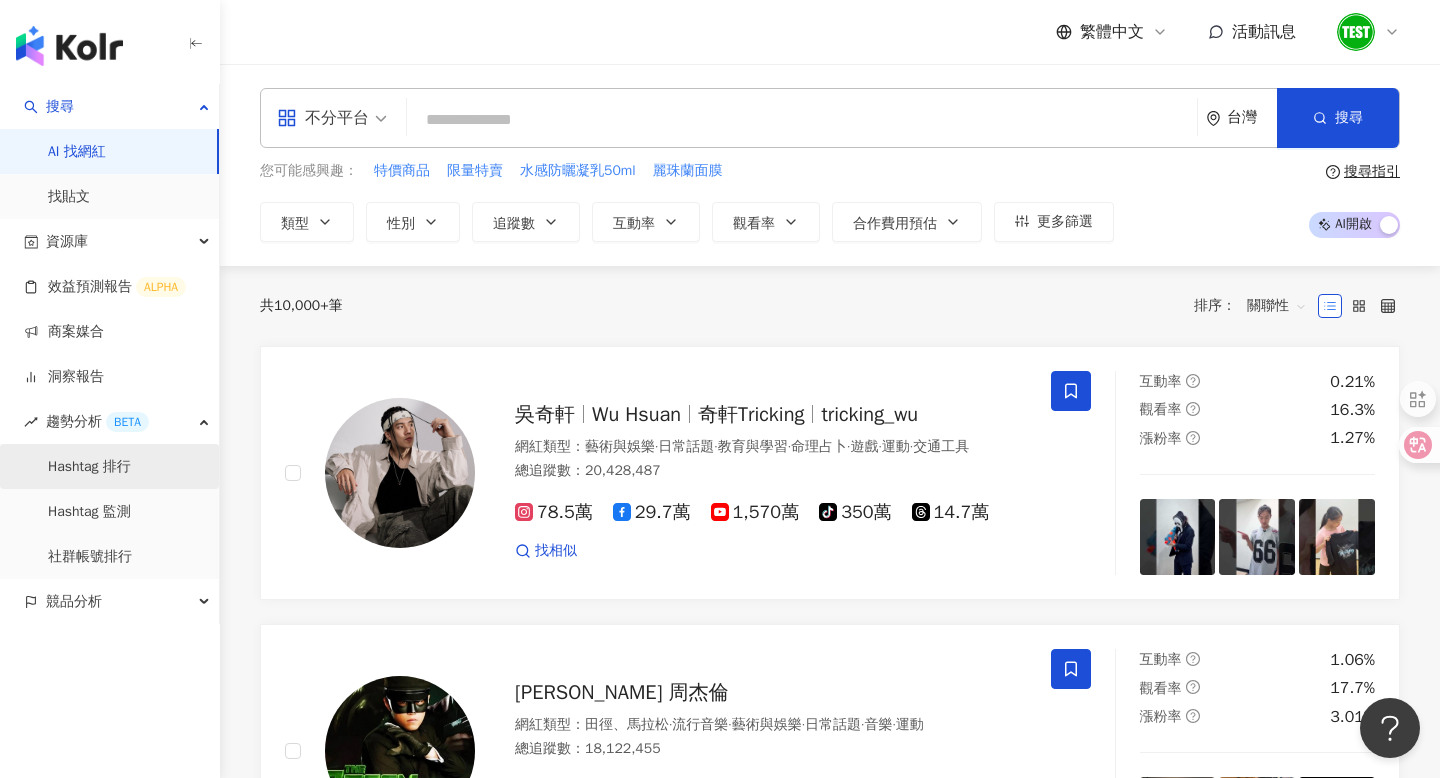 click on "Hashtag 排行" at bounding box center [89, 467] 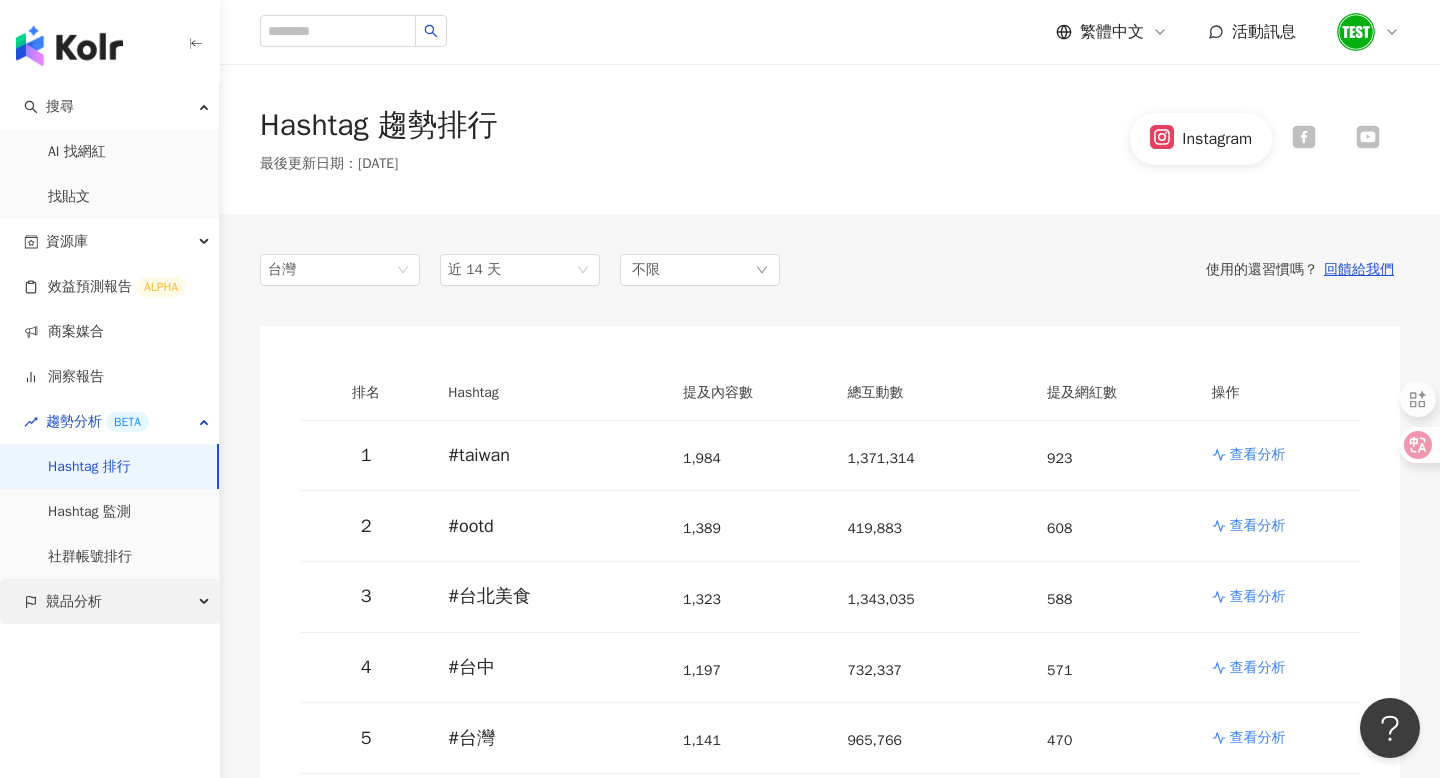 click on "競品分析" at bounding box center (109, 601) 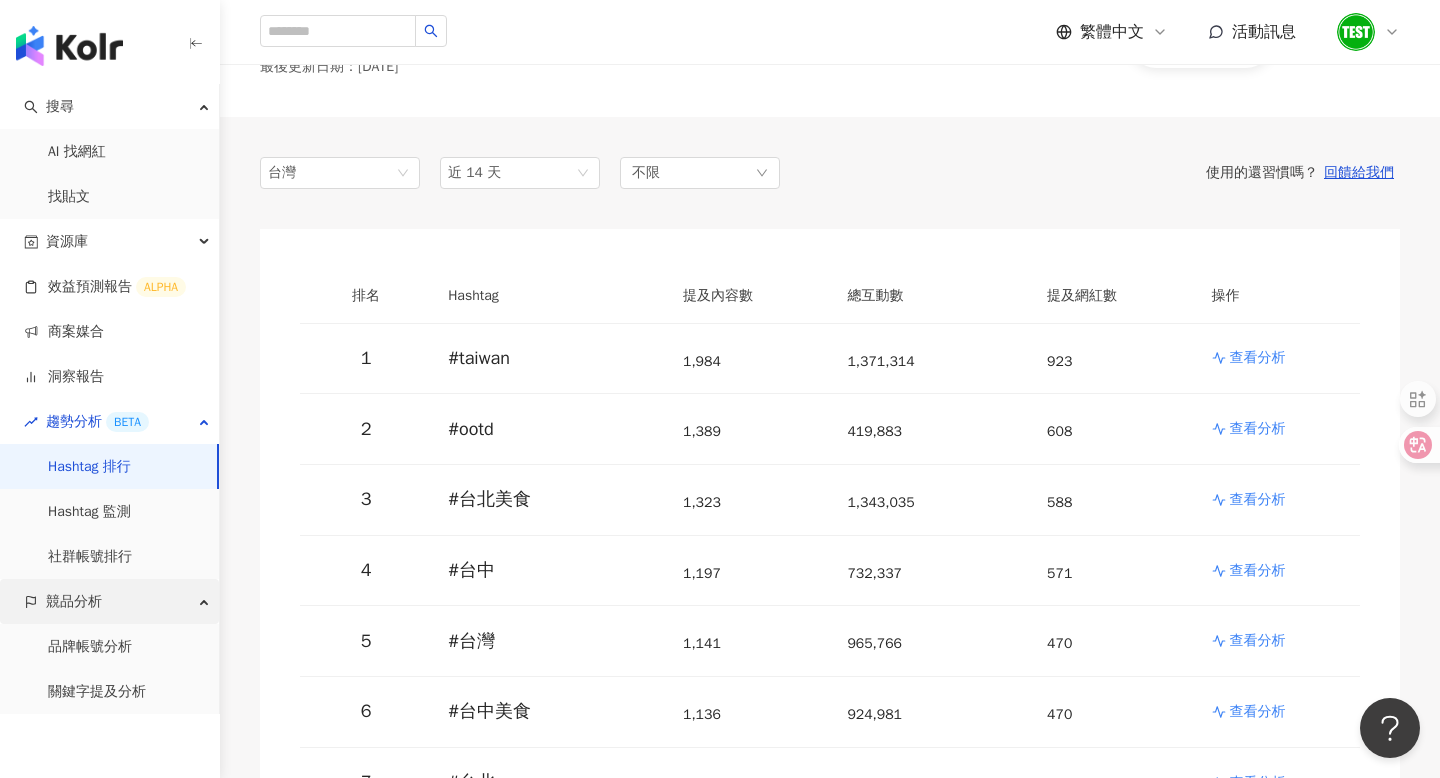 scroll, scrollTop: 116, scrollLeft: 0, axis: vertical 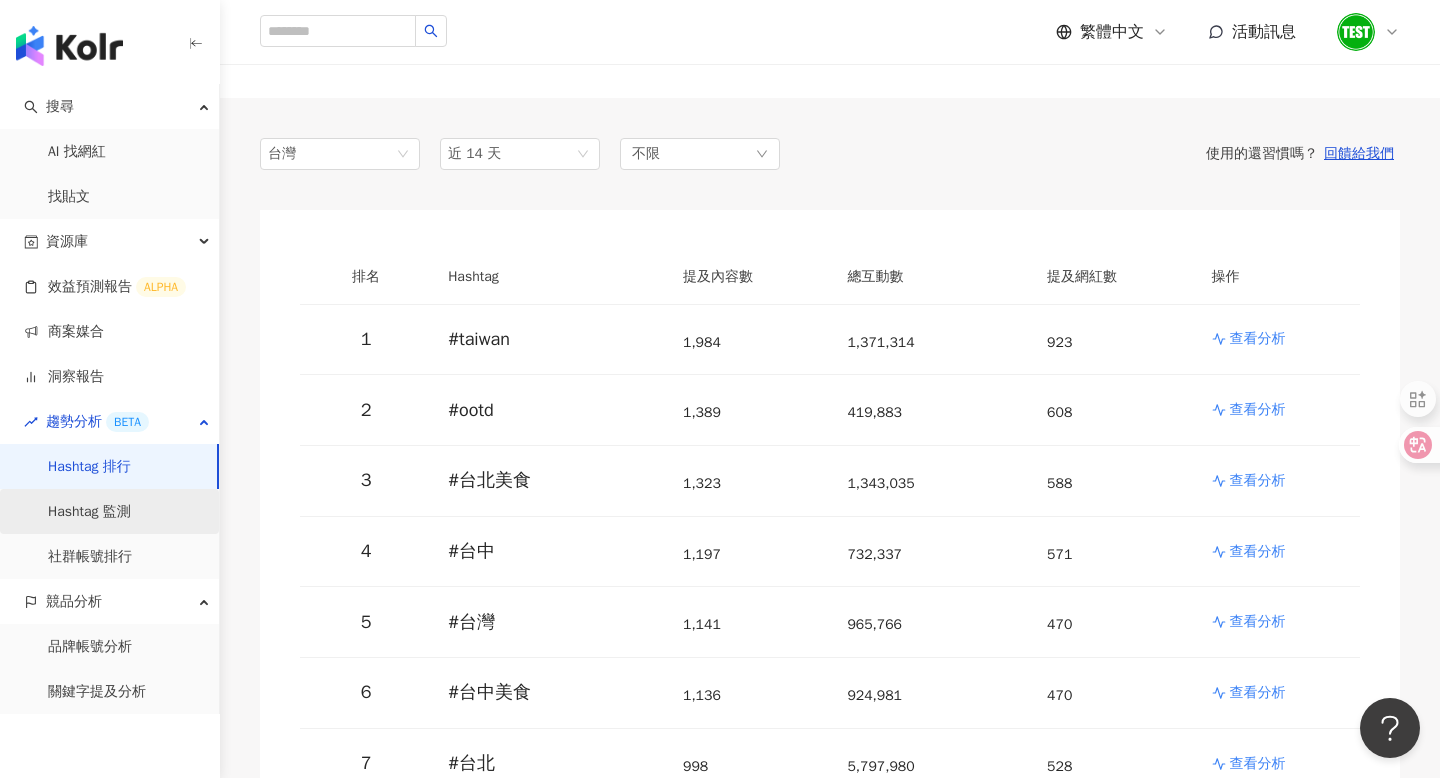 click on "Hashtag 監測" at bounding box center (89, 512) 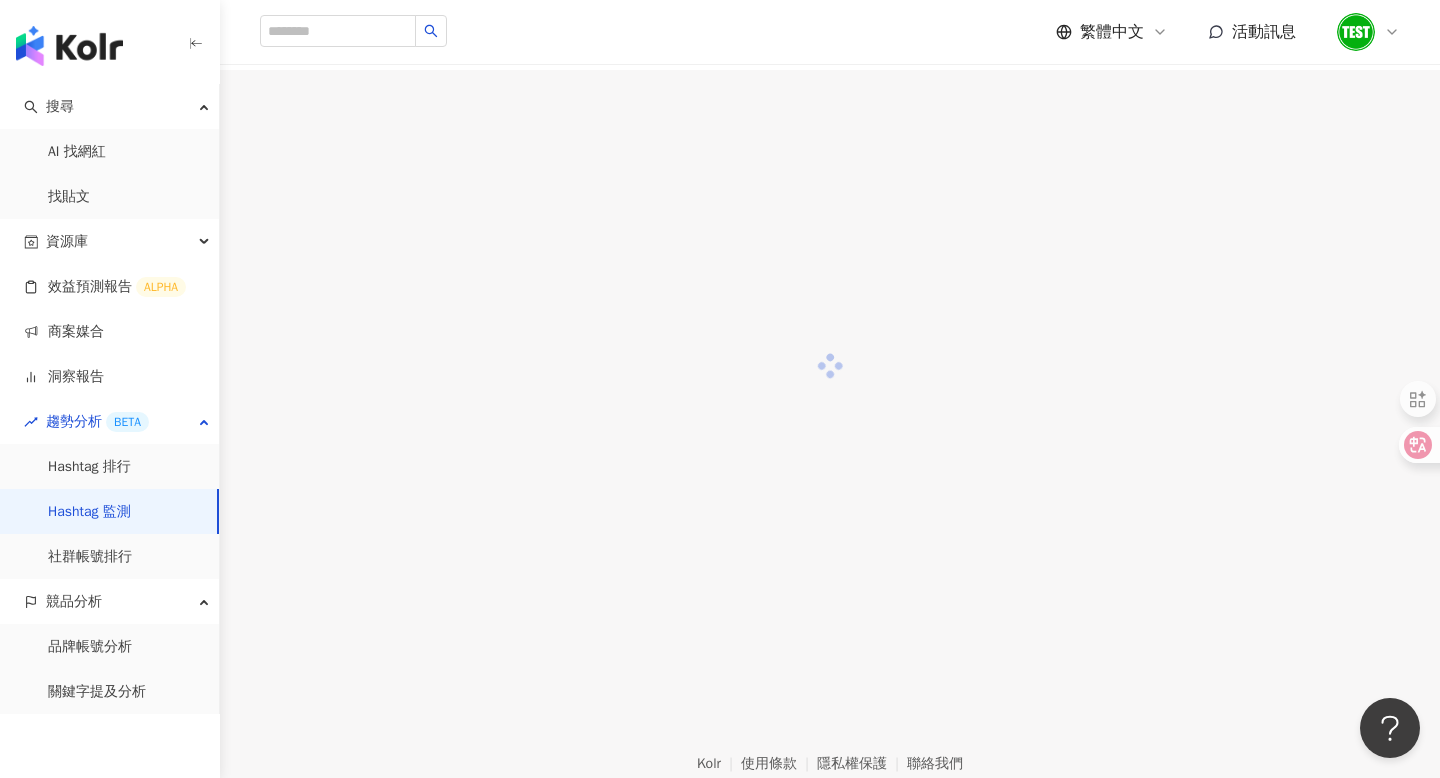 scroll, scrollTop: 0, scrollLeft: 0, axis: both 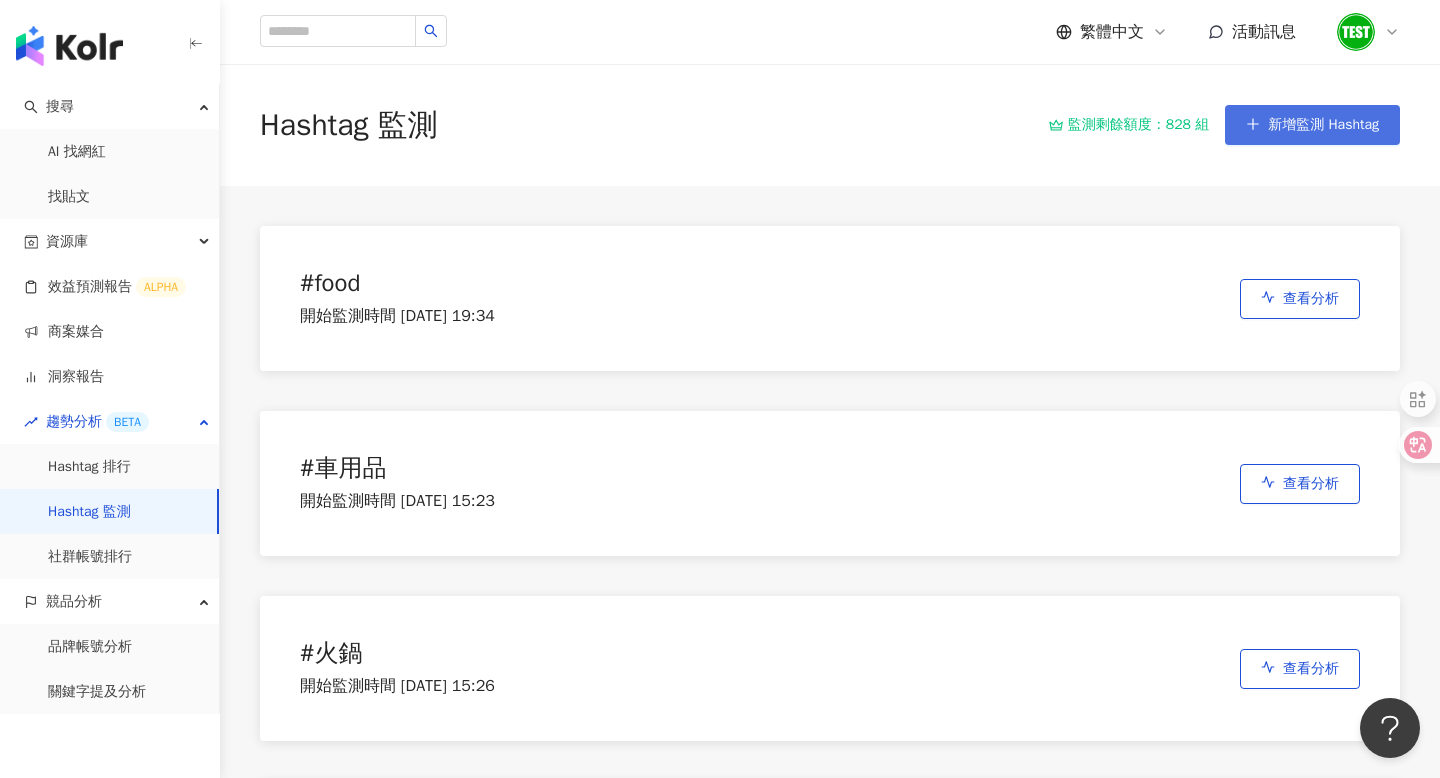 click on "新增監測 Hashtag" at bounding box center (1323, 125) 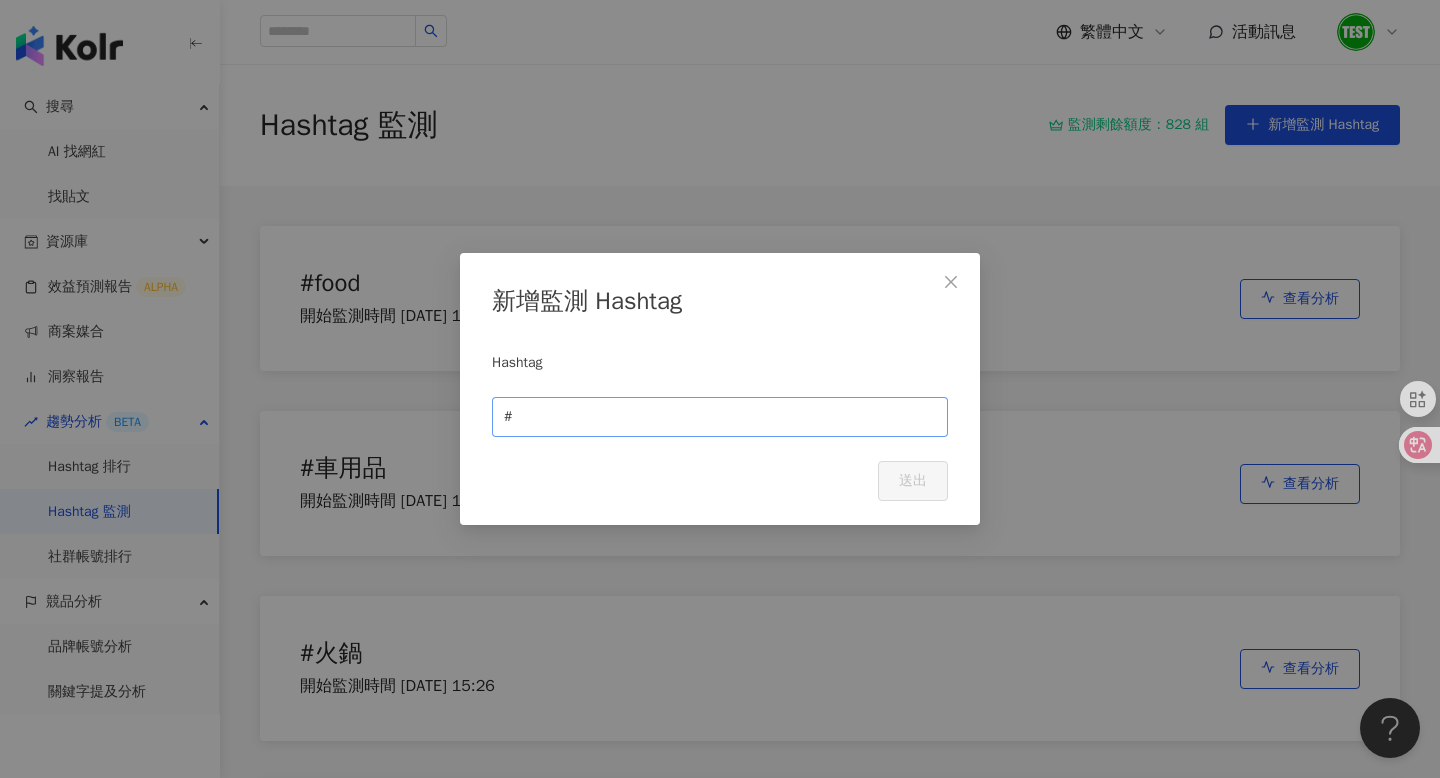 click on "#" at bounding box center (720, 417) 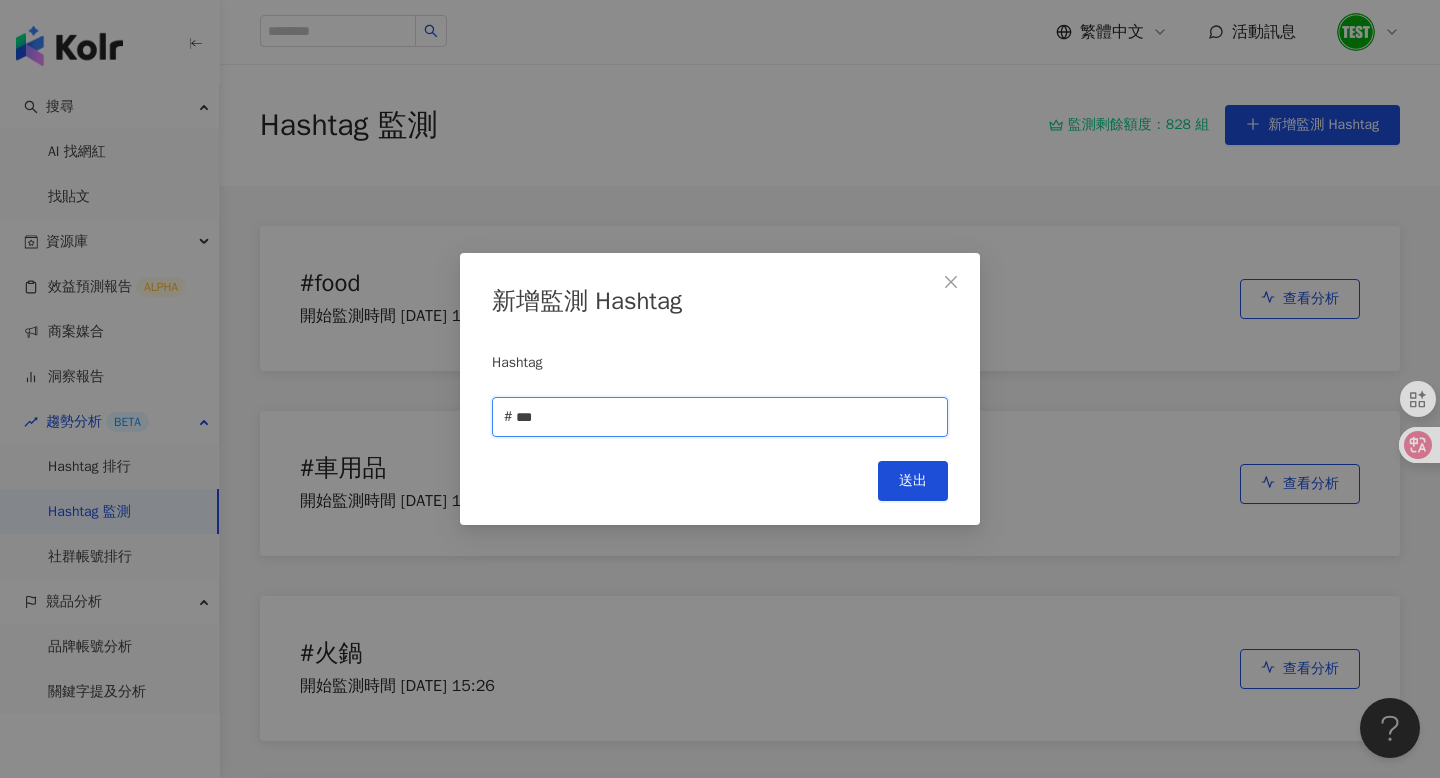 type on "*" 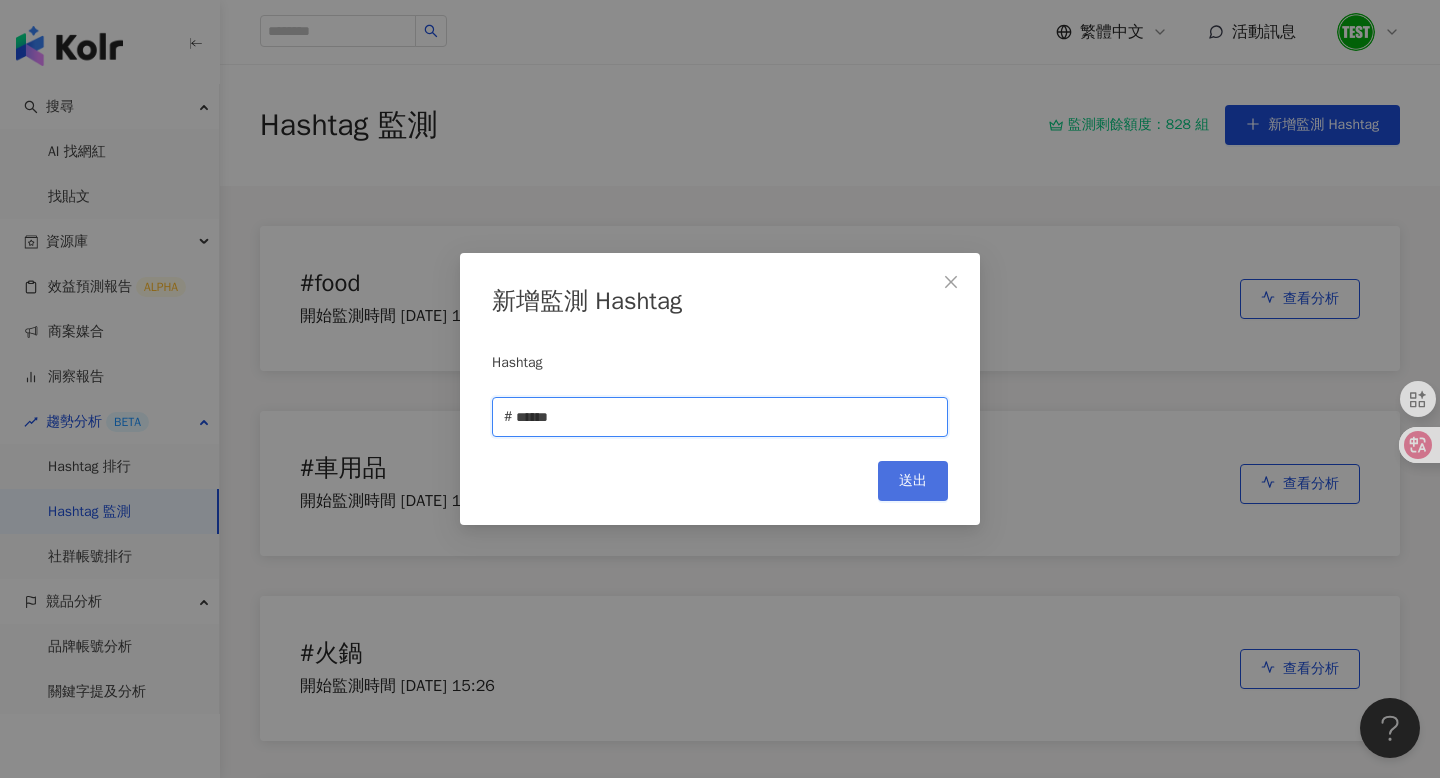 type on "******" 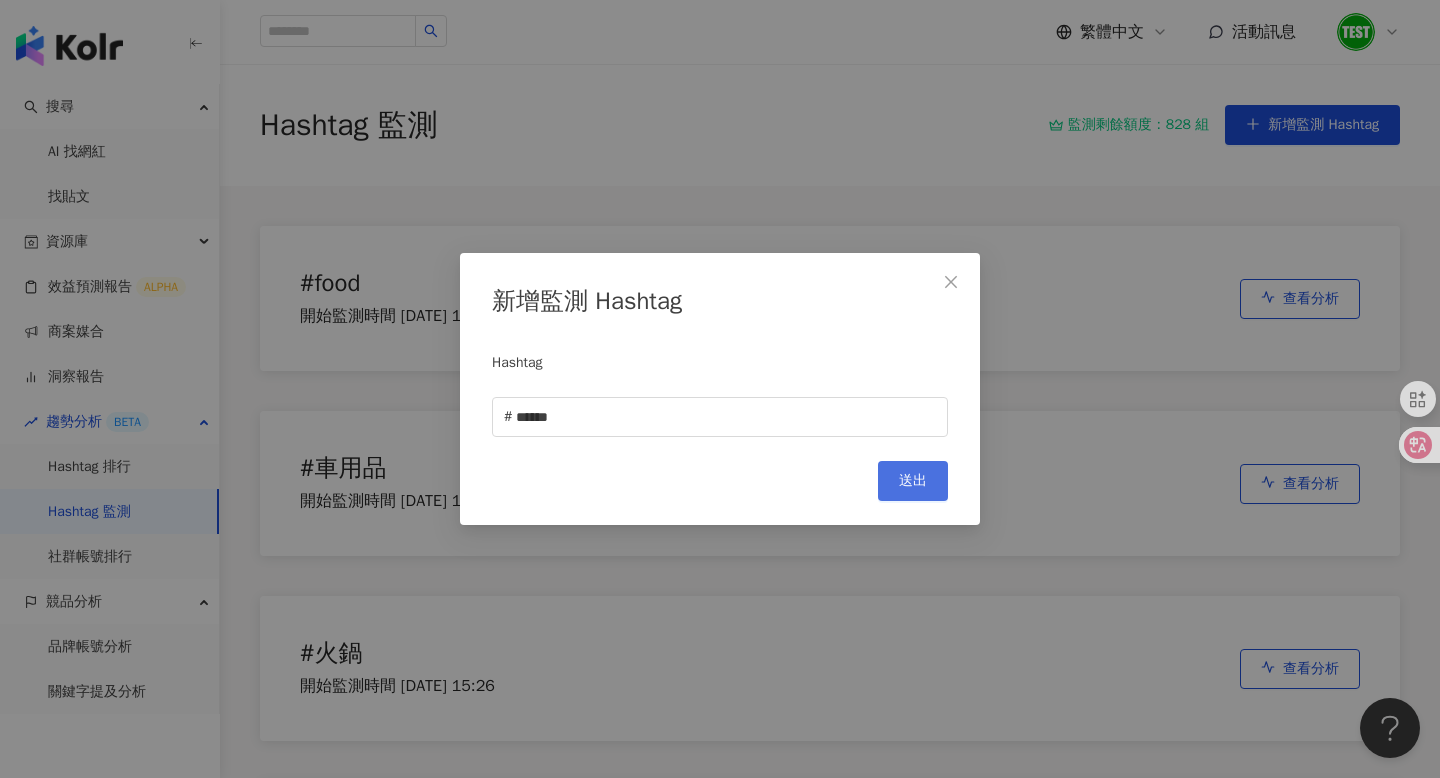 click on "送出" at bounding box center (913, 481) 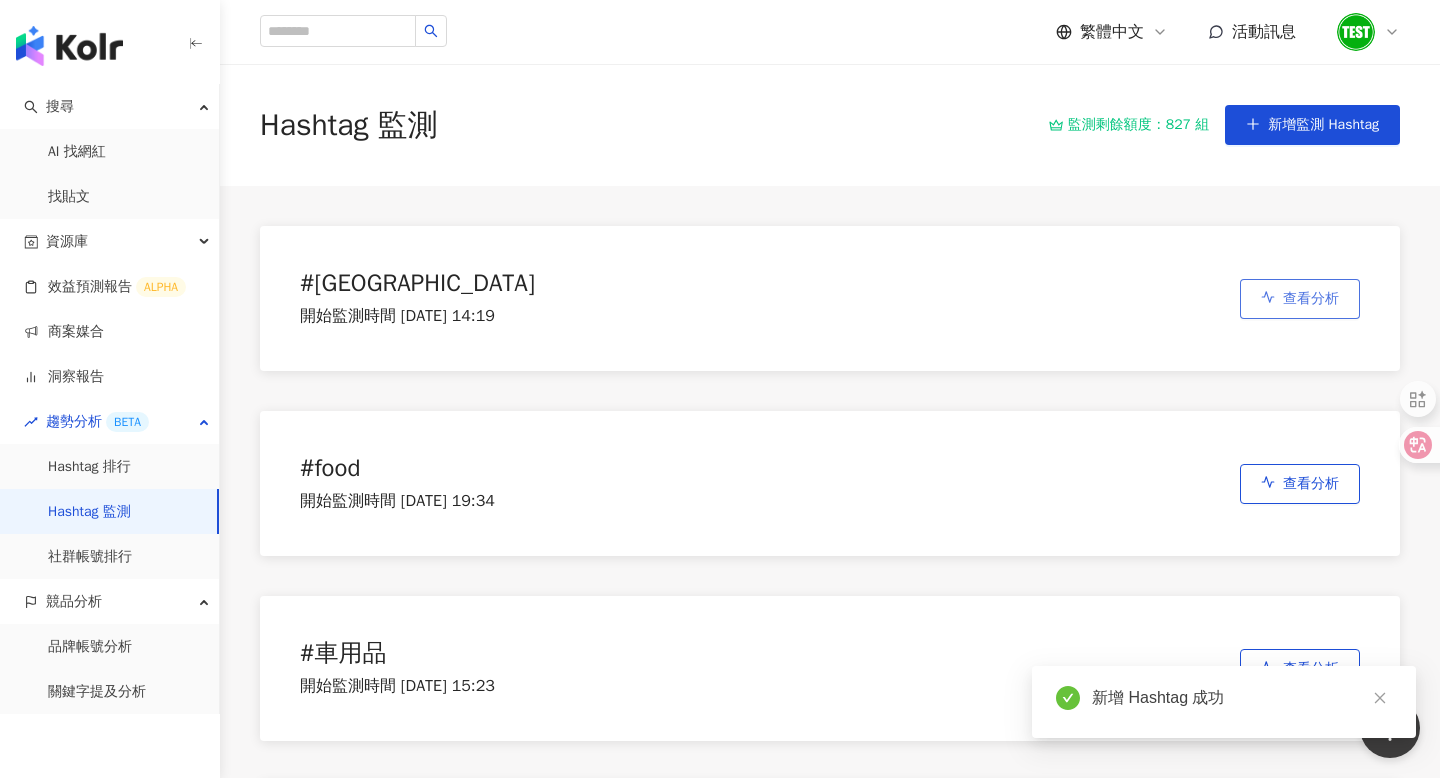 click on "查看分析" at bounding box center [1311, 299] 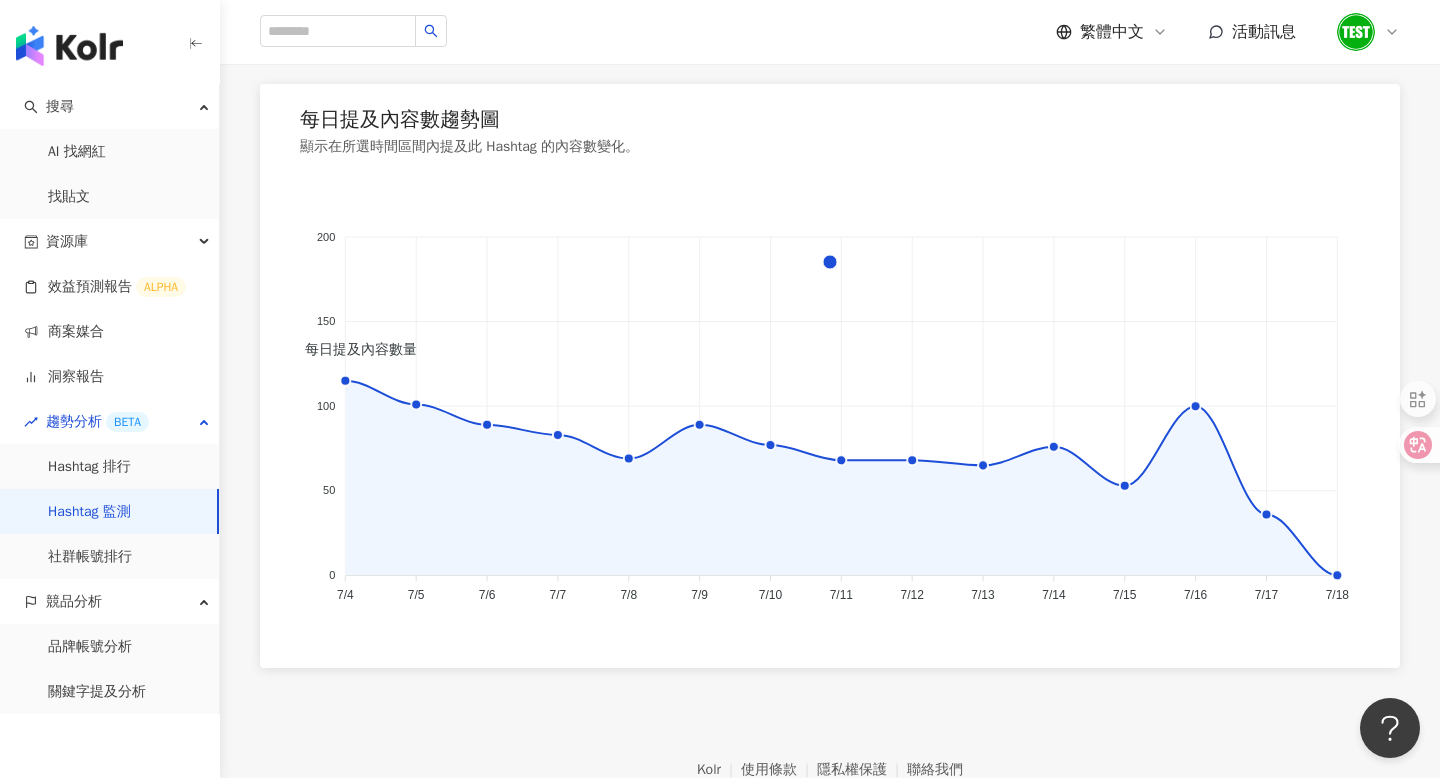 scroll, scrollTop: 1484, scrollLeft: 0, axis: vertical 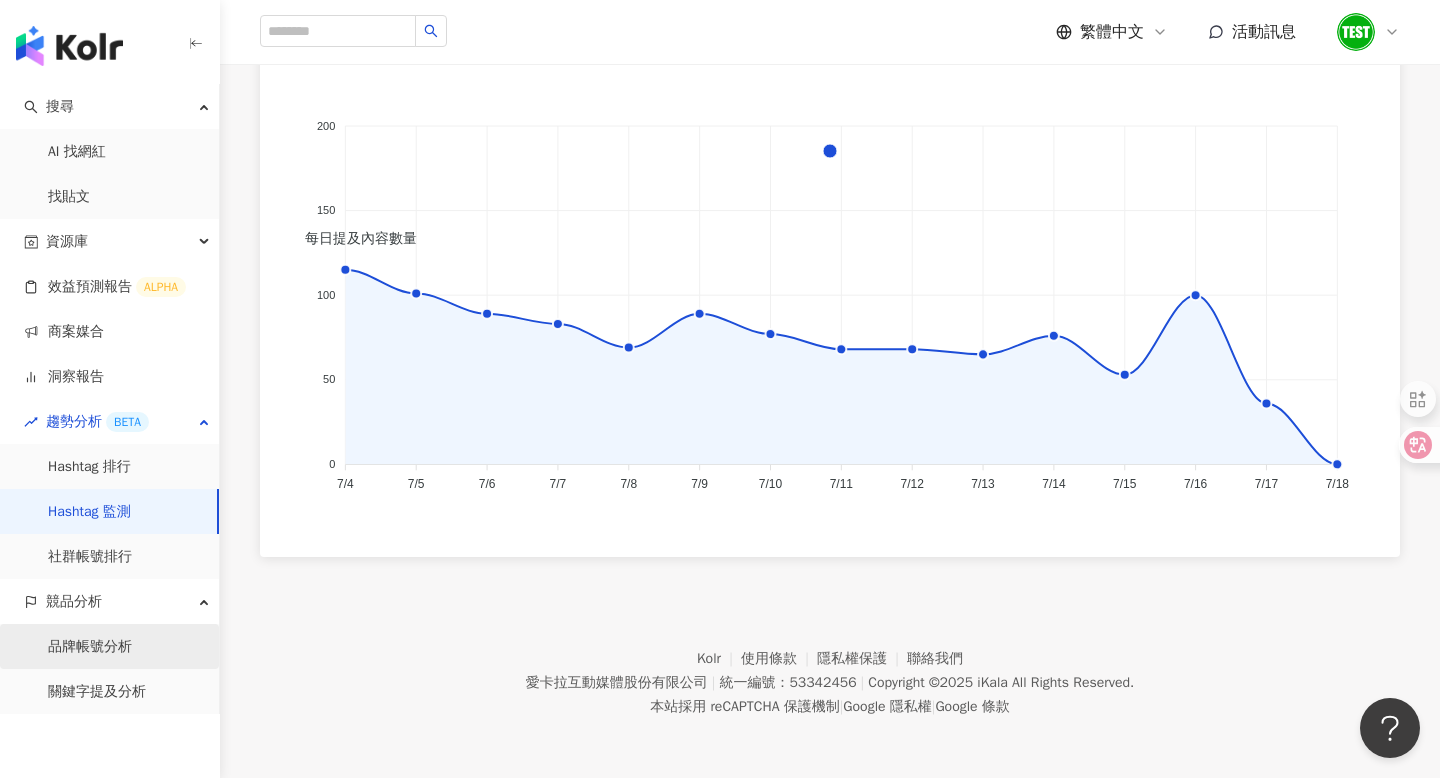 click on "品牌帳號分析" at bounding box center (90, 647) 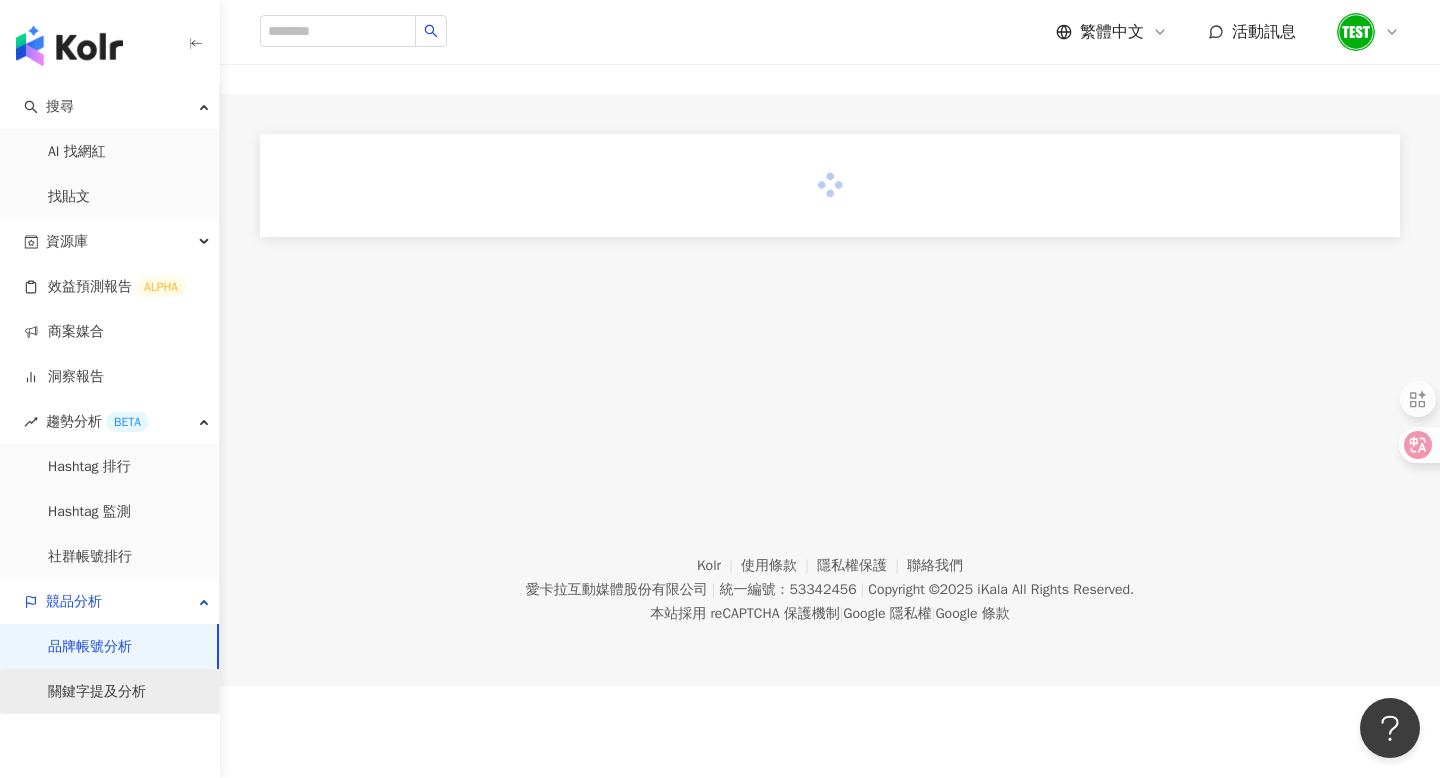 scroll, scrollTop: 0, scrollLeft: 0, axis: both 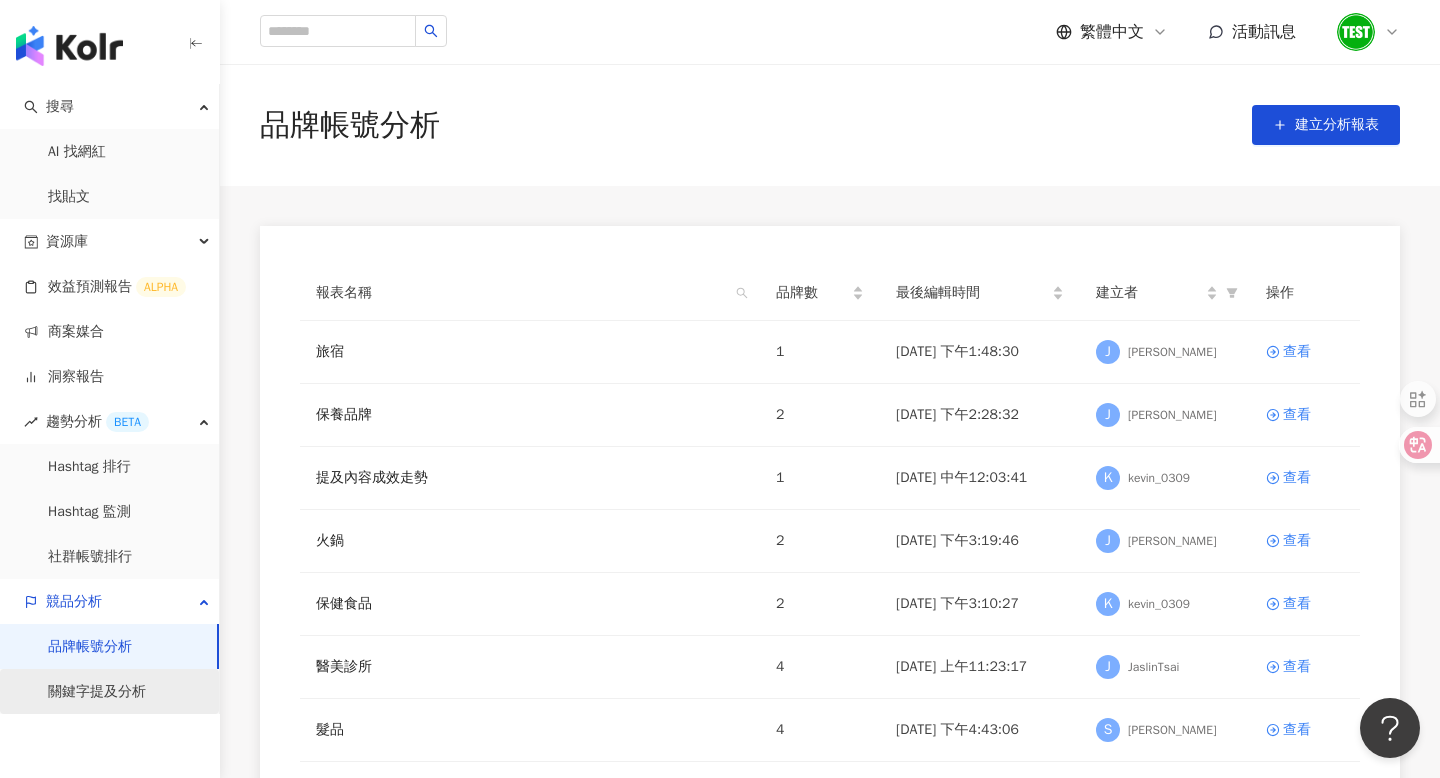 click on "關鍵字提及分析" at bounding box center [97, 692] 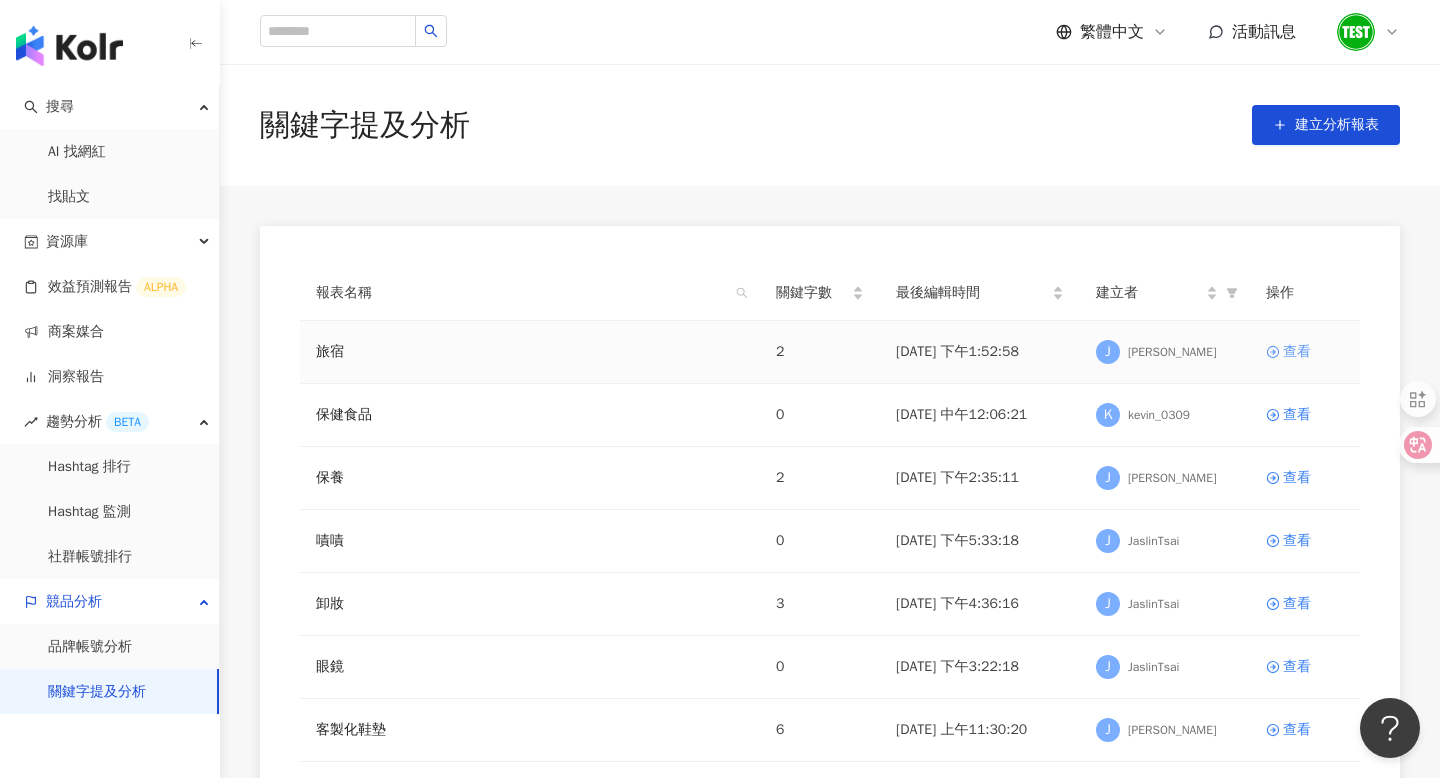 click on "查看" at bounding box center [1297, 352] 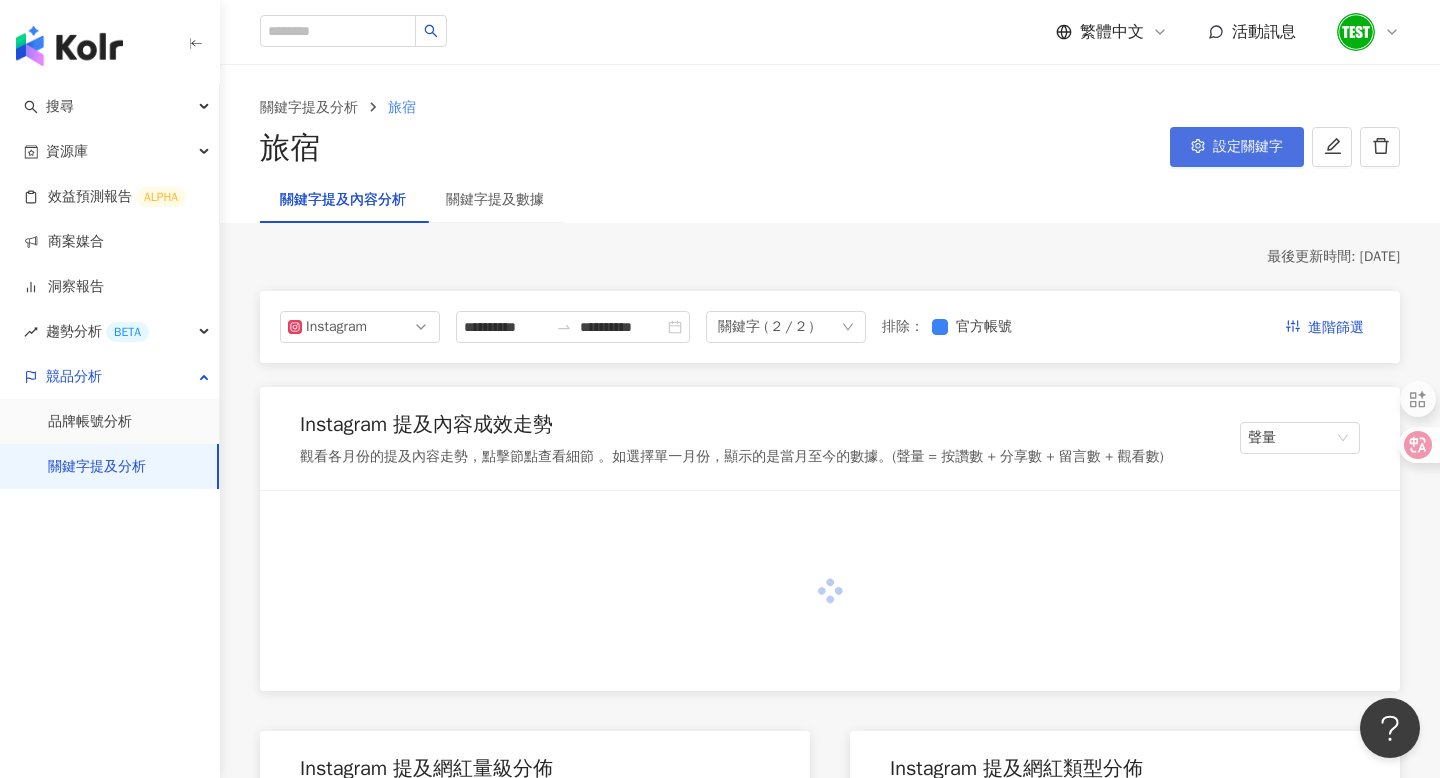 click on "設定關鍵字" at bounding box center [1248, 147] 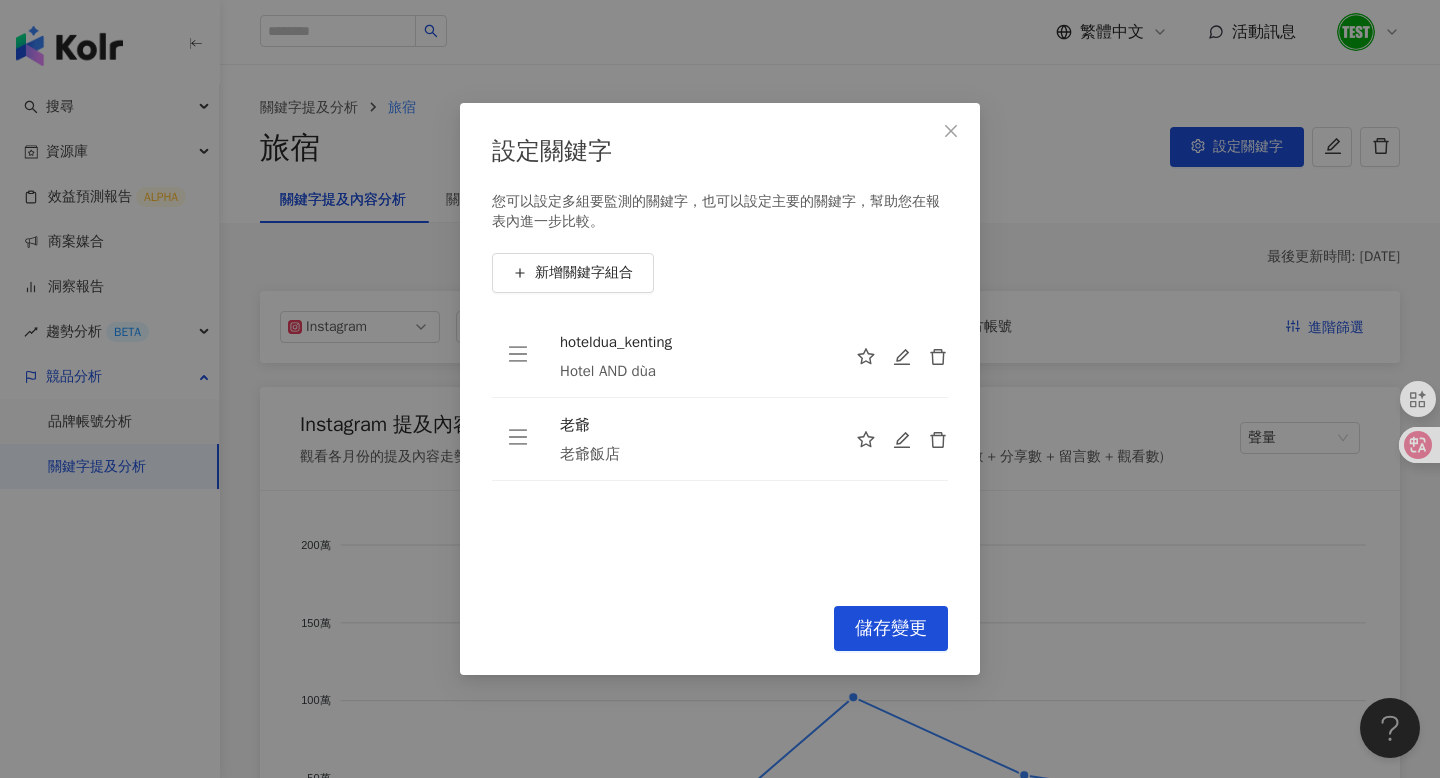 click 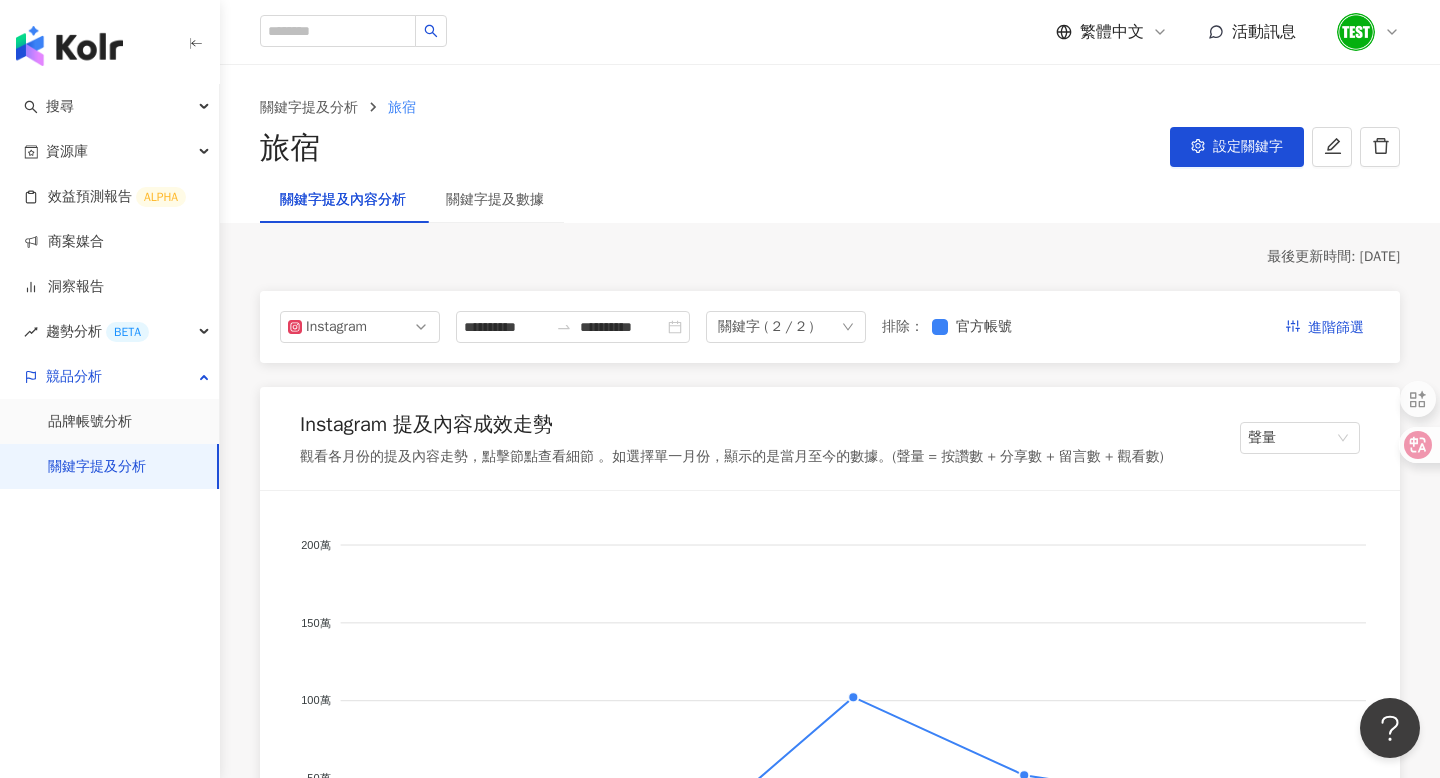 click on "繁體中文" at bounding box center (1112, 32) 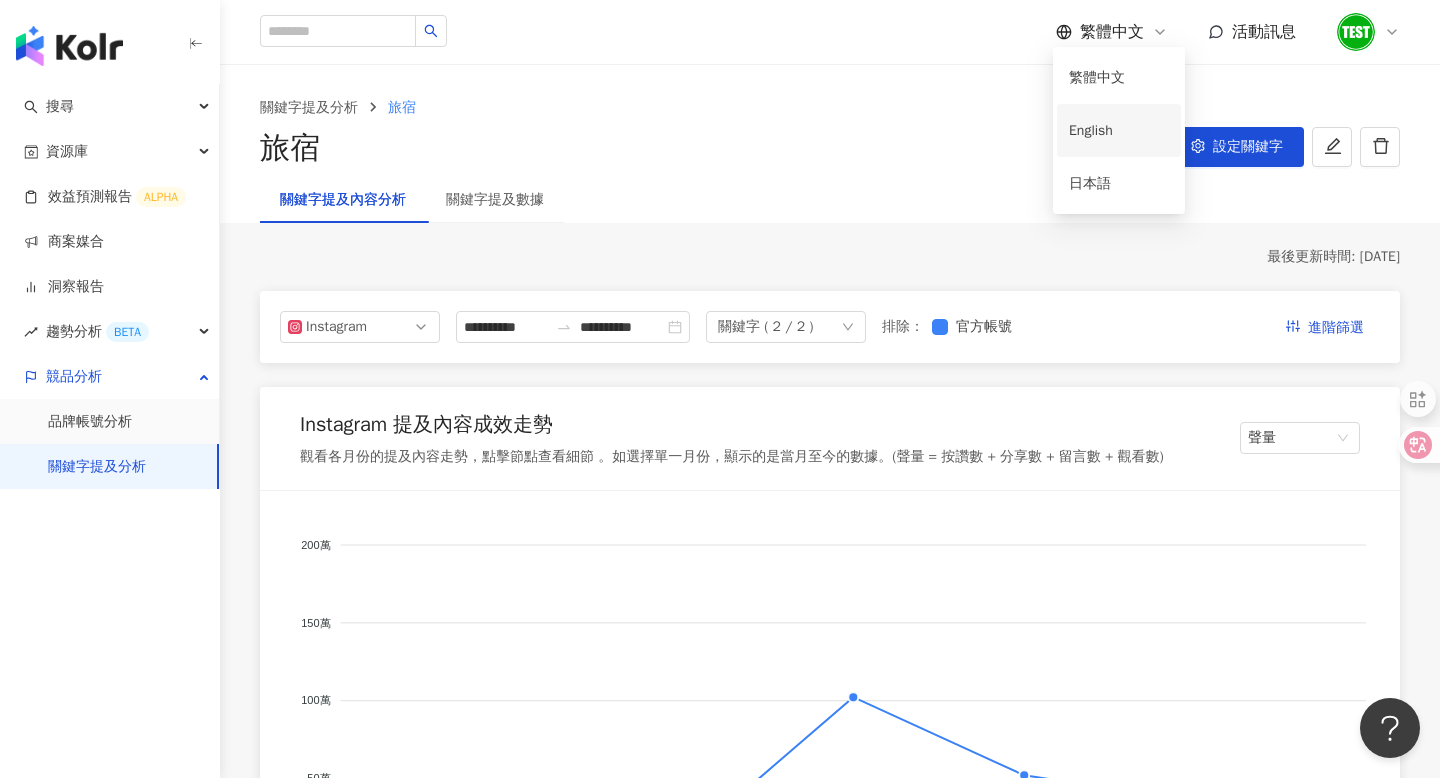 click on "English" at bounding box center (1119, 130) 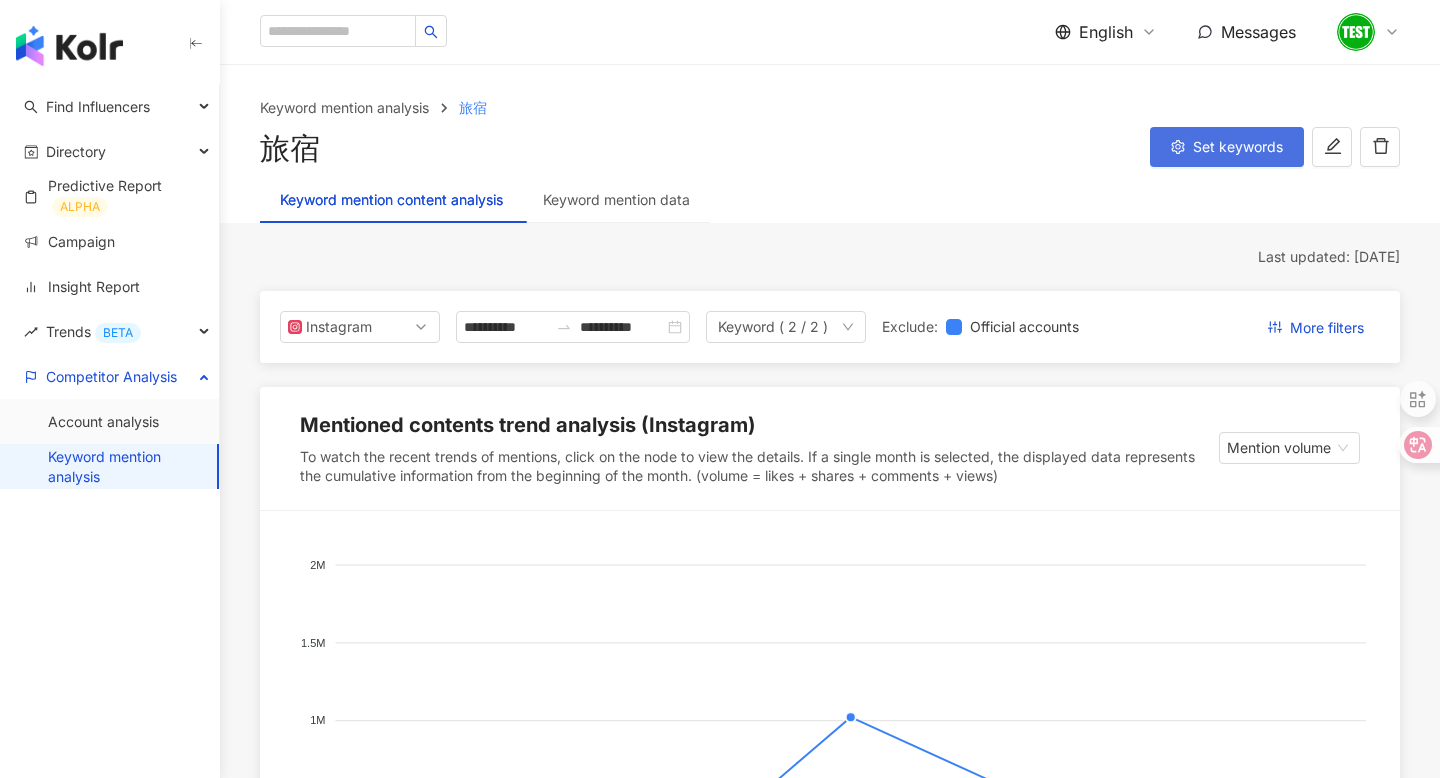 click on "Set keywords" at bounding box center [1238, 147] 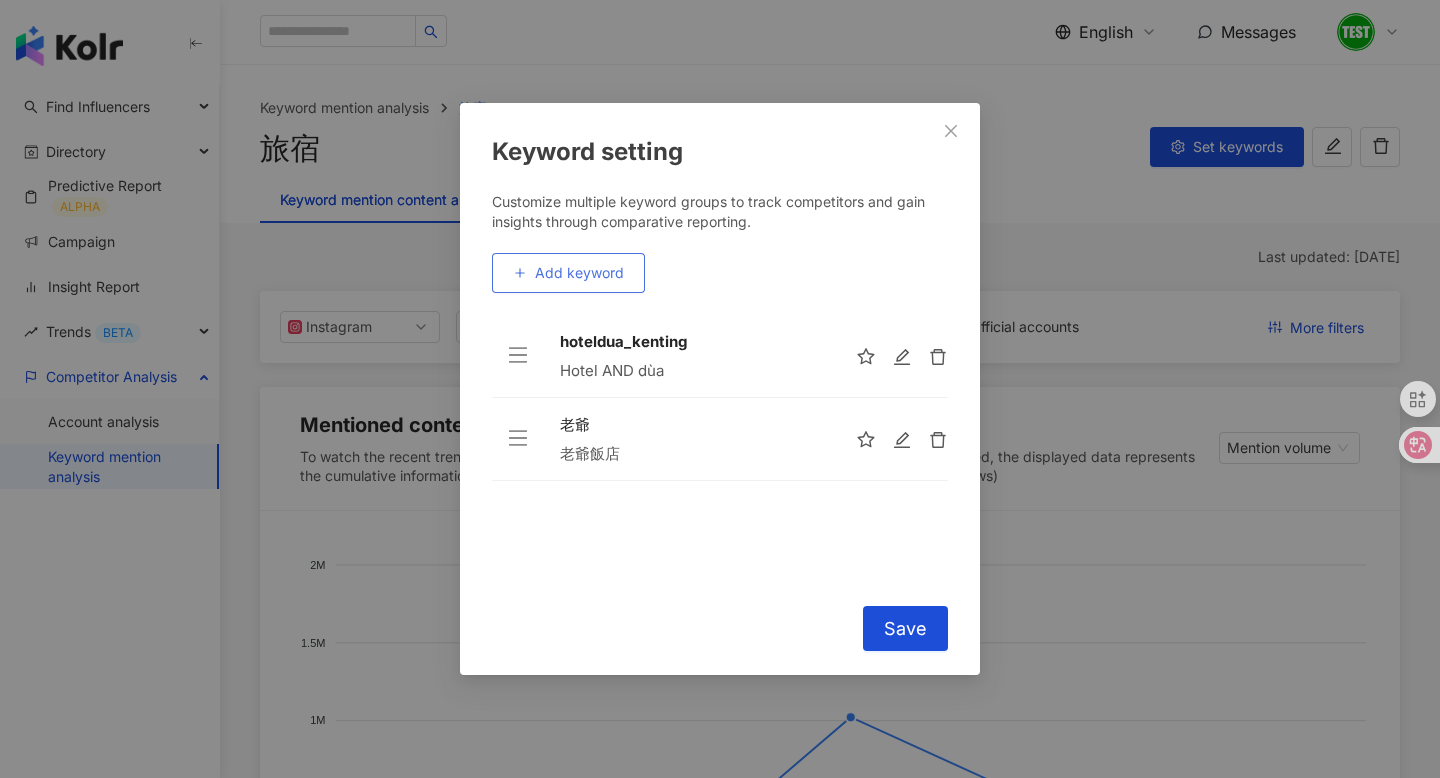 click on "Add keyword" at bounding box center [579, 273] 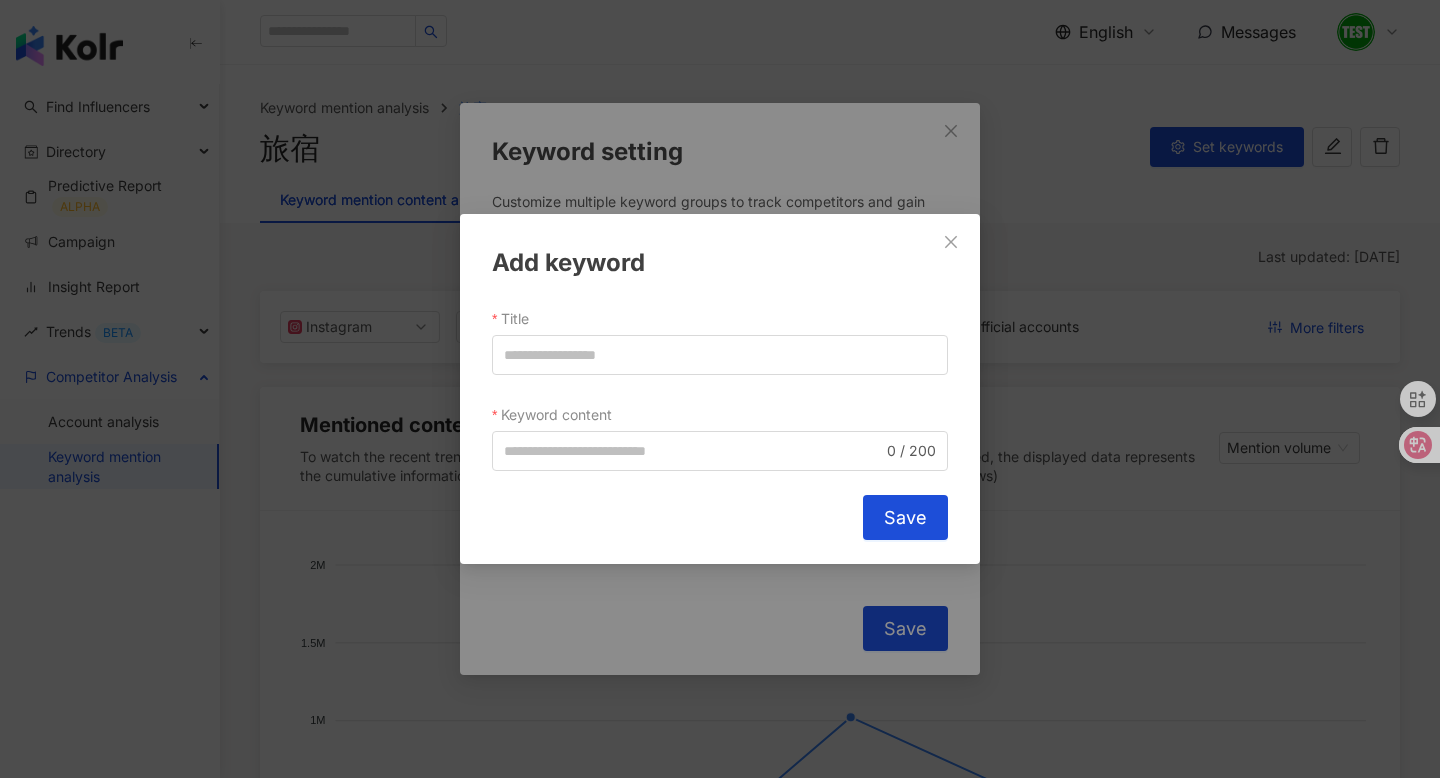 click on "Add keyword" at bounding box center [720, 263] 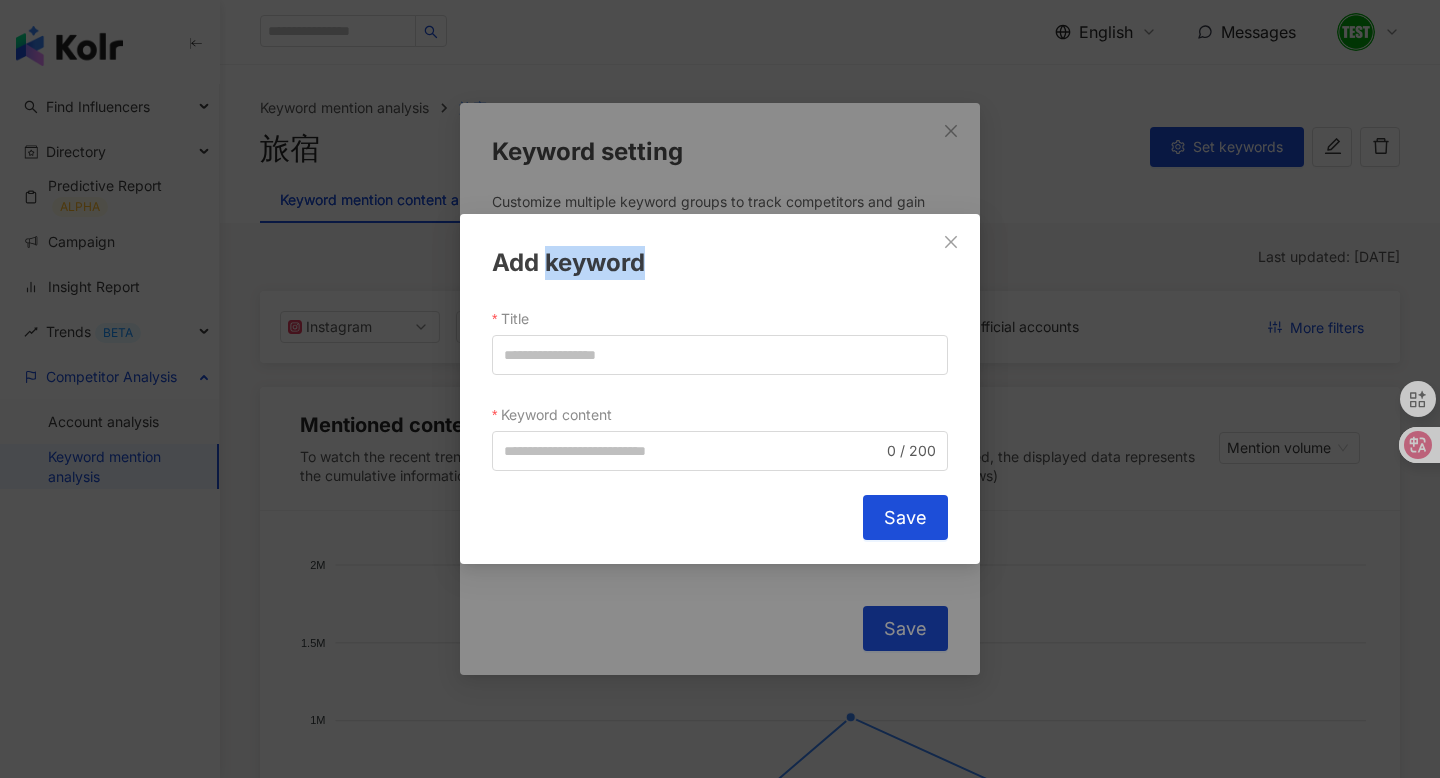 click on "Add keyword" at bounding box center (720, 263) 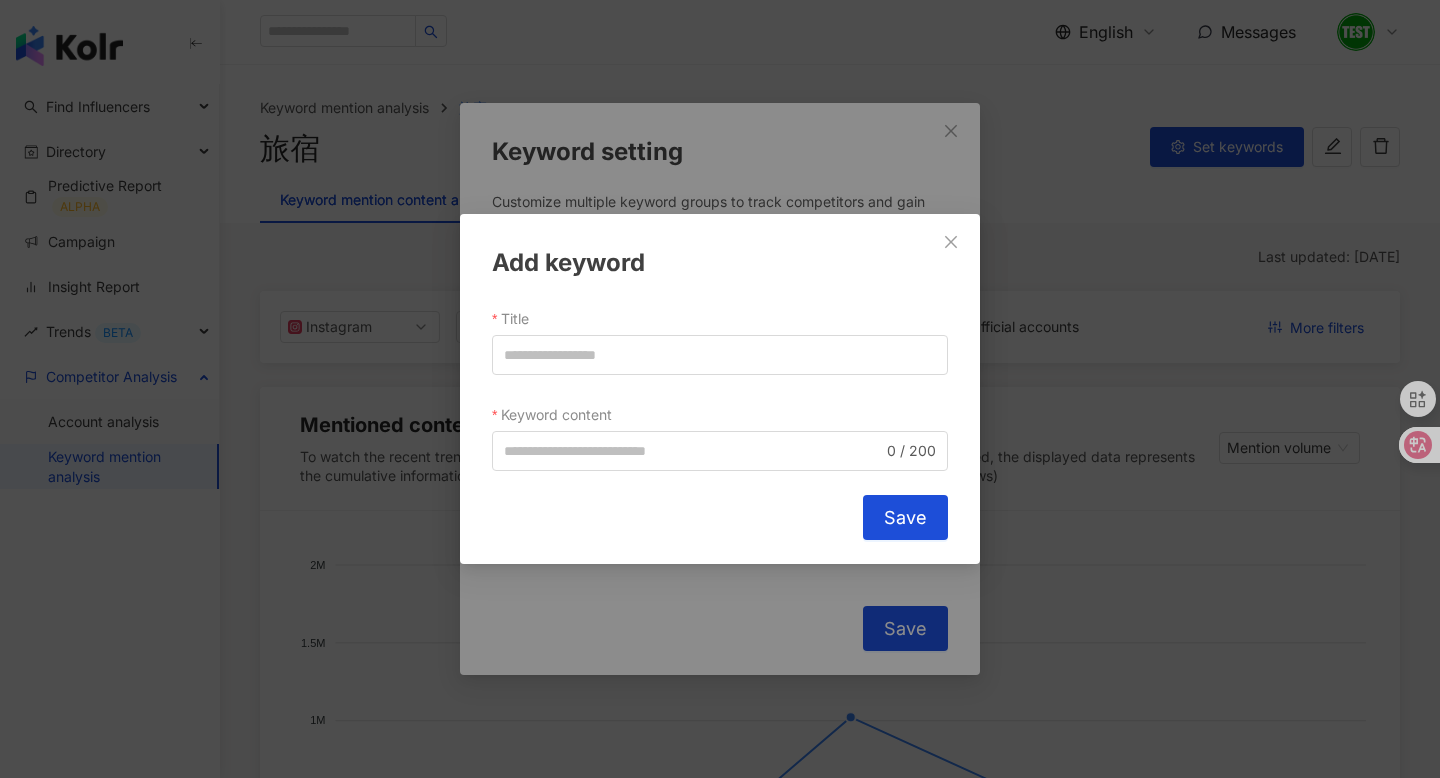 click on "Add keyword" at bounding box center [720, 263] 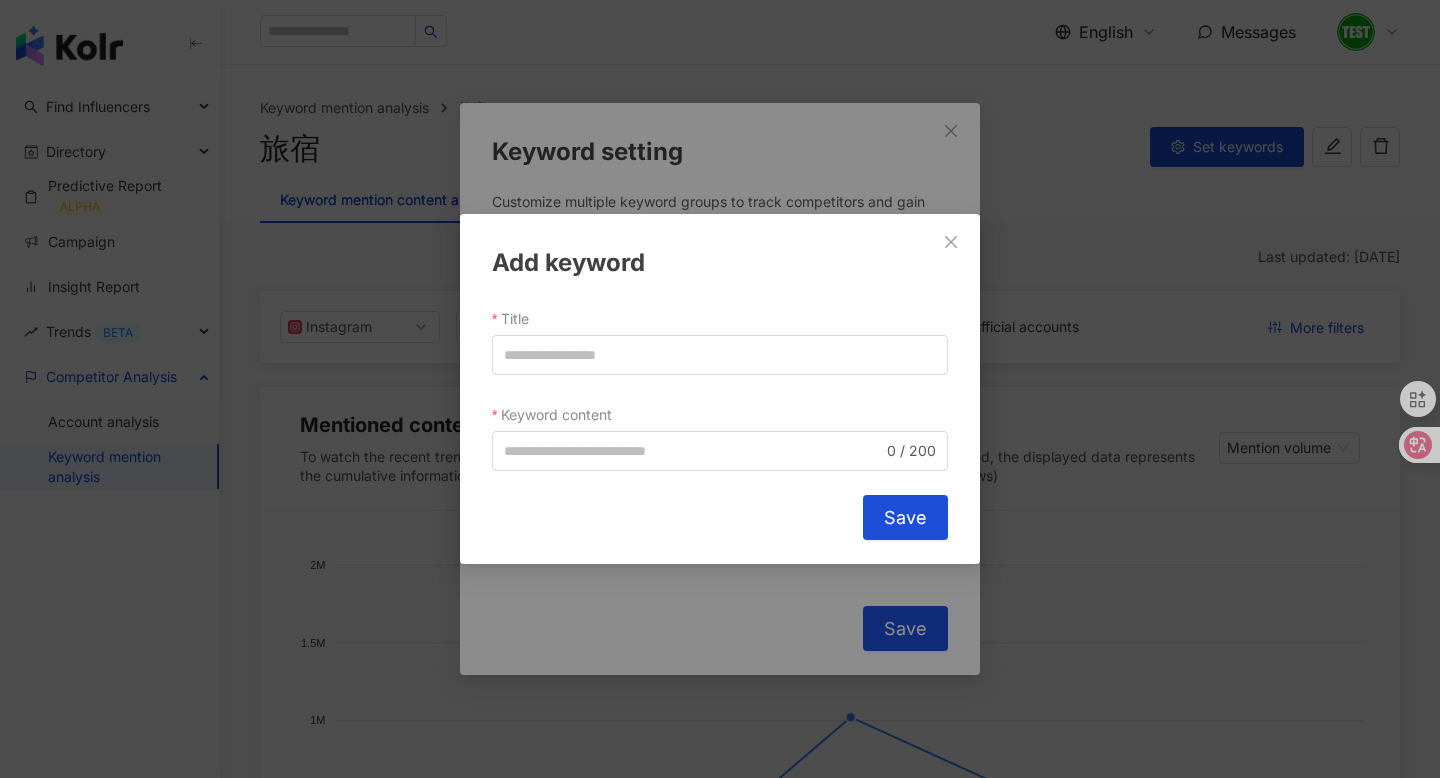 click on "Add keyword Title Keyword content 0 / 200 Cancel Save" at bounding box center (720, 389) 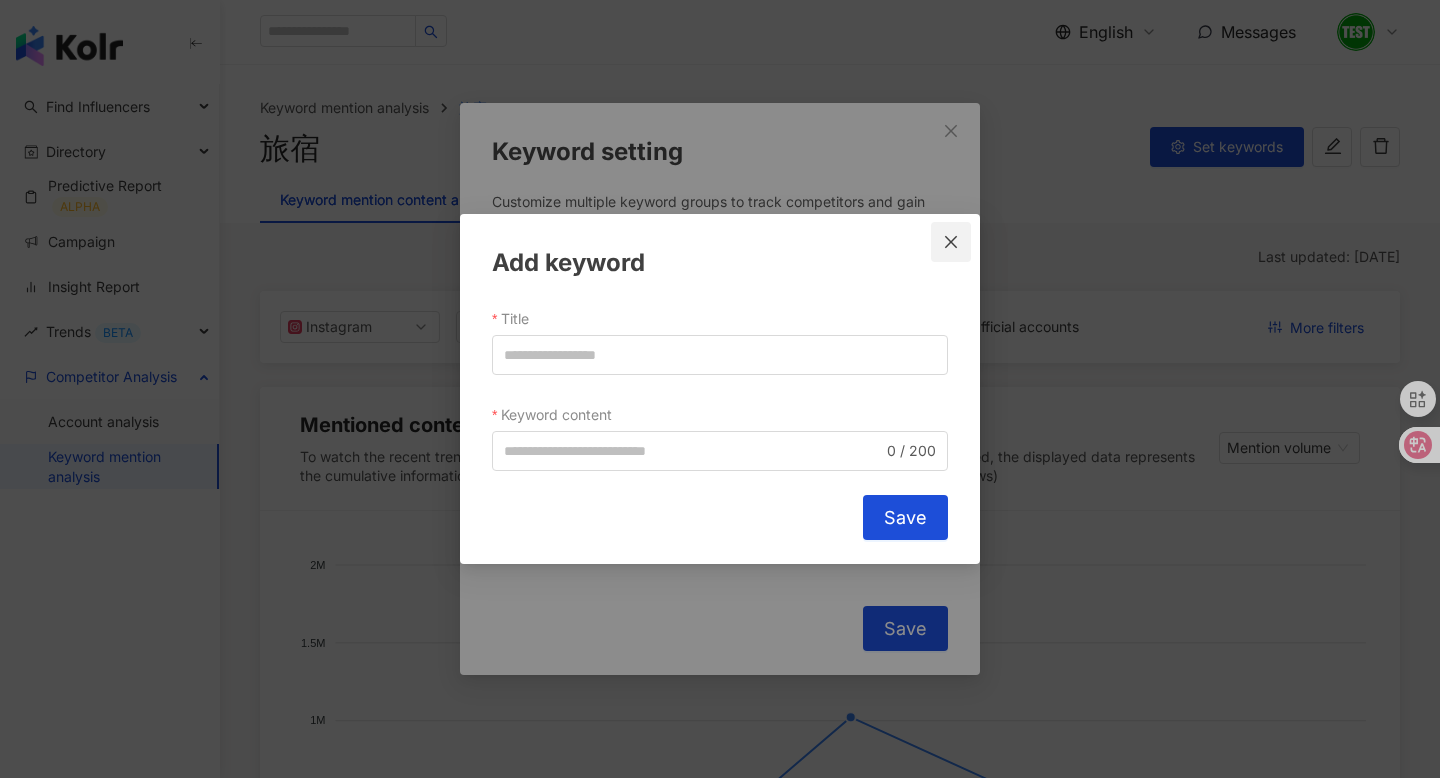 click 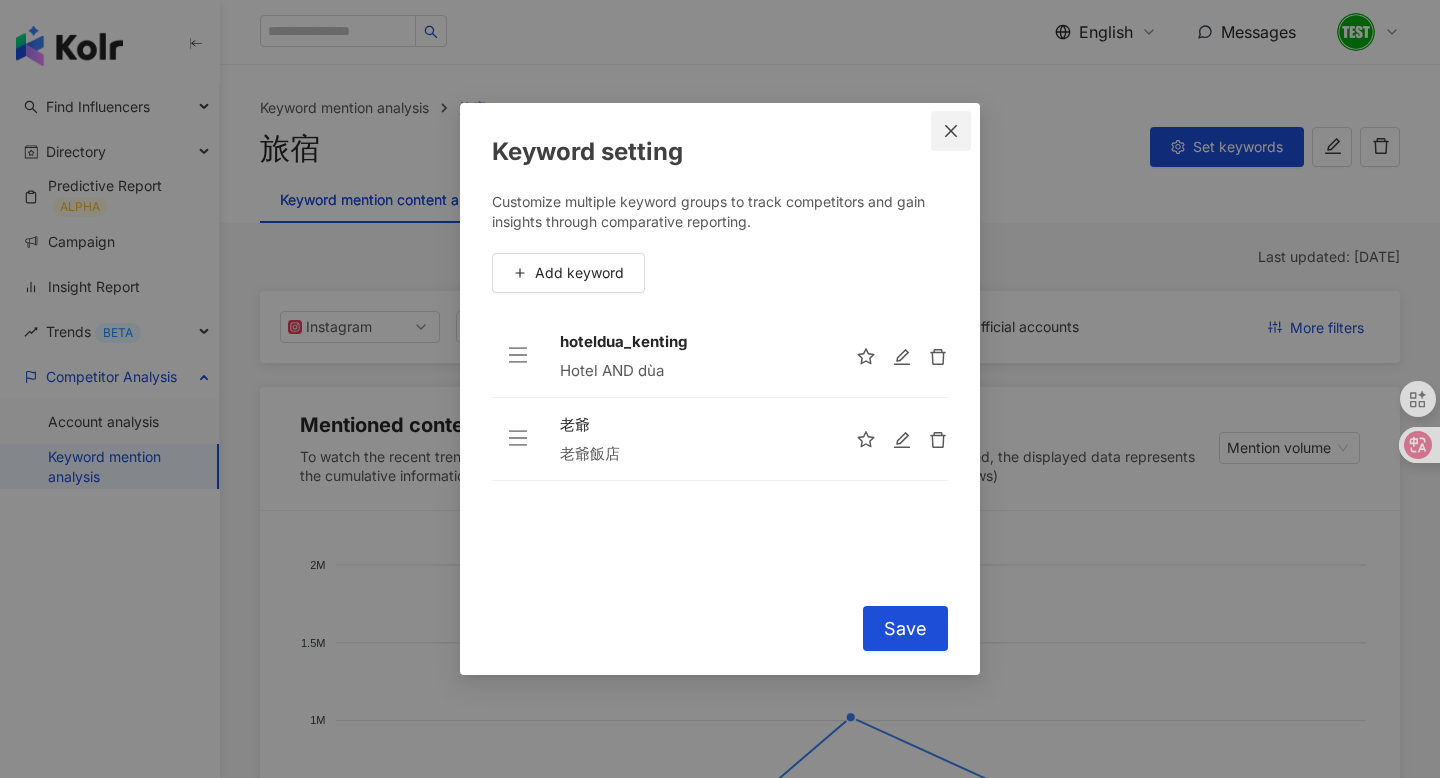 click at bounding box center (951, 131) 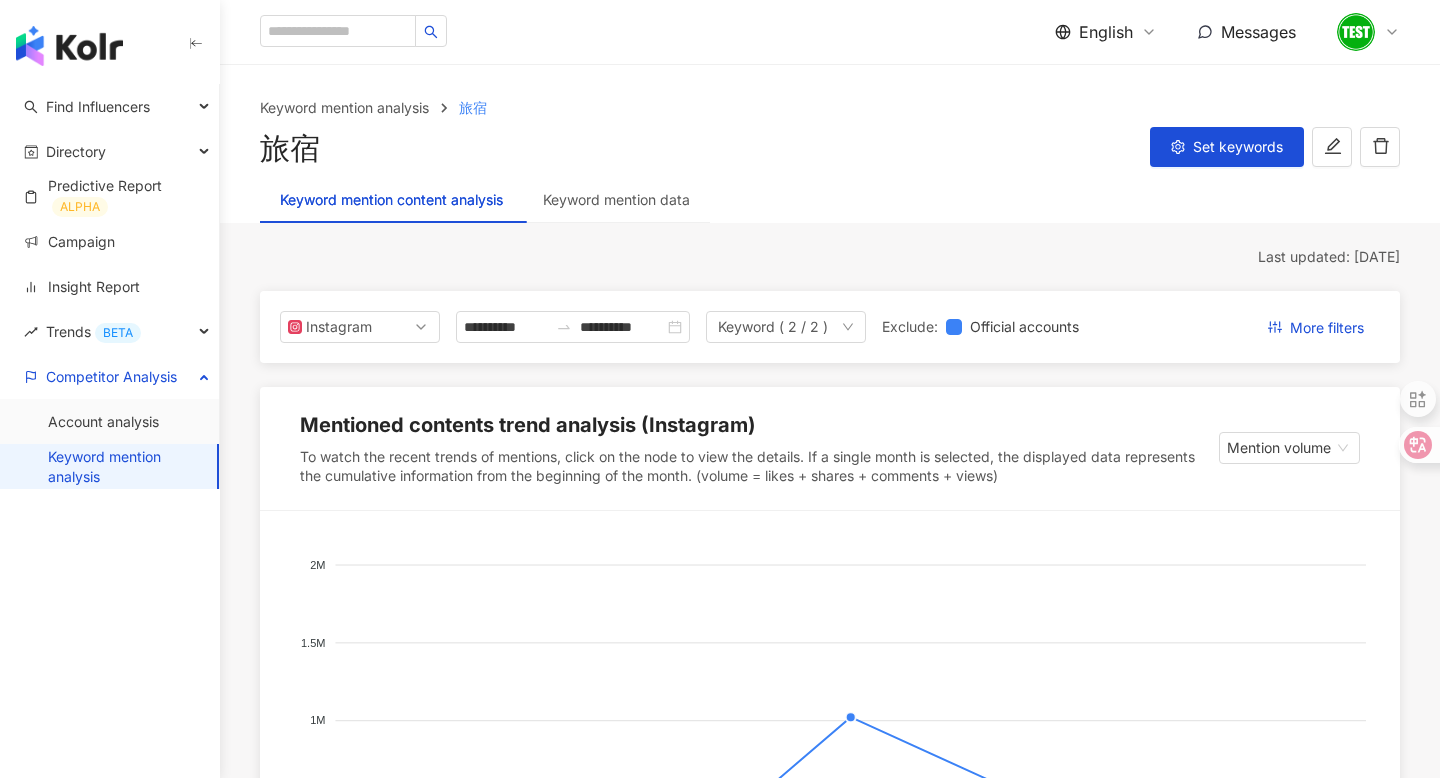 click on "English" at bounding box center (1106, 32) 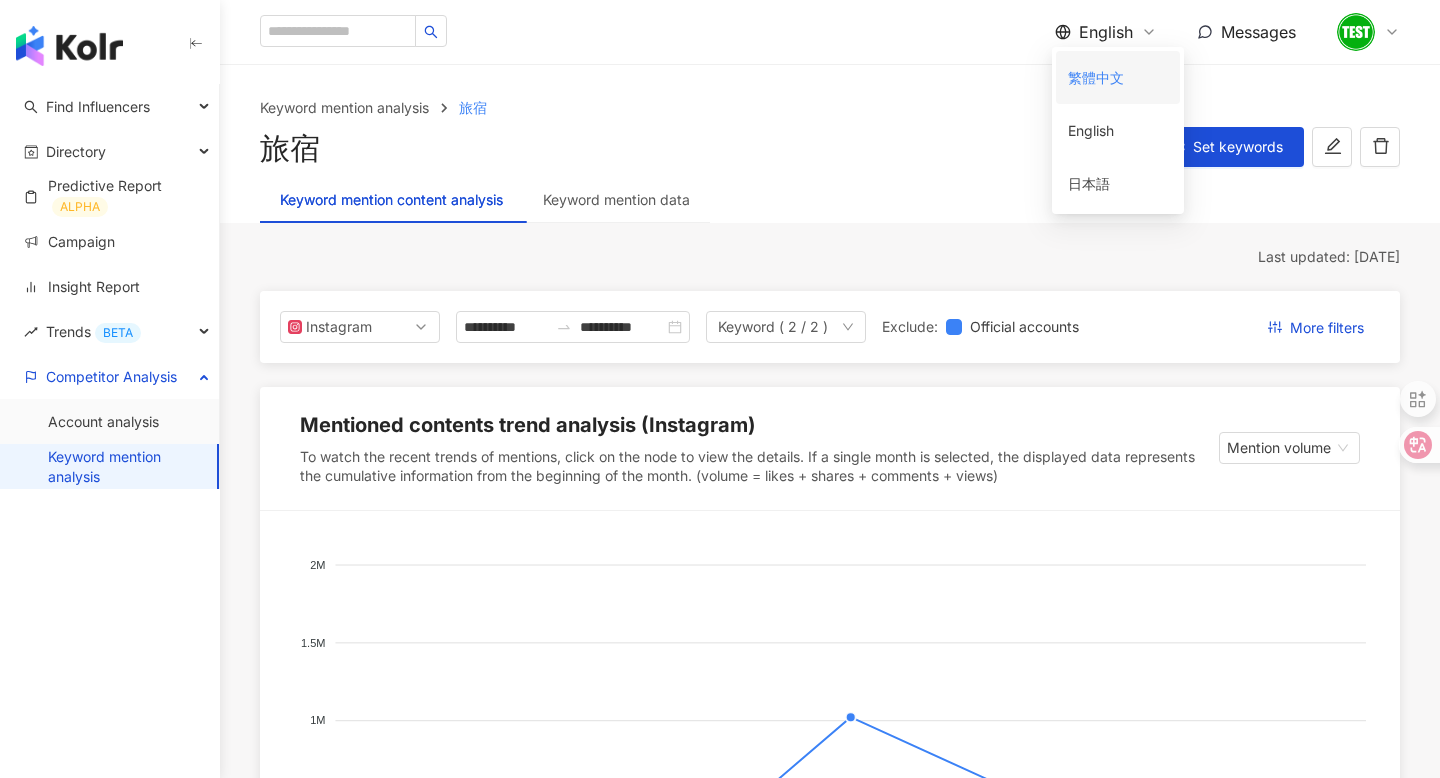 click on "繁體中文" at bounding box center (1118, 77) 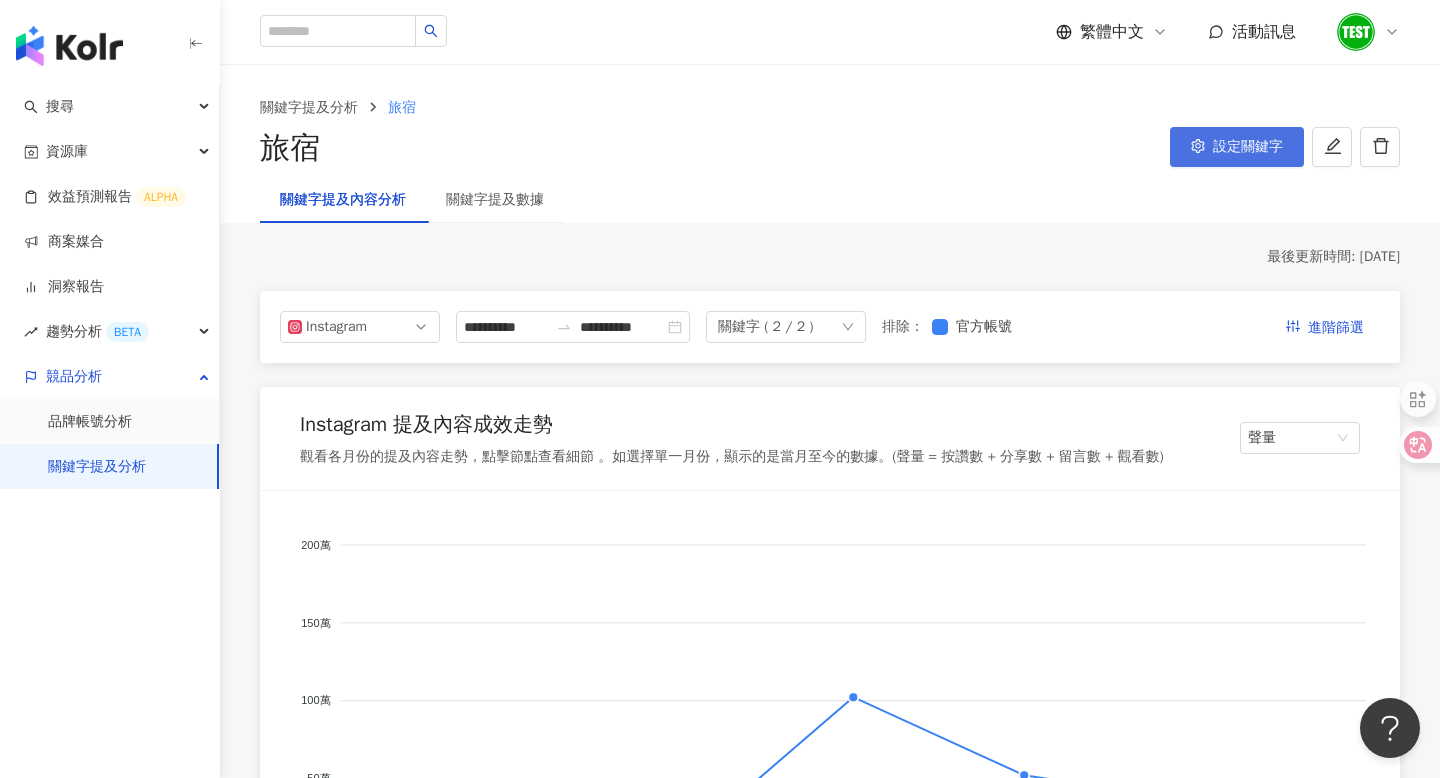 click on "設定關鍵字" at bounding box center [1248, 147] 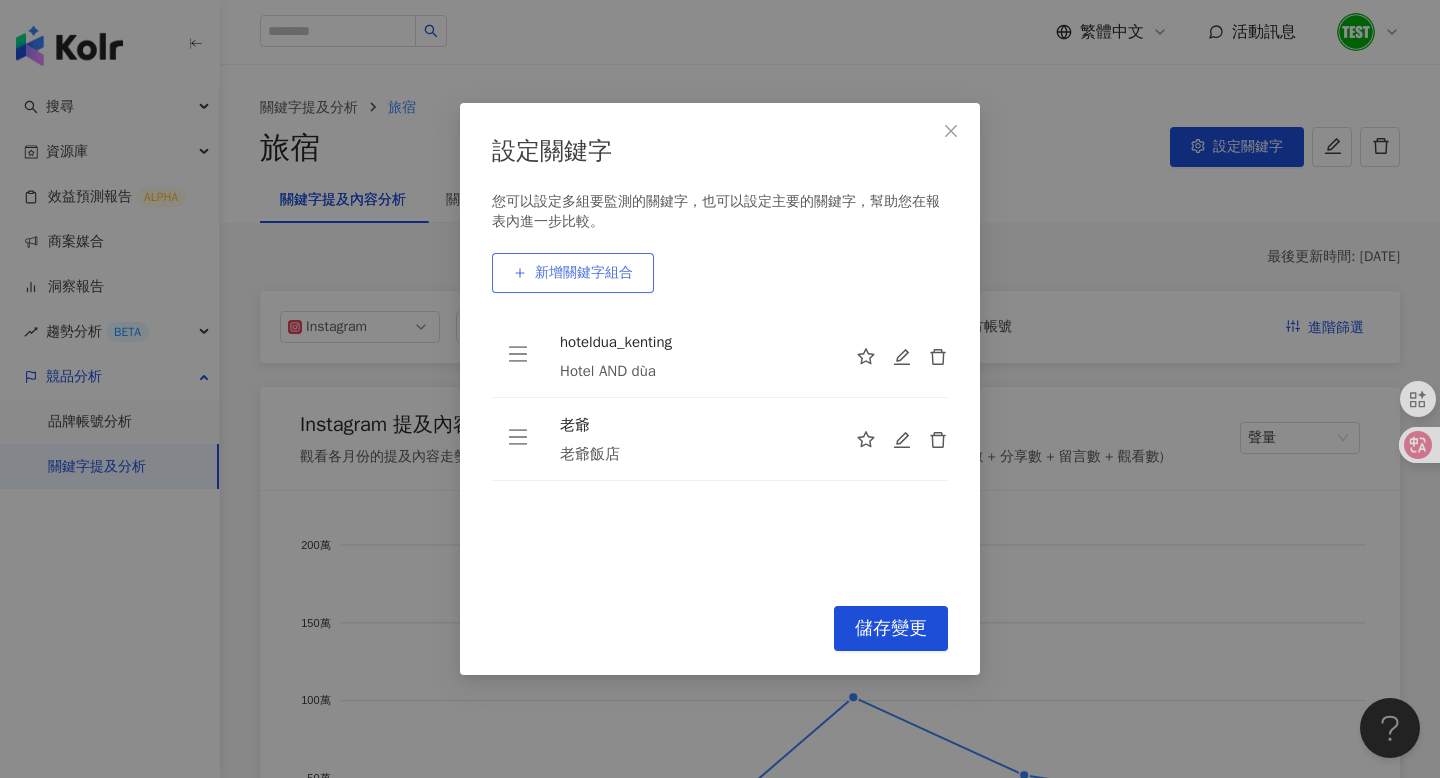 click on "新增關鍵字組合" at bounding box center [584, 273] 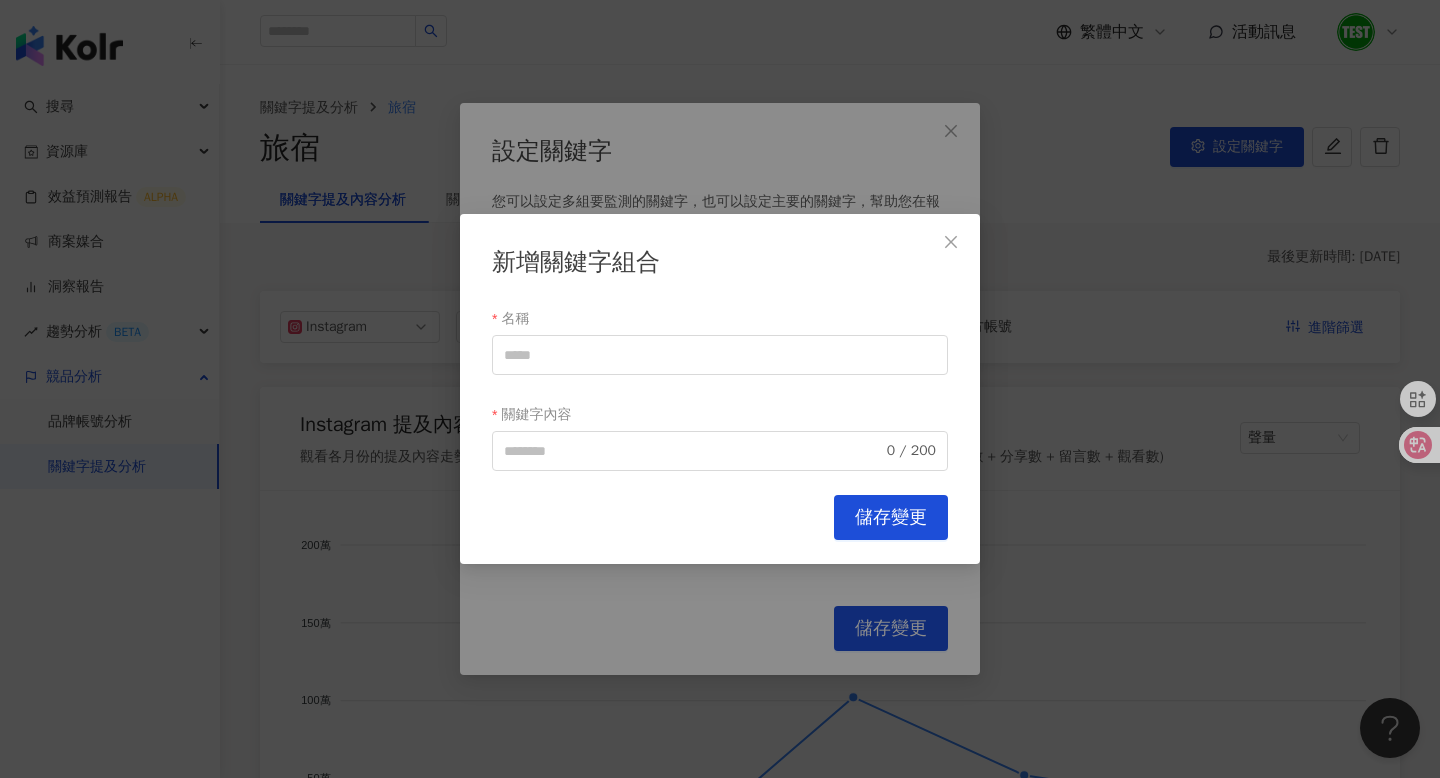 click on "新增關鍵字組合" at bounding box center [720, 263] 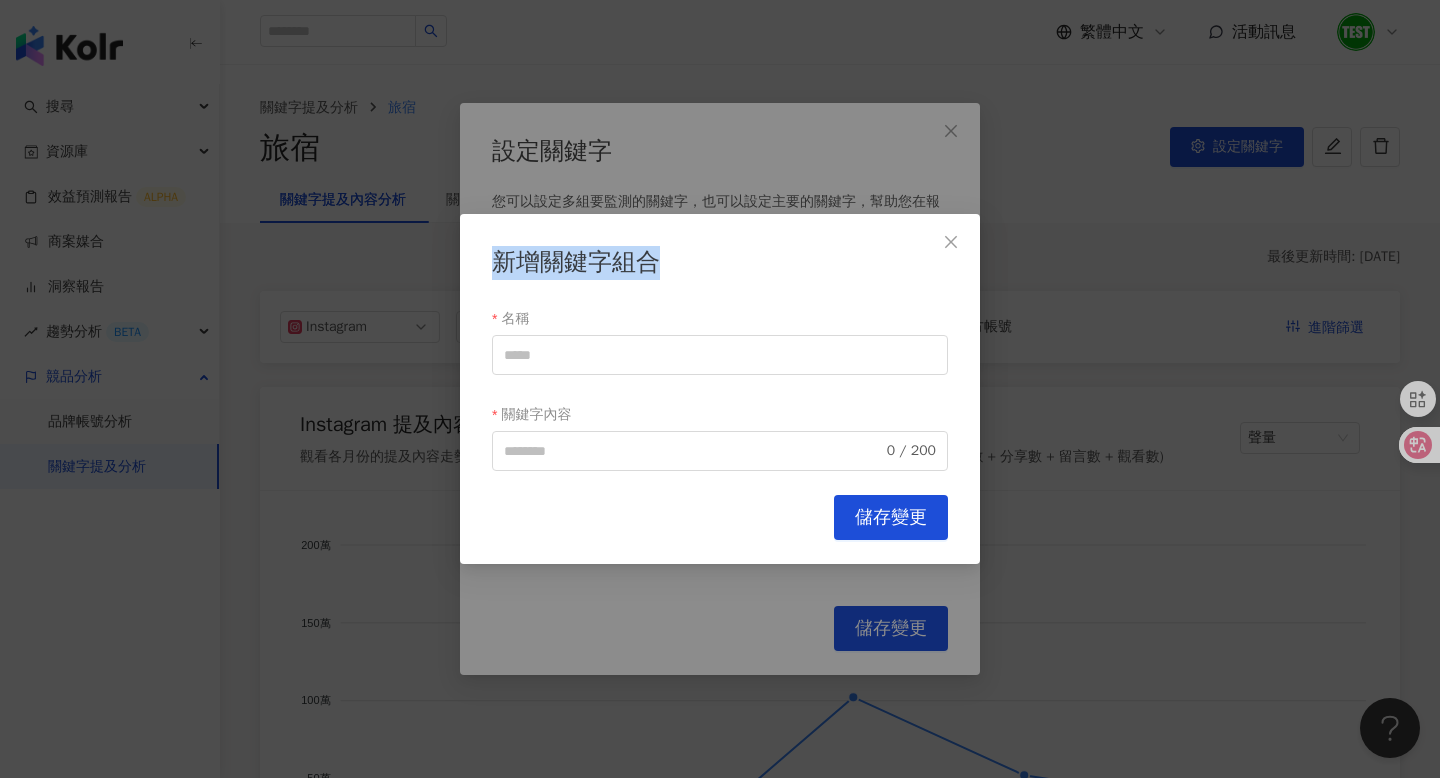 drag, startPoint x: 496, startPoint y: 264, endPoint x: 646, endPoint y: 263, distance: 150.00333 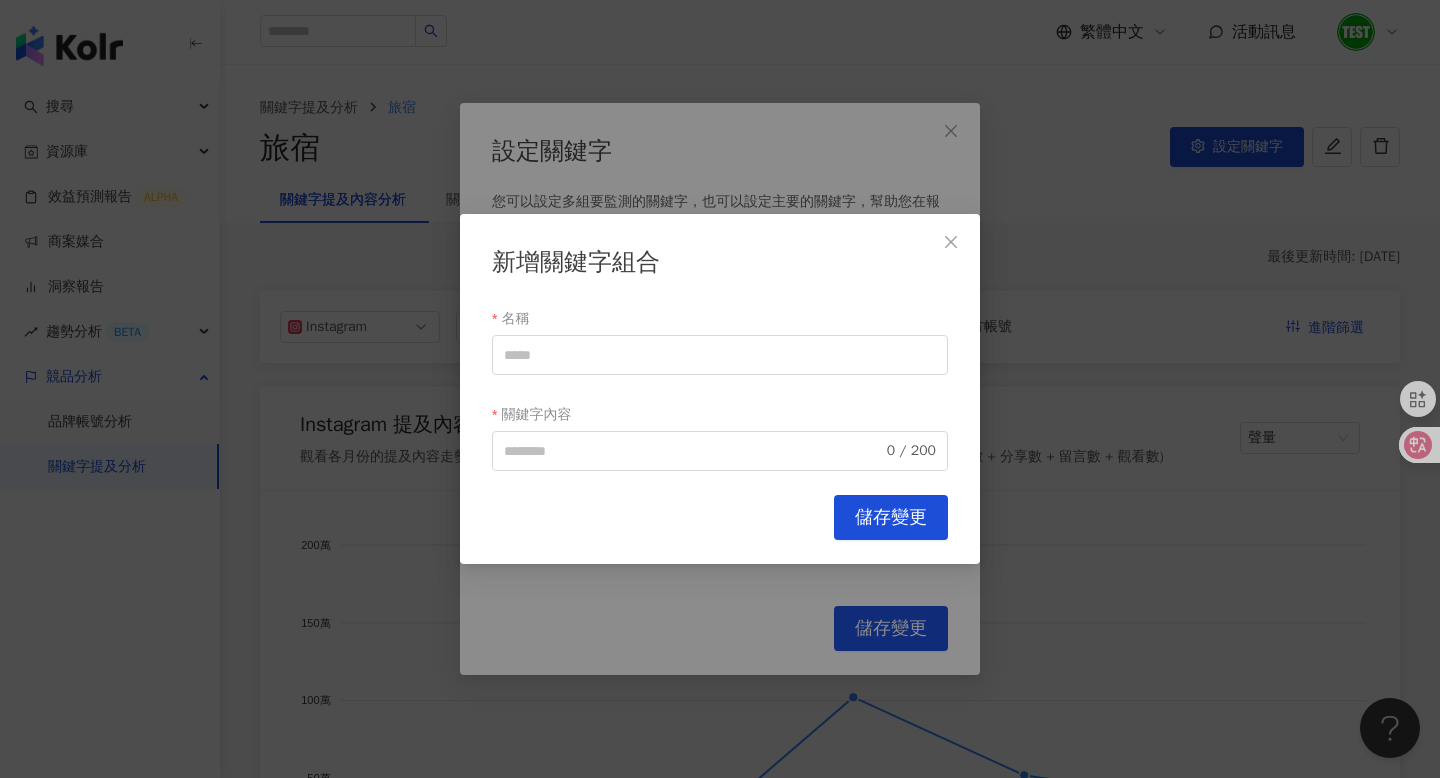 click on "新增關鍵字組合" at bounding box center [720, 263] 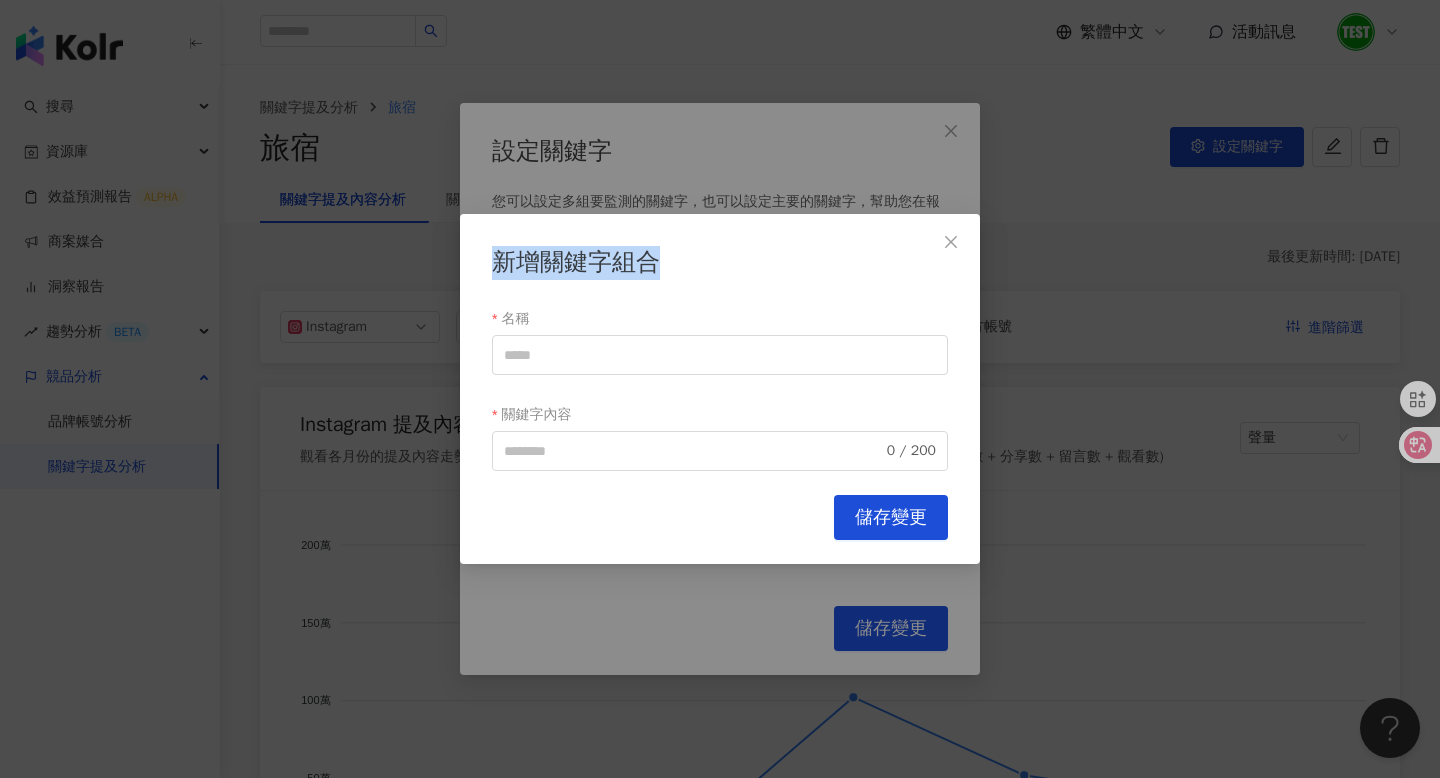 drag, startPoint x: 668, startPoint y: 263, endPoint x: 495, endPoint y: 263, distance: 173 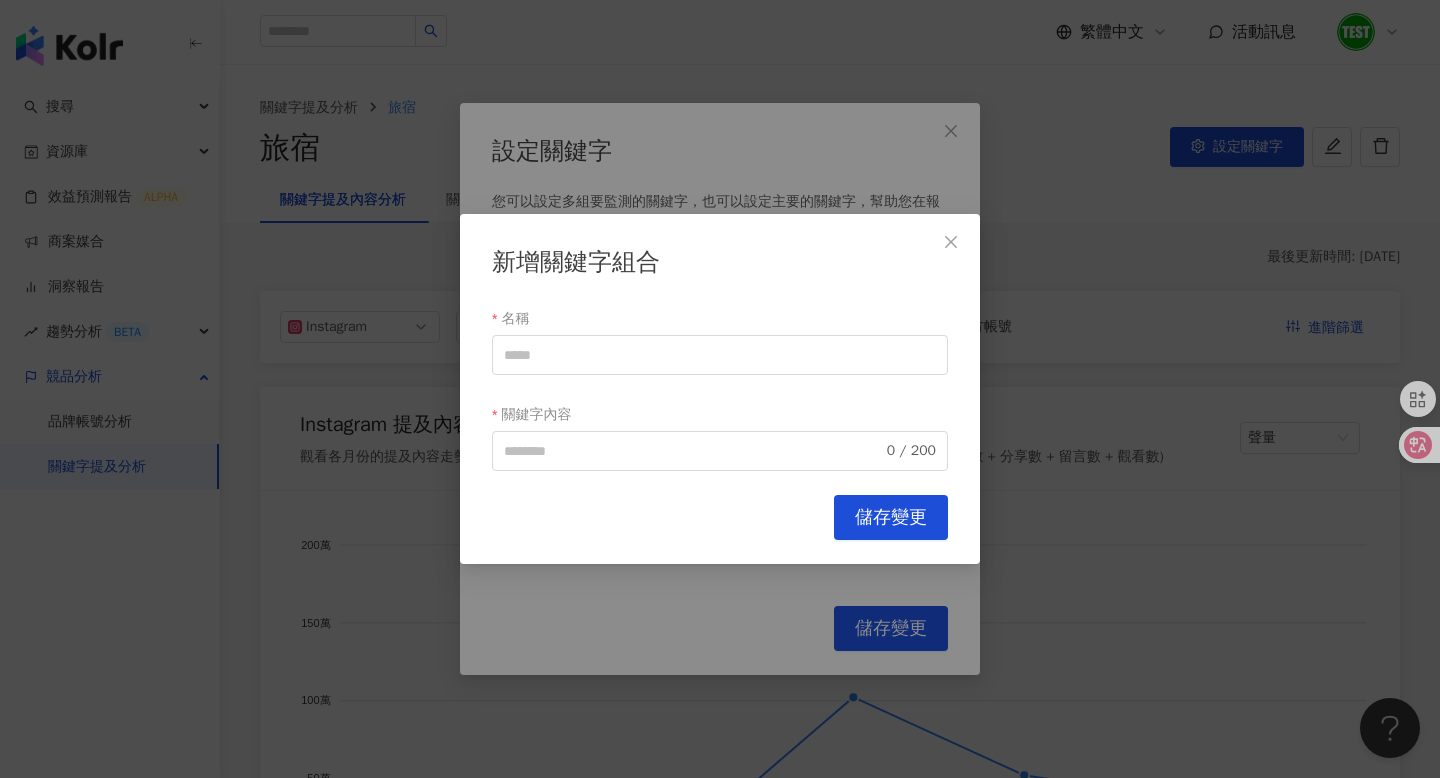 click on "新增關鍵字組合" at bounding box center (720, 263) 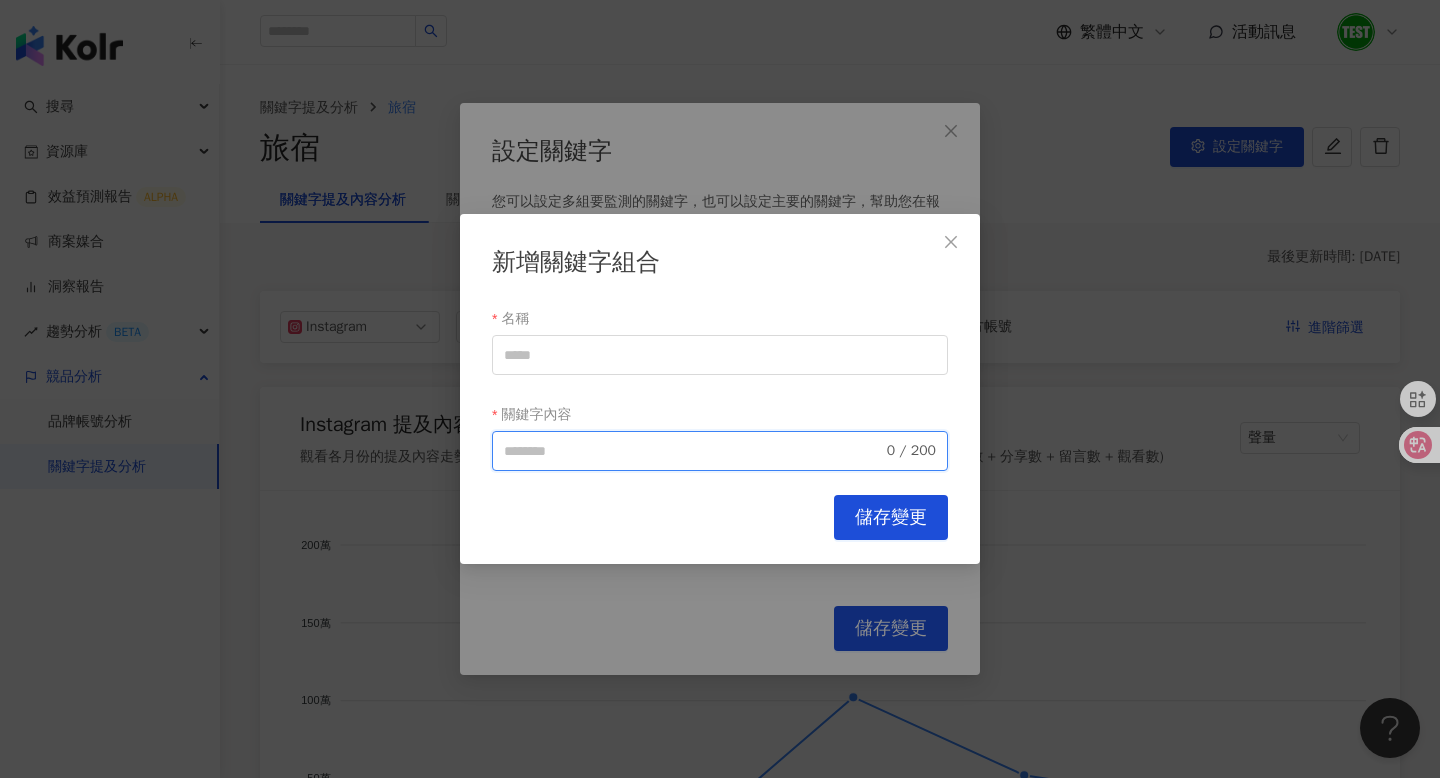 click on "關鍵字內容" at bounding box center (693, 451) 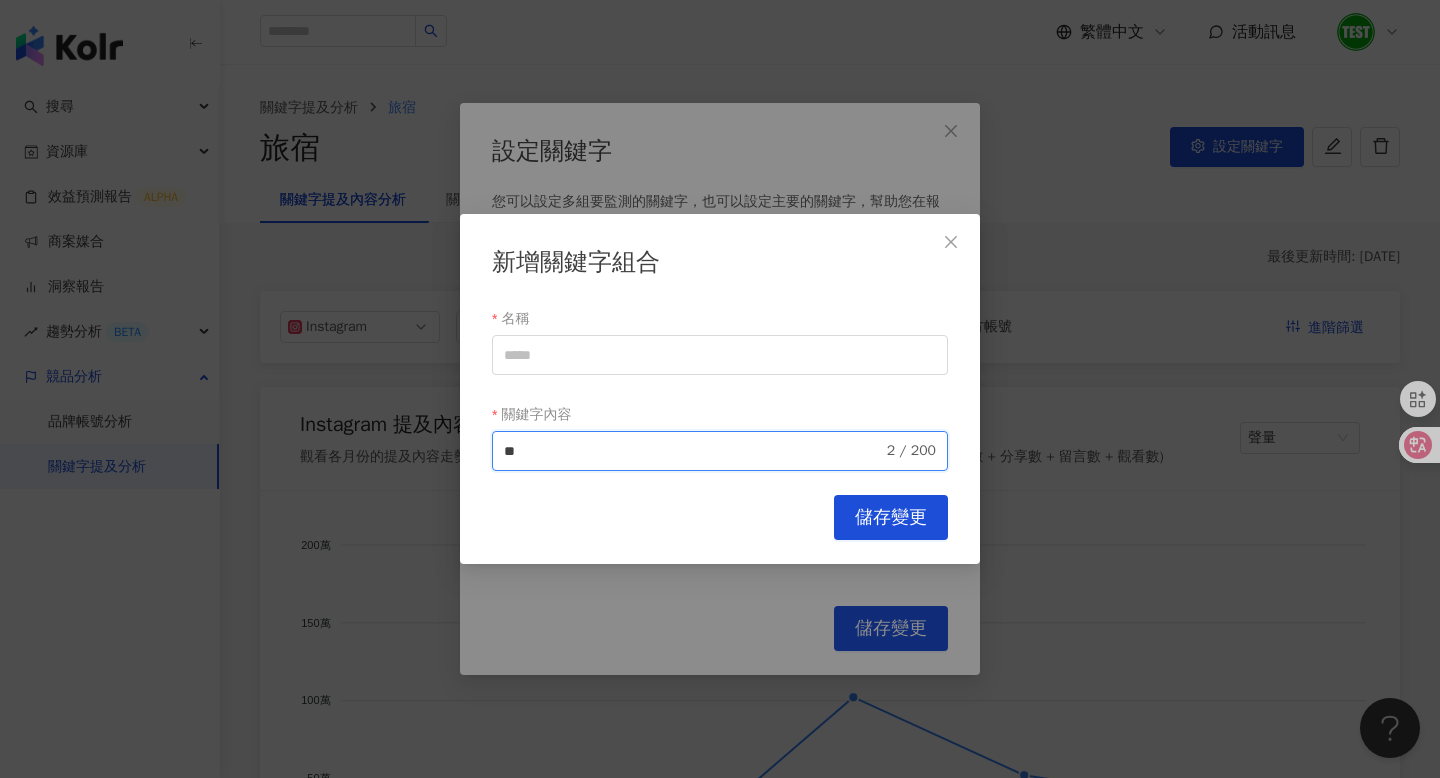 type on "*" 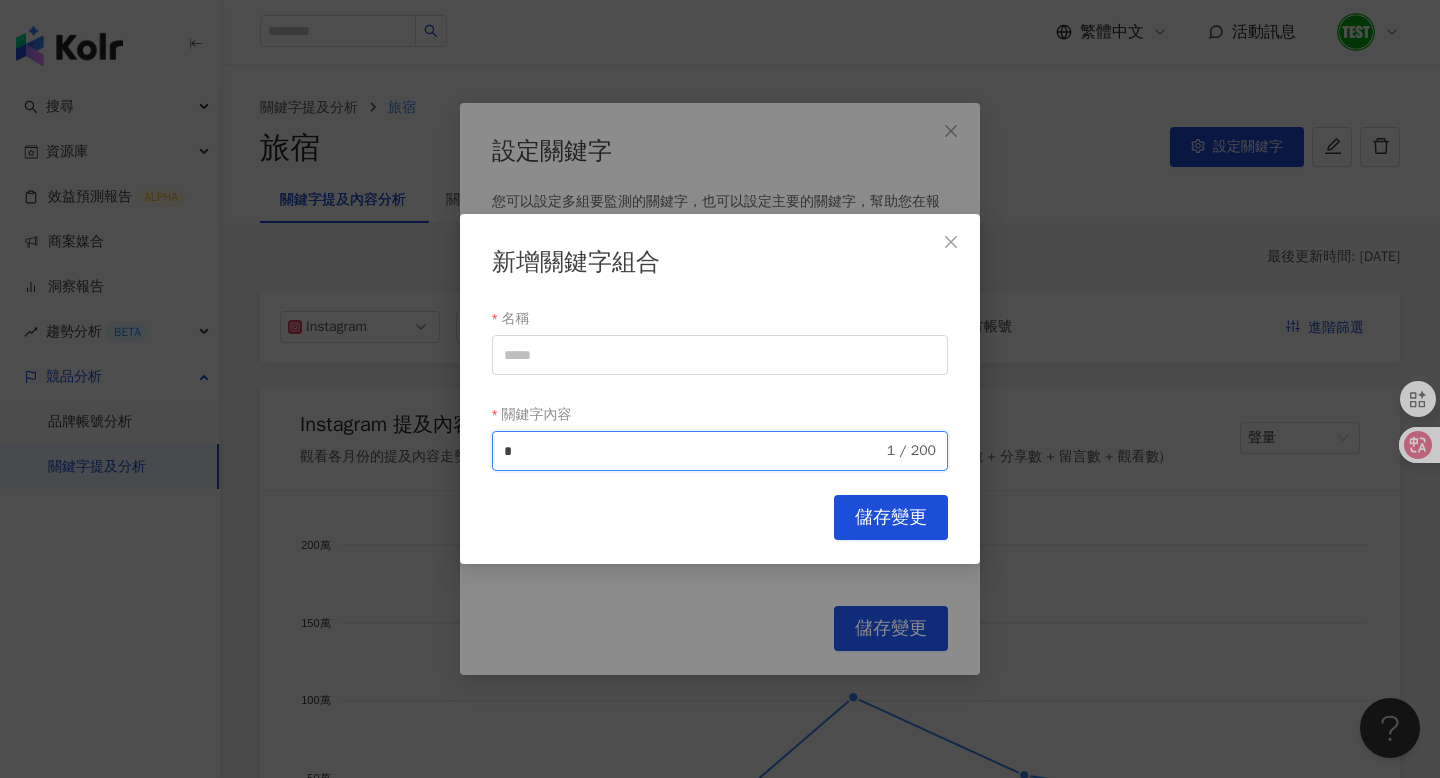 type 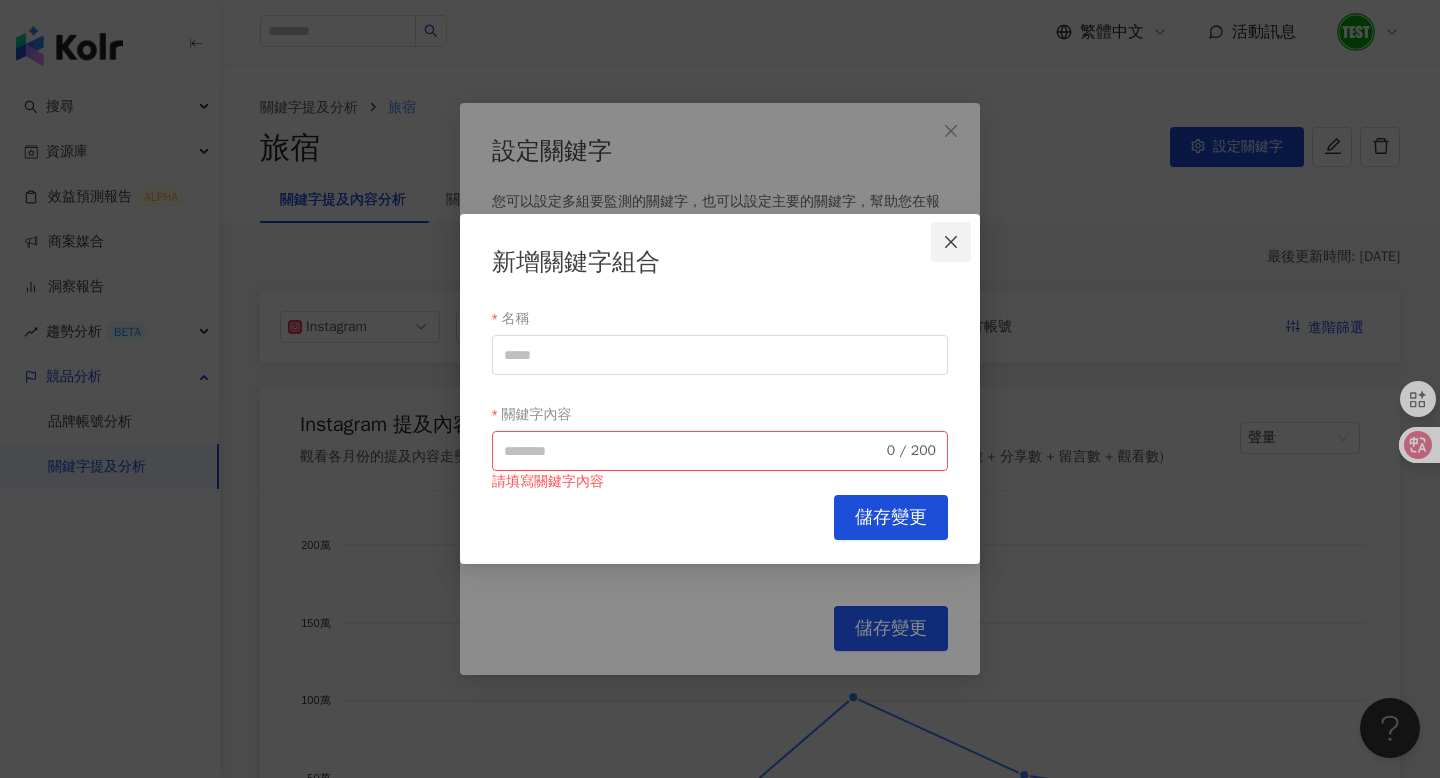 click 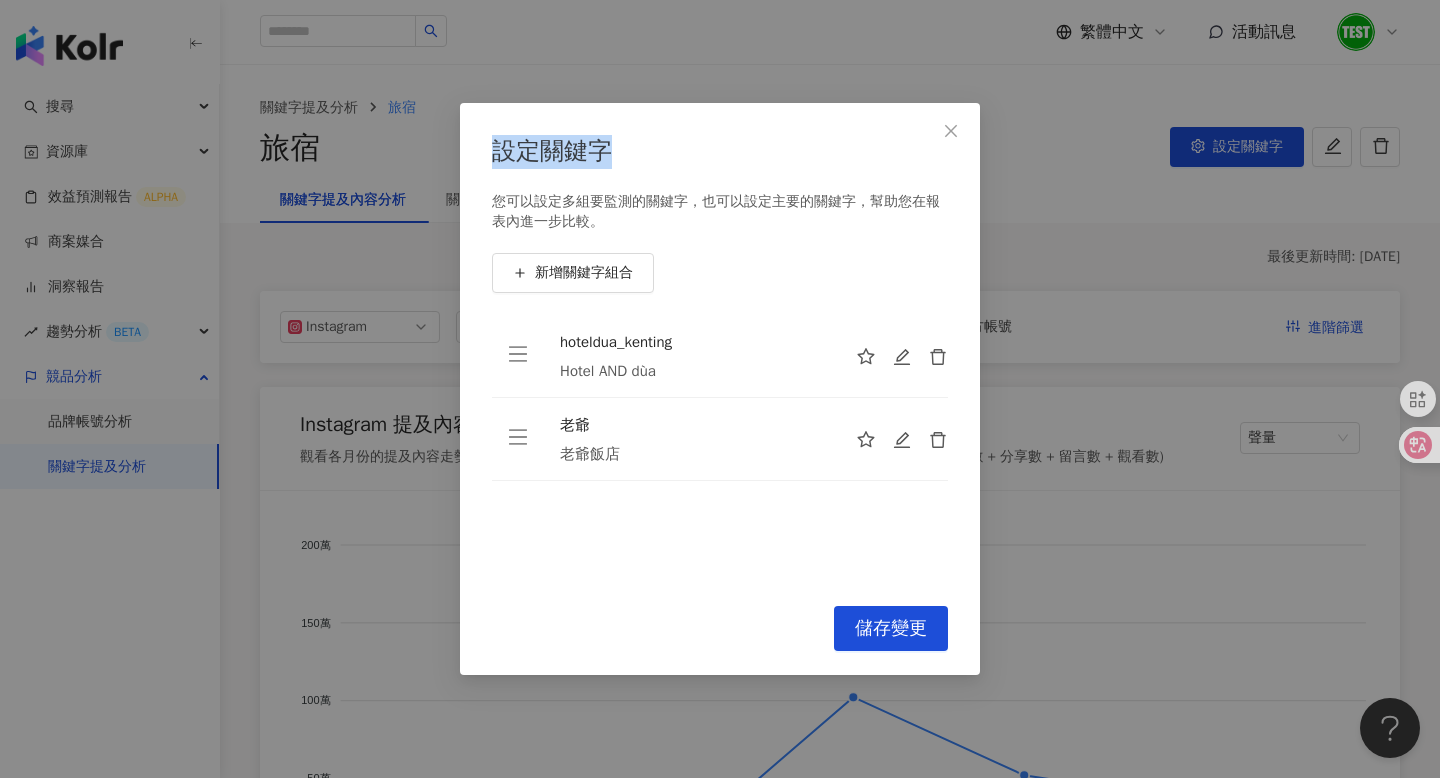 drag, startPoint x: 497, startPoint y: 150, endPoint x: 625, endPoint y: 150, distance: 128 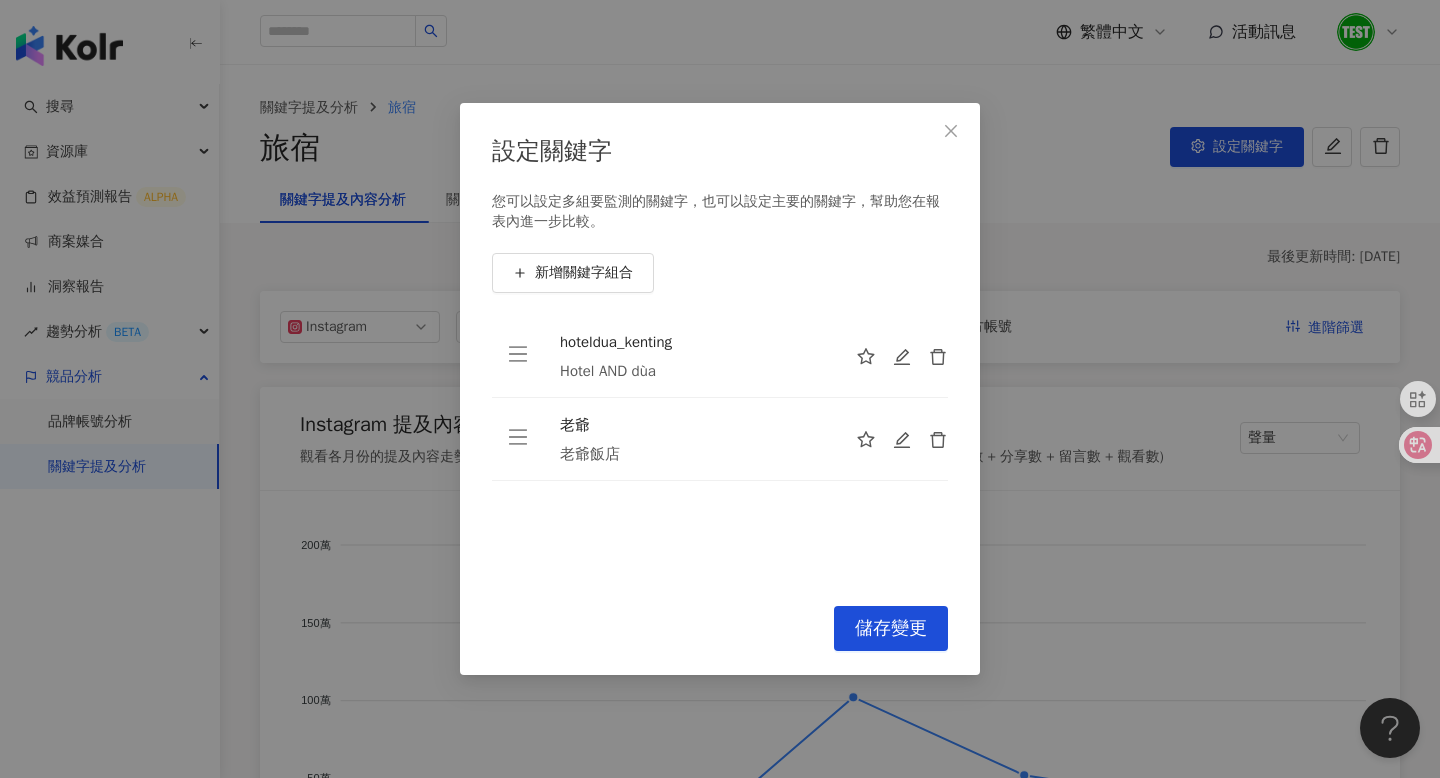 click on "設定關鍵字 您可以設定多組要監測的關鍵字，也可以設定主要的關鍵字，幫助您在報表內進一步比較。 新增關鍵字組合 hoteldua_kenting Hotel AND dùa  老爺 老爺飯店
To pick up a draggable item, press the space bar.
While dragging, use the arrow keys to move the item.
Press space again to drop the item in its new position, or press escape to cancel.
Cancel 儲存變更" at bounding box center [720, 389] 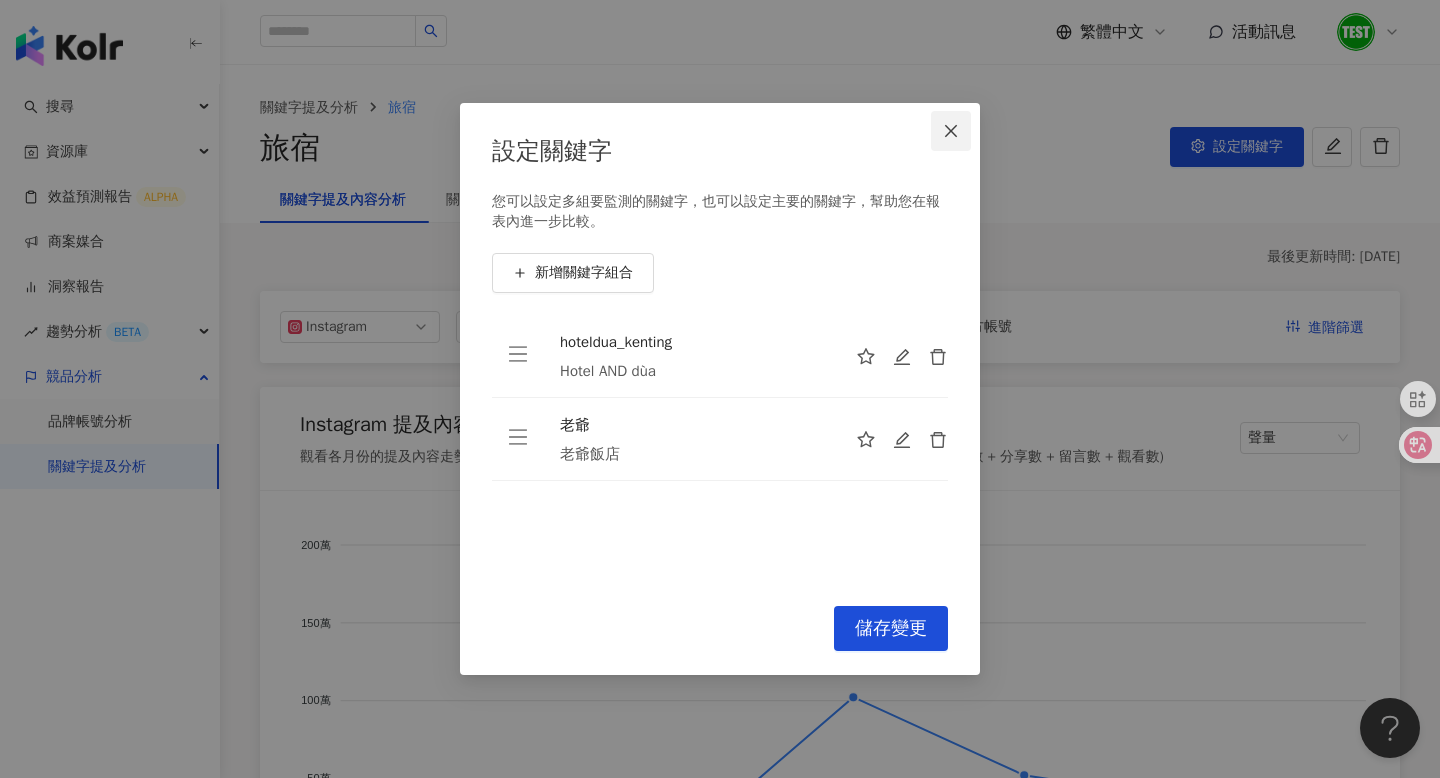 click 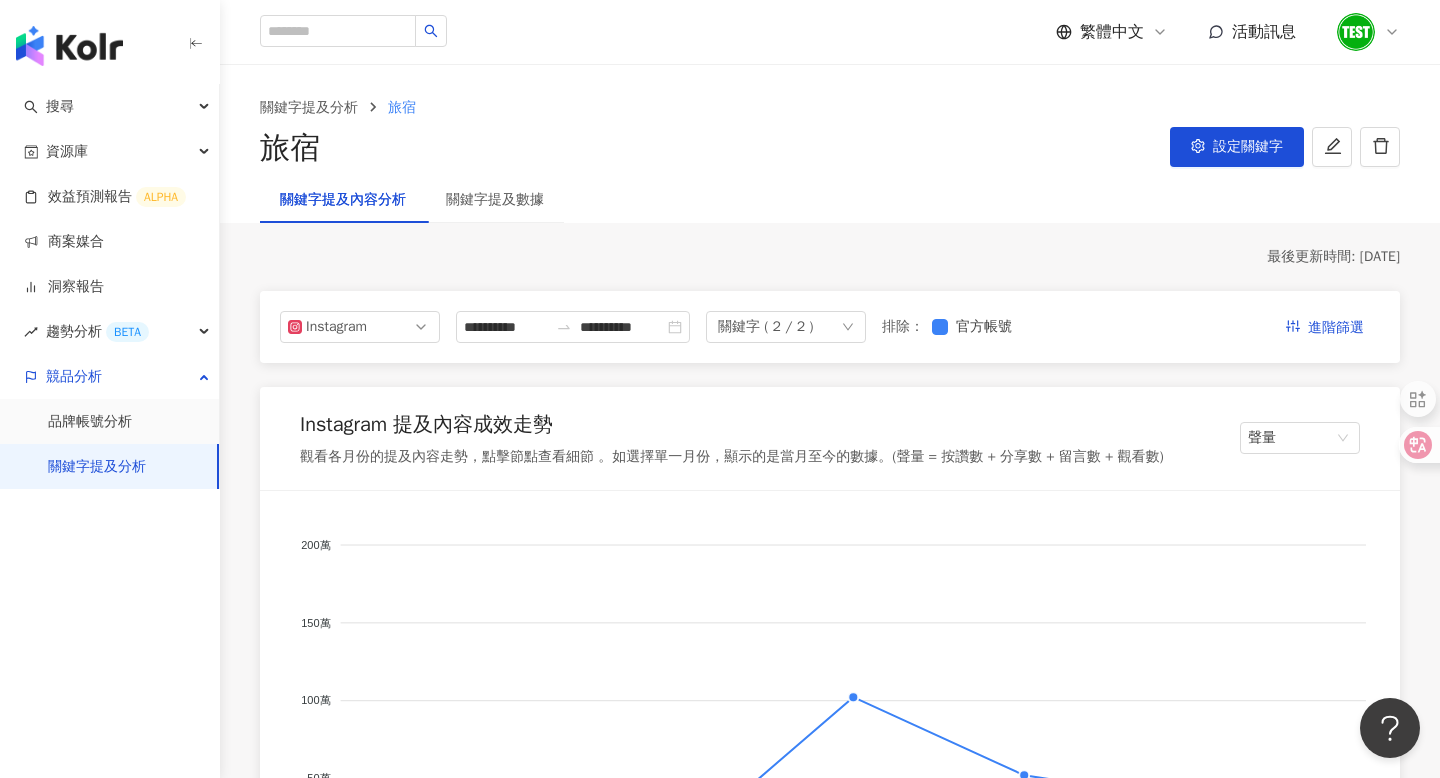 click on "繁體中文" at bounding box center (1112, 32) 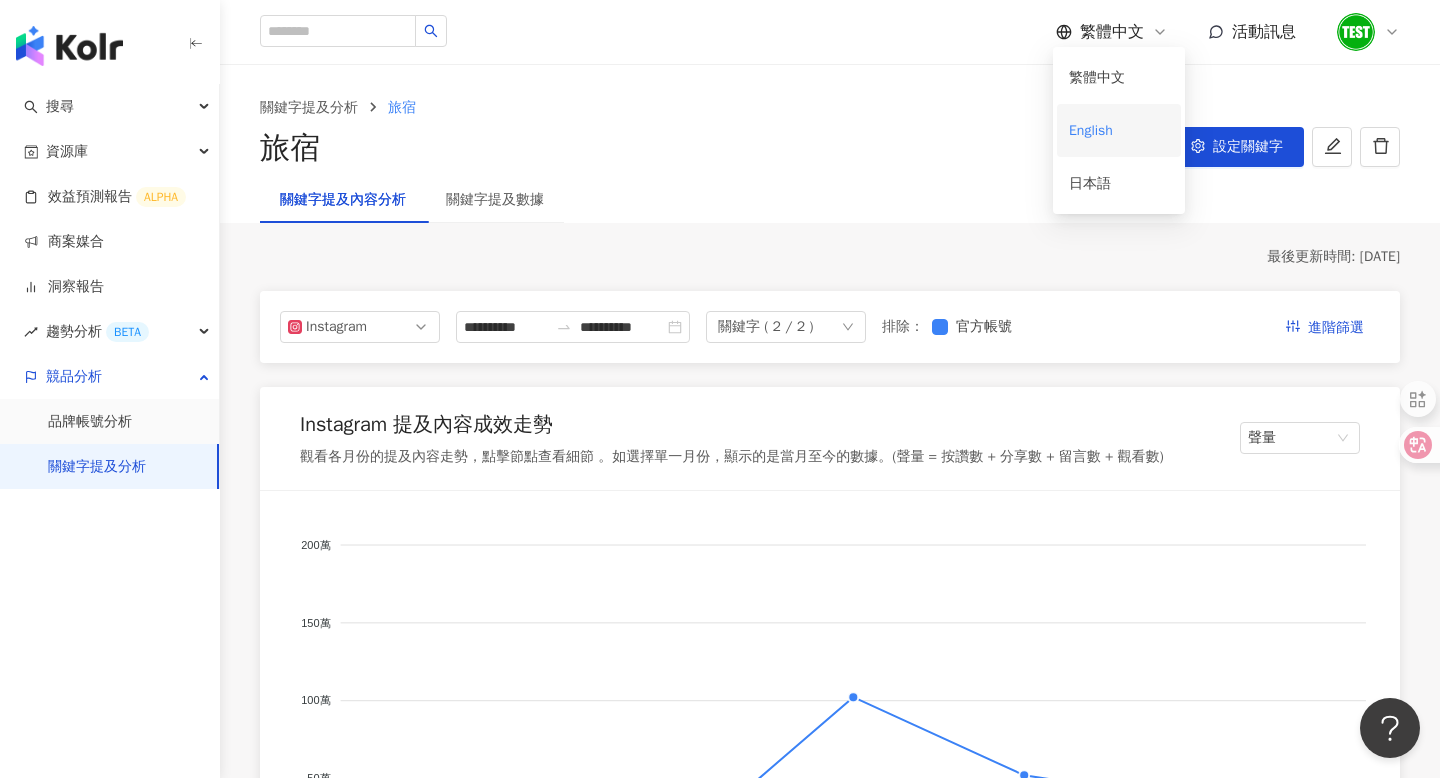 click on "English" at bounding box center [1119, 130] 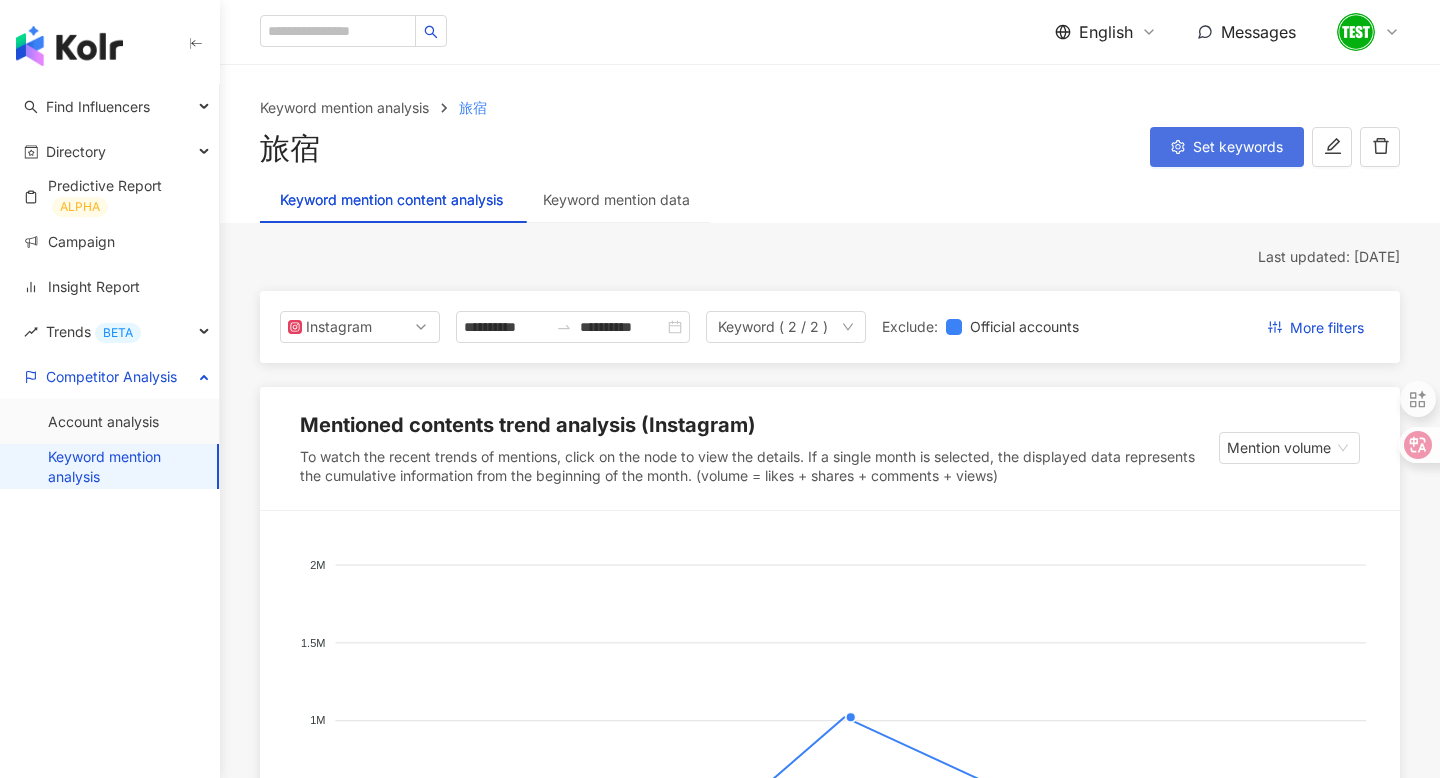 click on "Set keywords" at bounding box center (1238, 147) 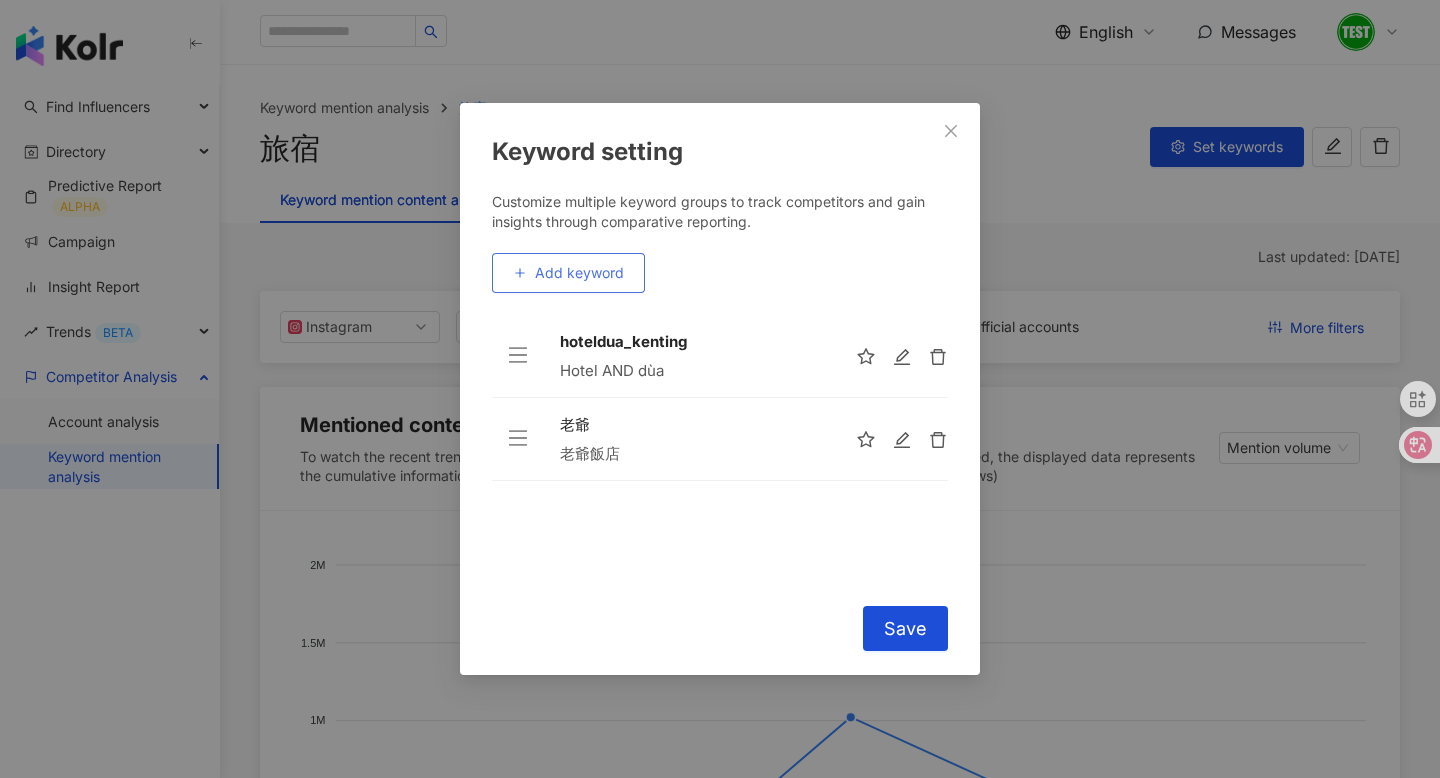 click on "Add keyword" at bounding box center (568, 273) 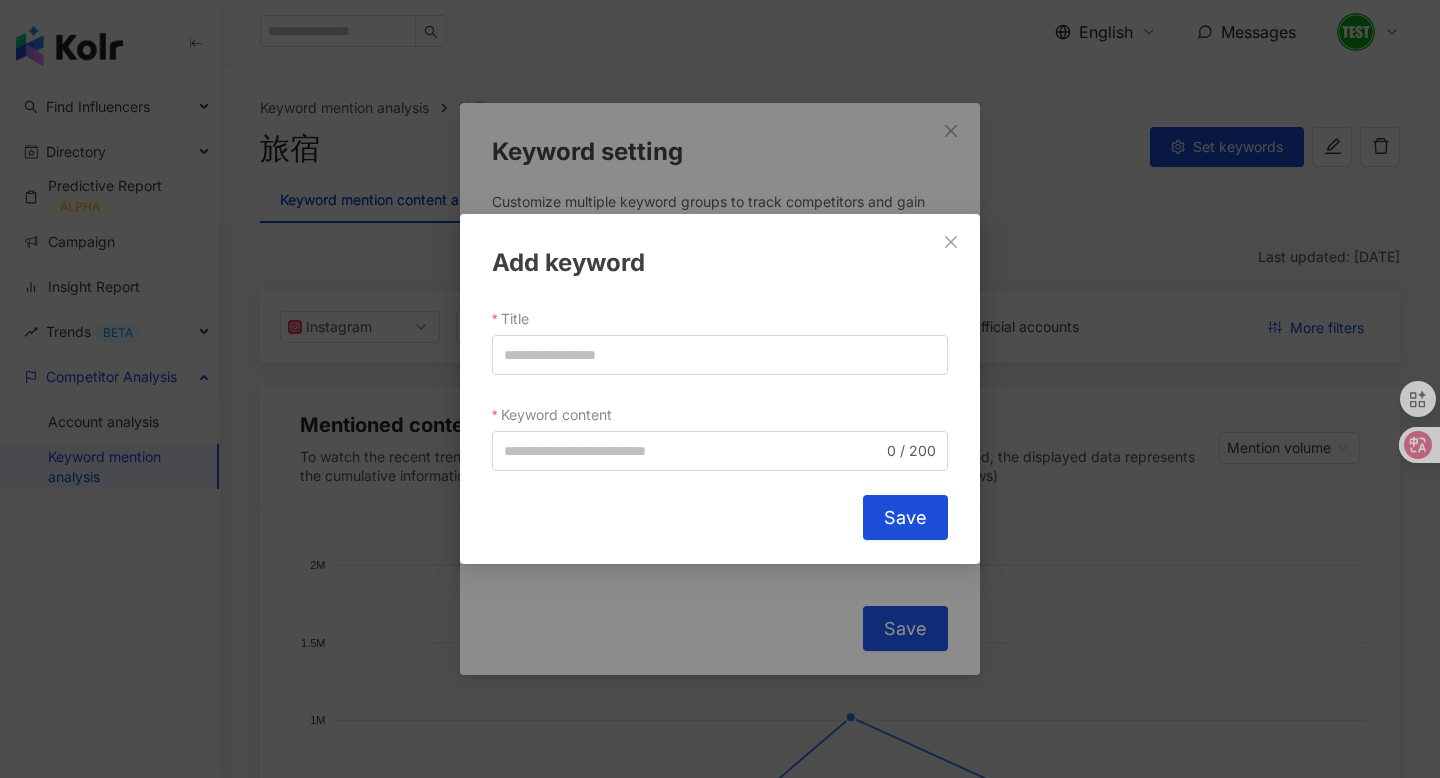 click on "Add keyword" at bounding box center (720, 263) 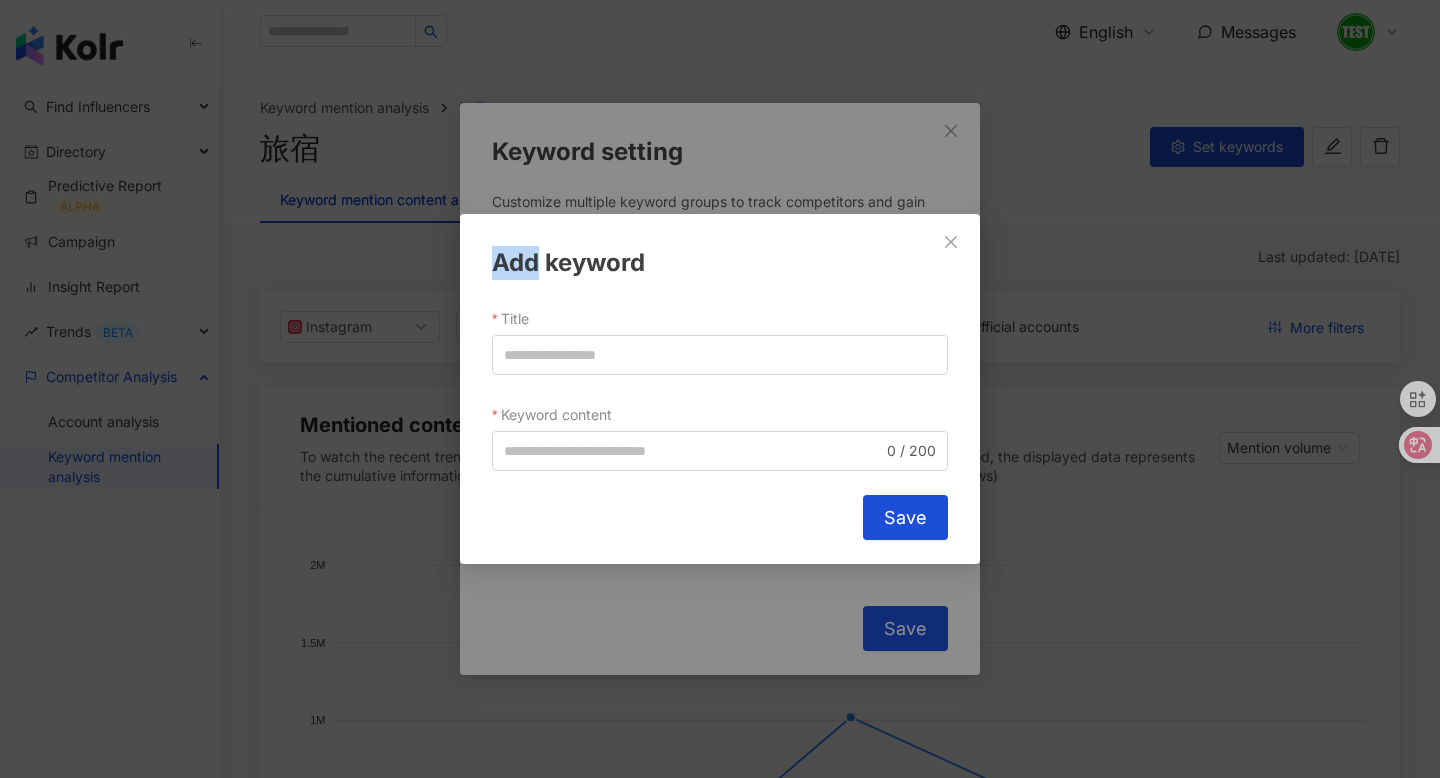click on "Add keyword" at bounding box center (720, 263) 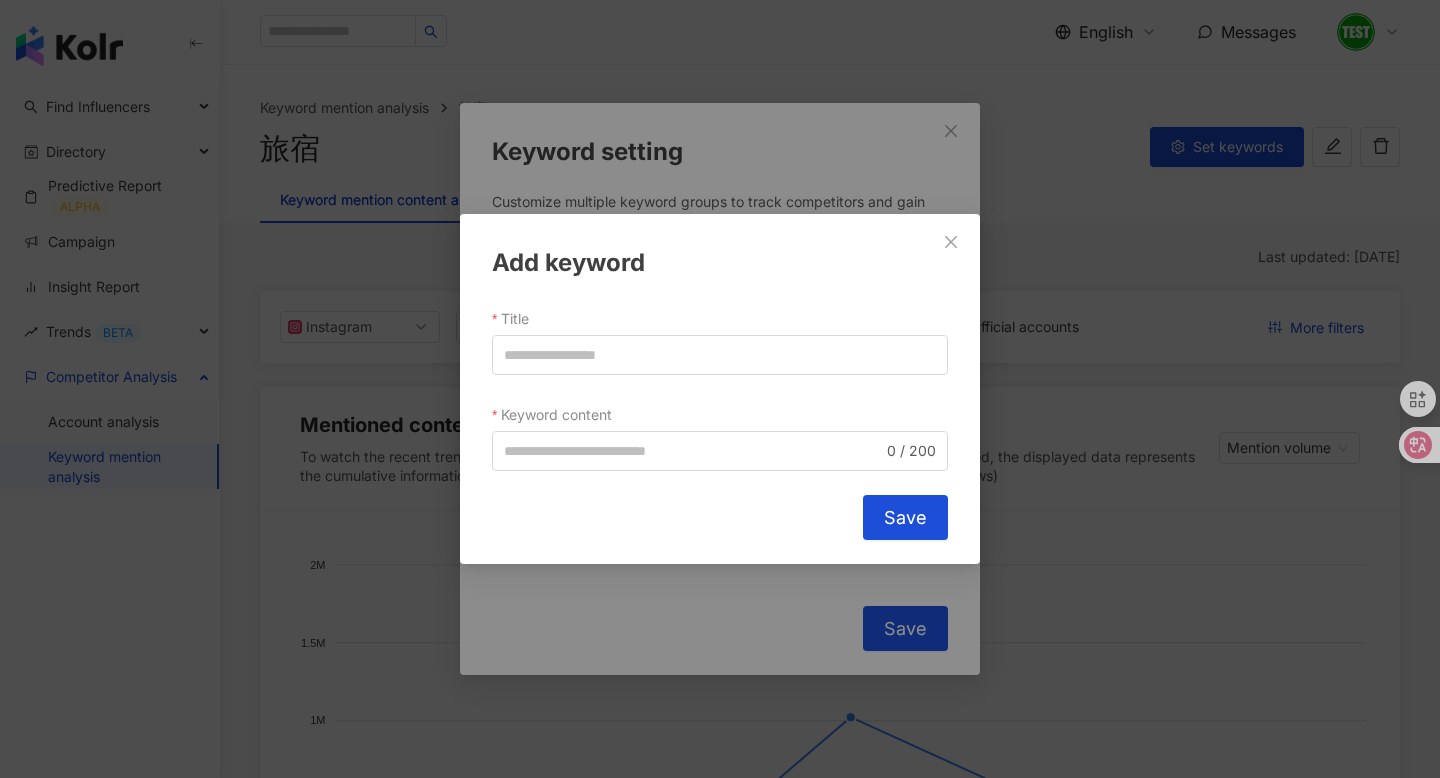 click on "Add keyword" at bounding box center (720, 263) 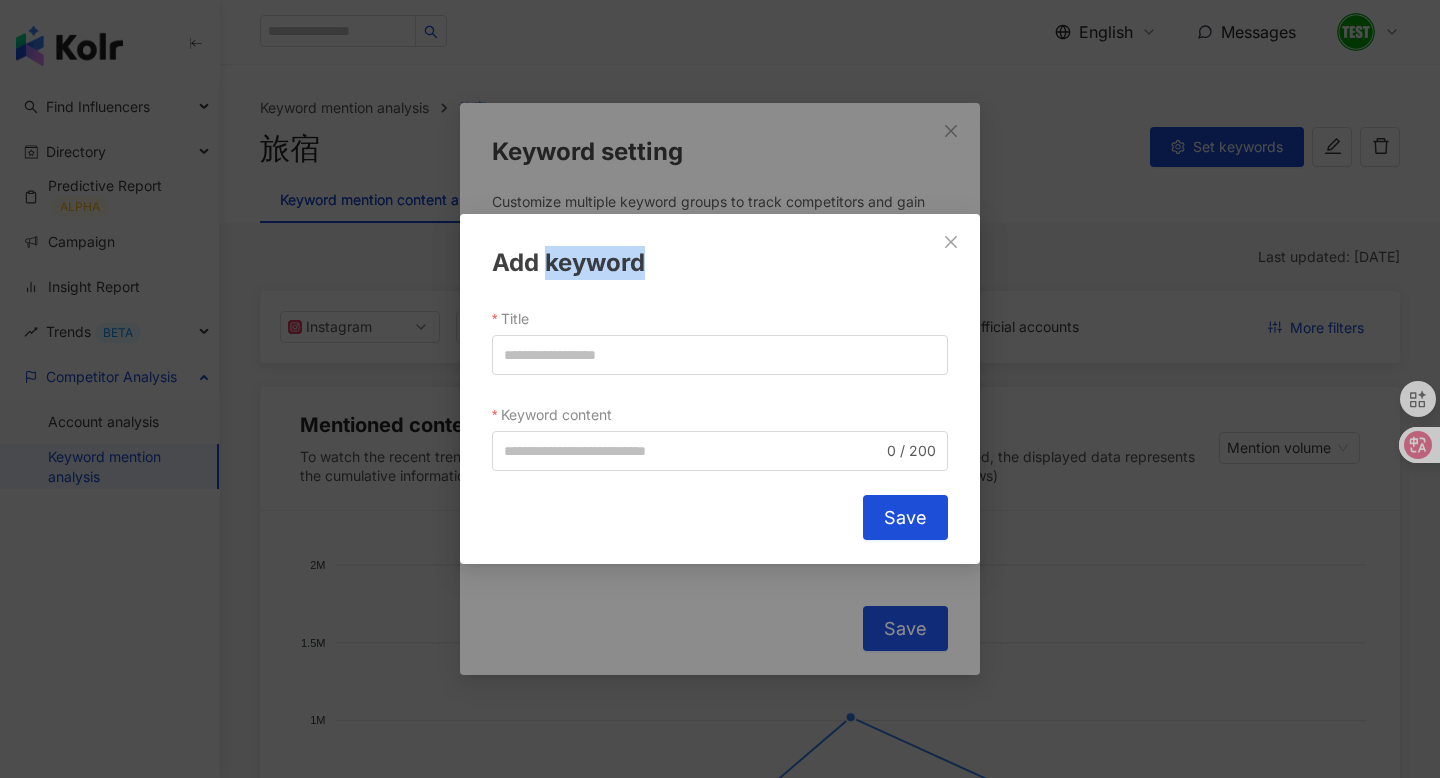 click on "Add keyword" at bounding box center (720, 263) 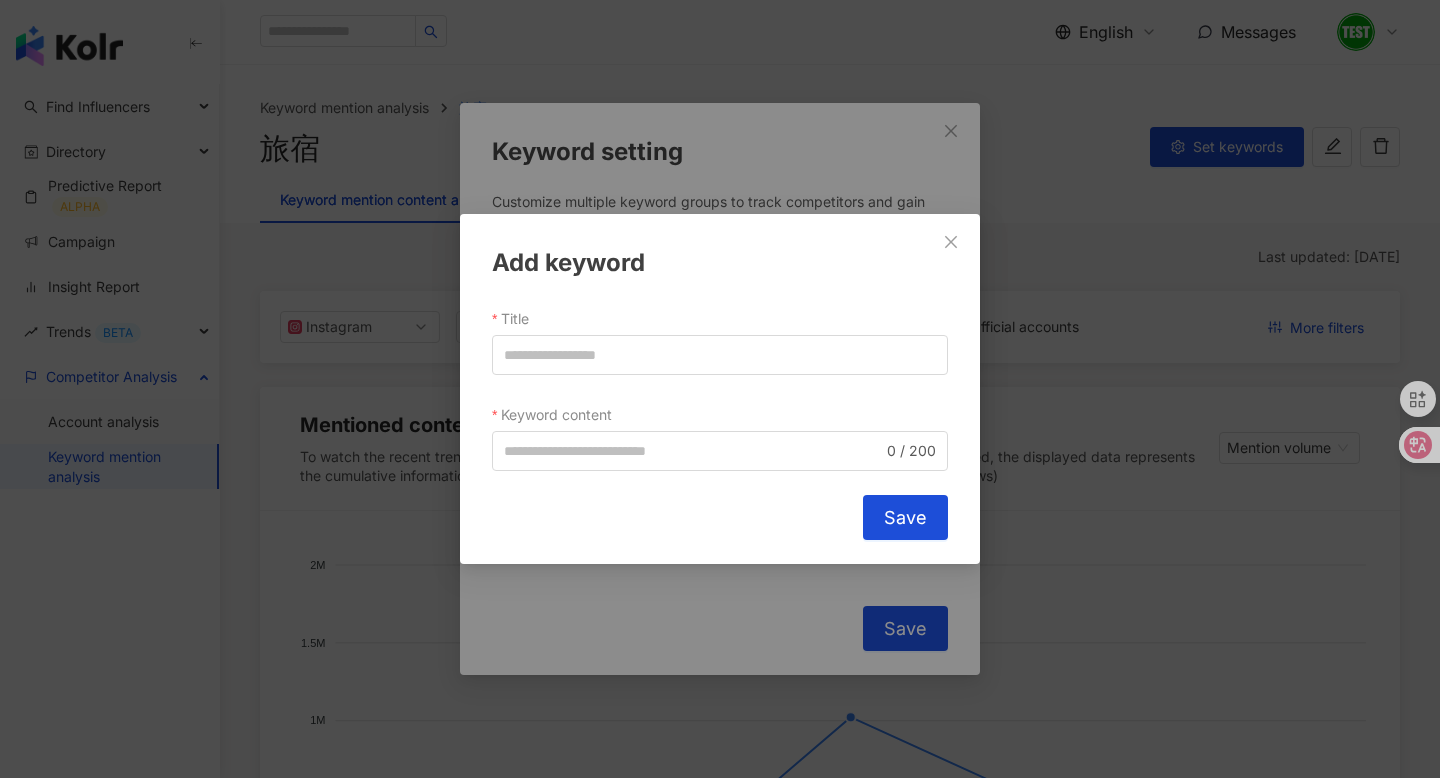 click on "Add keyword" at bounding box center [720, 263] 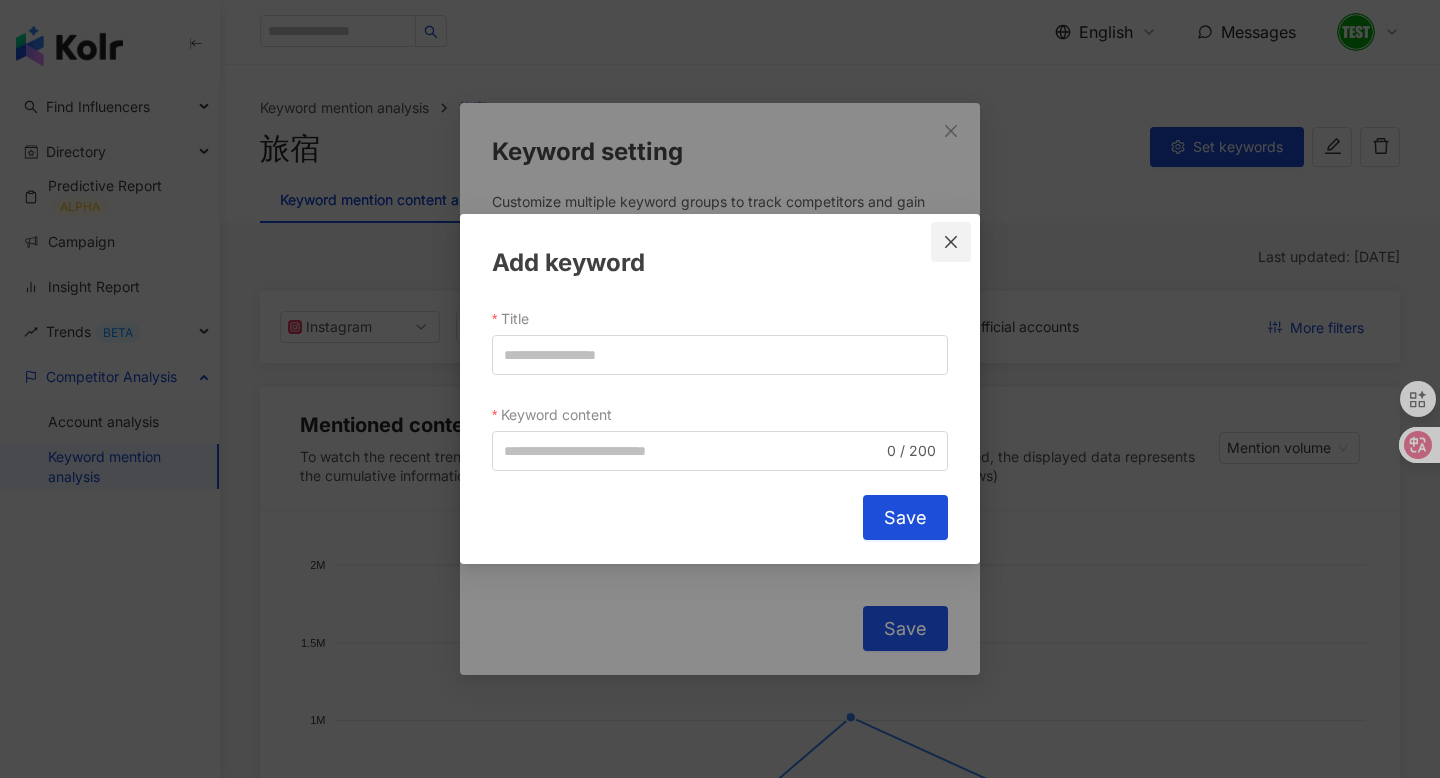 click 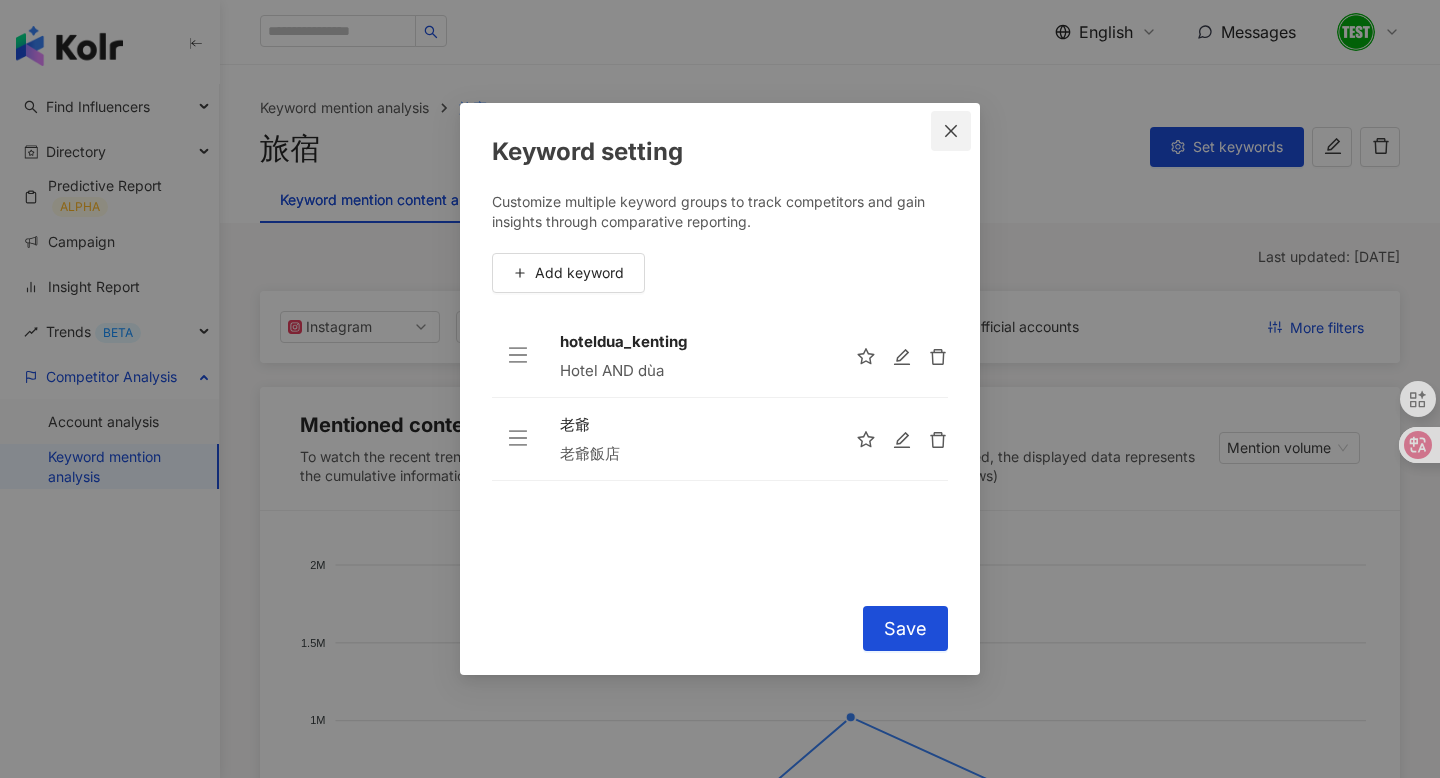 click 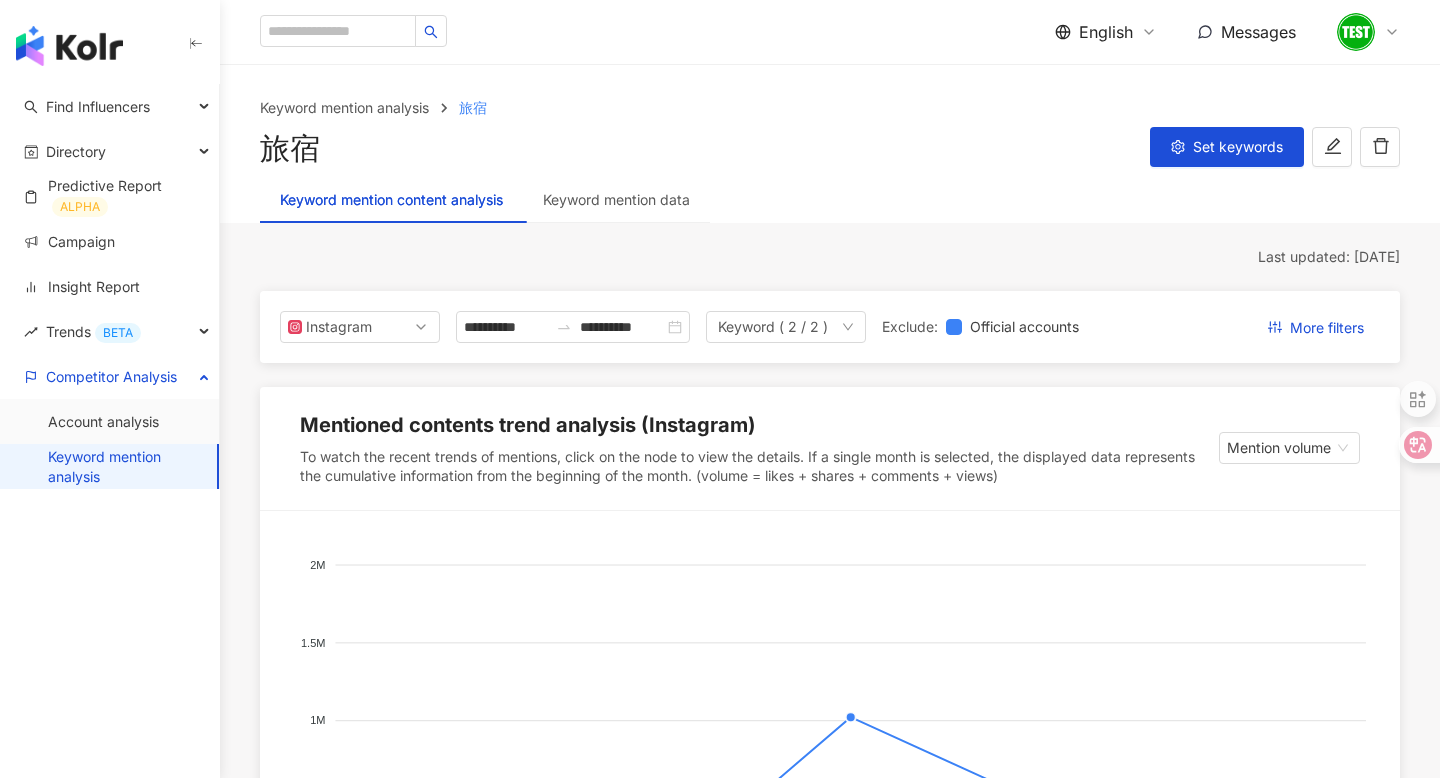 click on "English" at bounding box center (1106, 32) 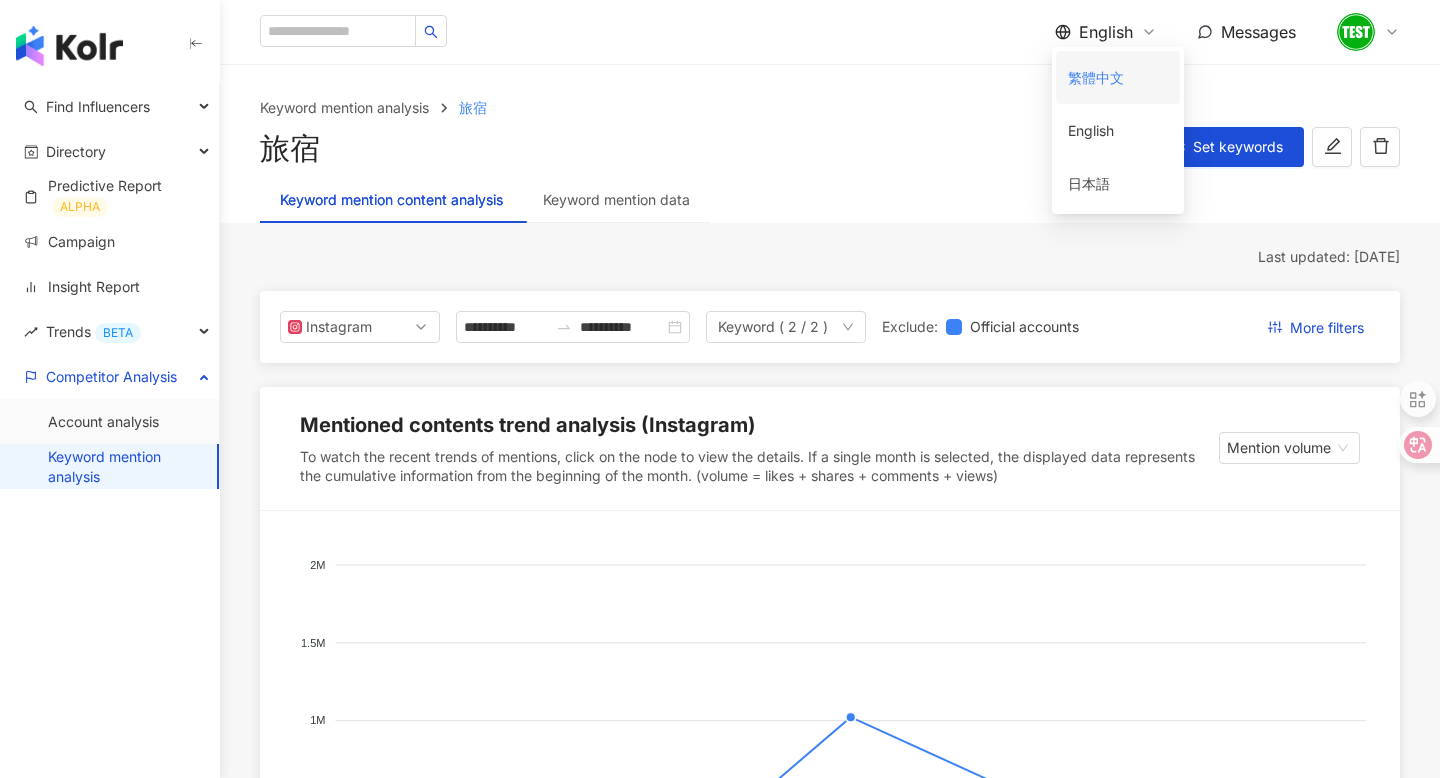 click on "繁體中文" at bounding box center (1118, 77) 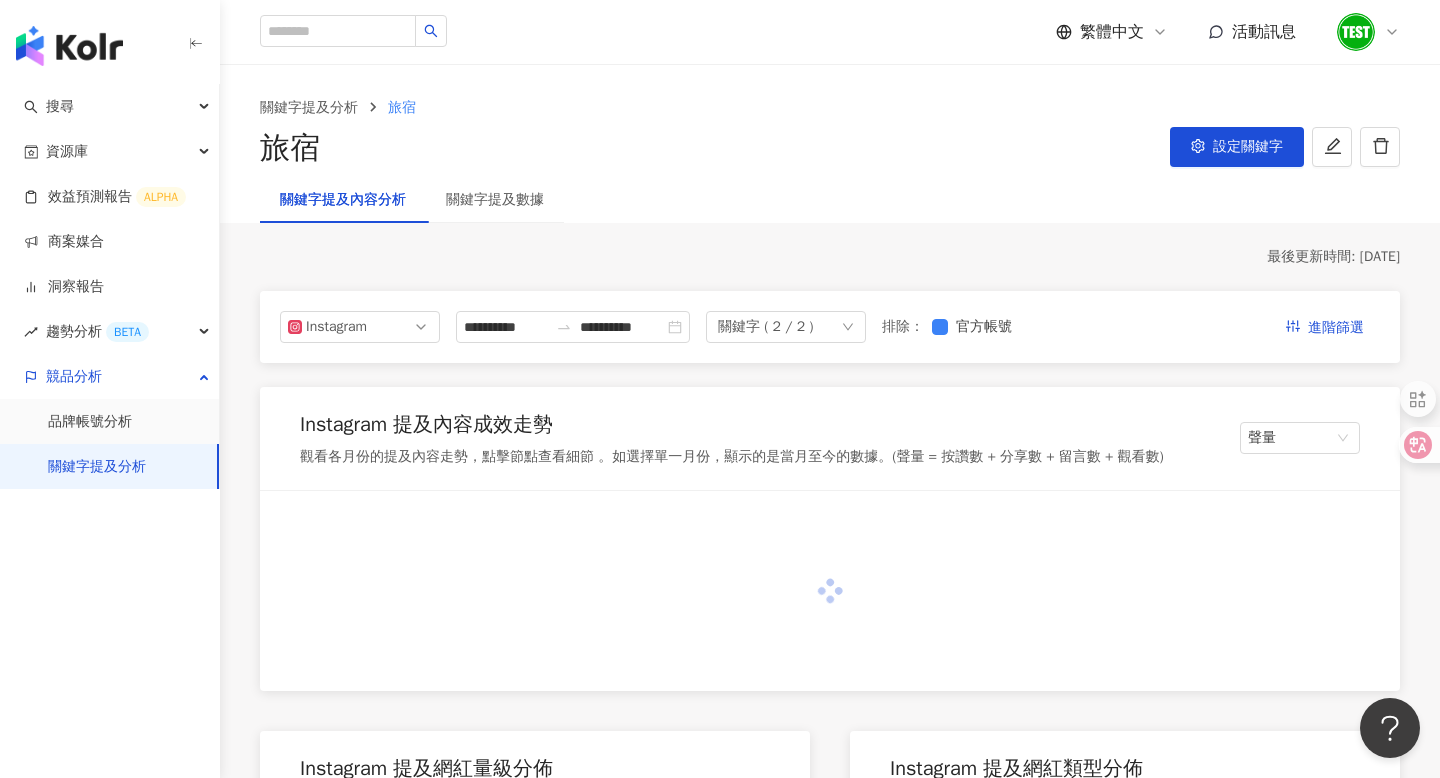 click on "設定關鍵字" at bounding box center (1248, 147) 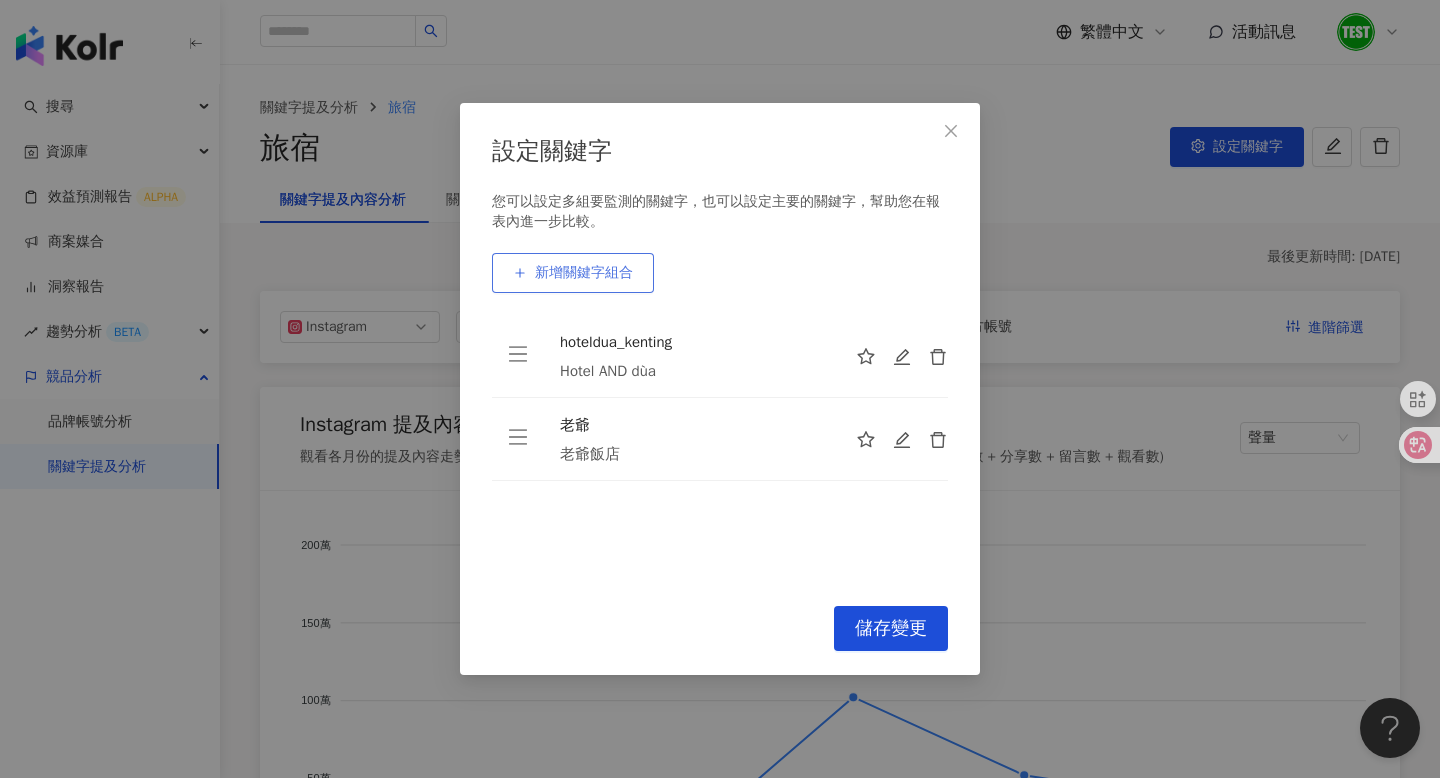 click on "新增關鍵字組合" at bounding box center (584, 273) 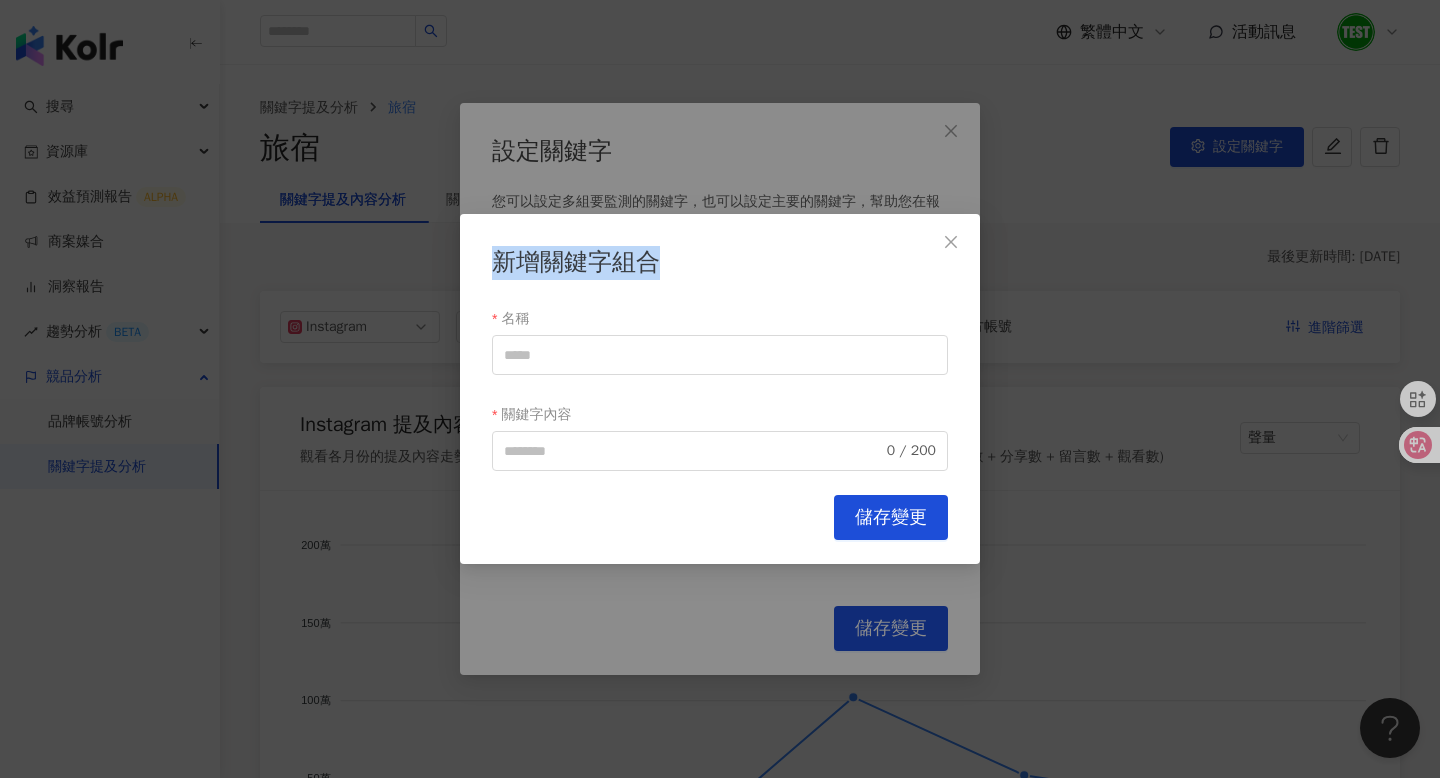 drag, startPoint x: 680, startPoint y: 259, endPoint x: 479, endPoint y: 257, distance: 201.00995 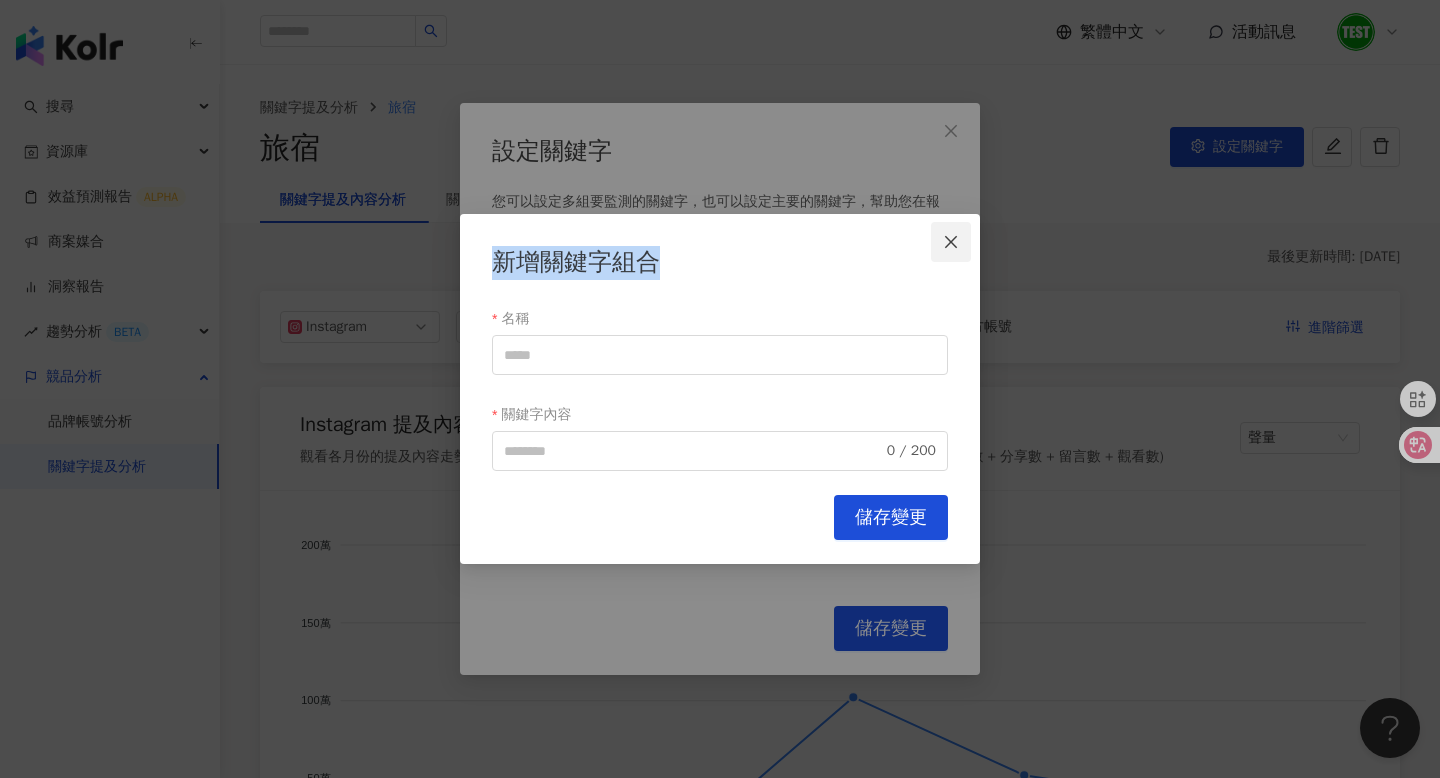 click 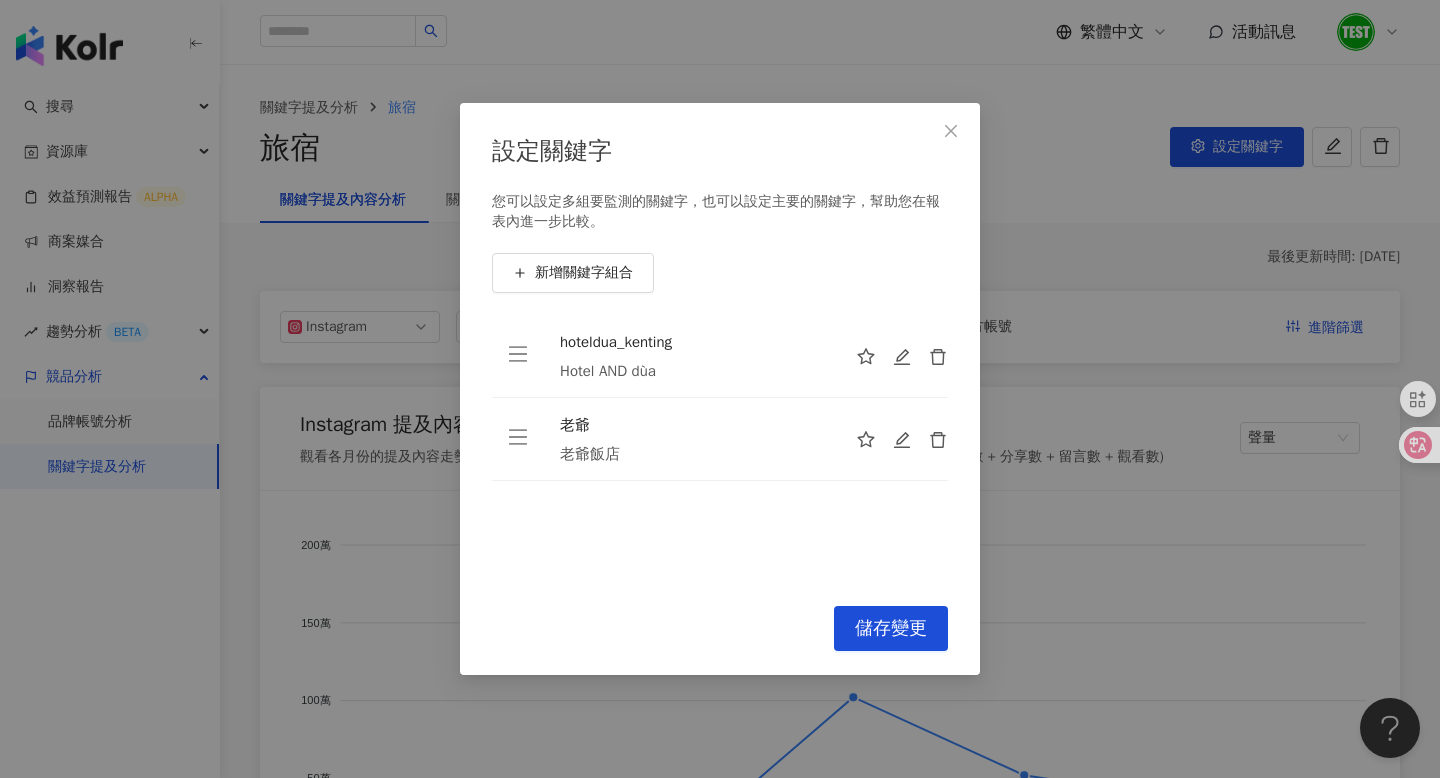 click on "老爺飯店" at bounding box center (692, 454) 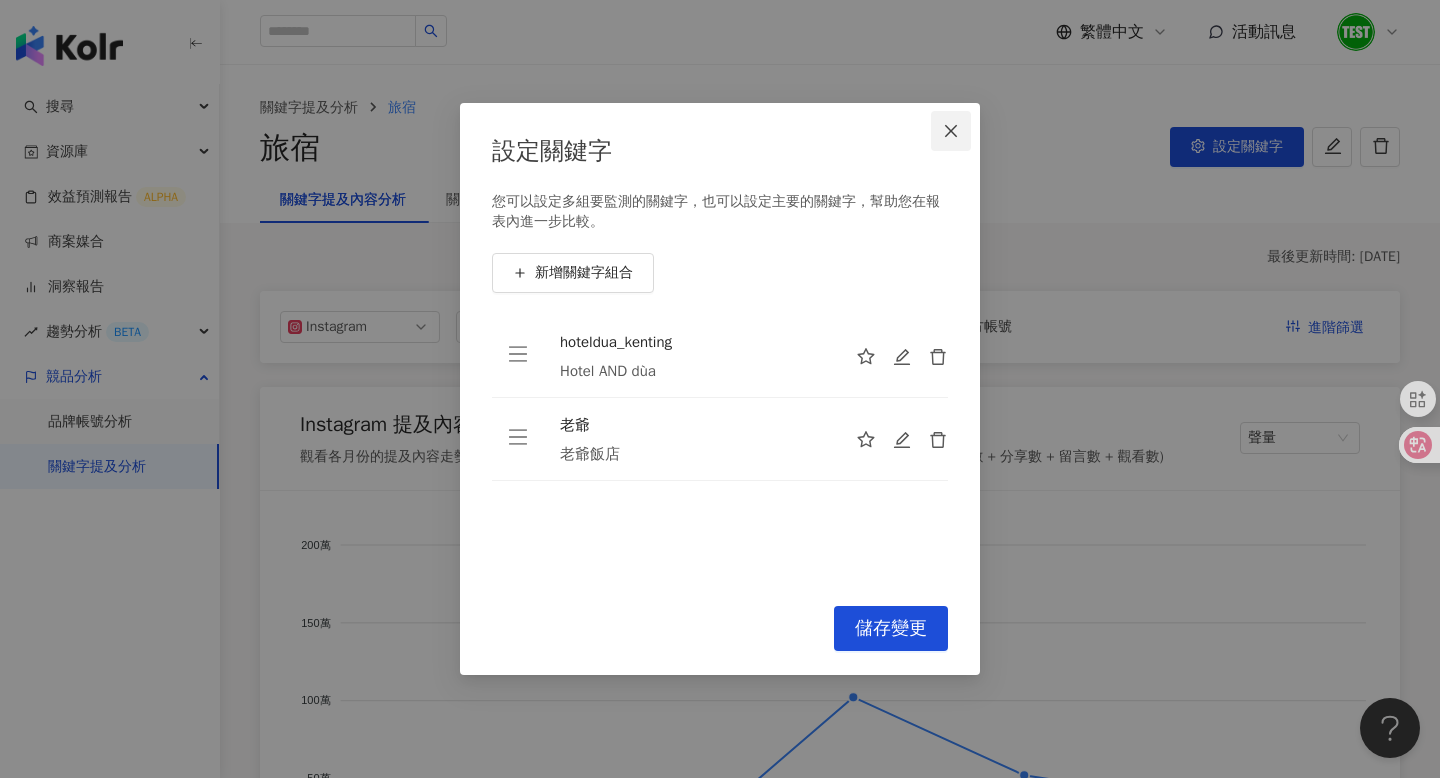 click 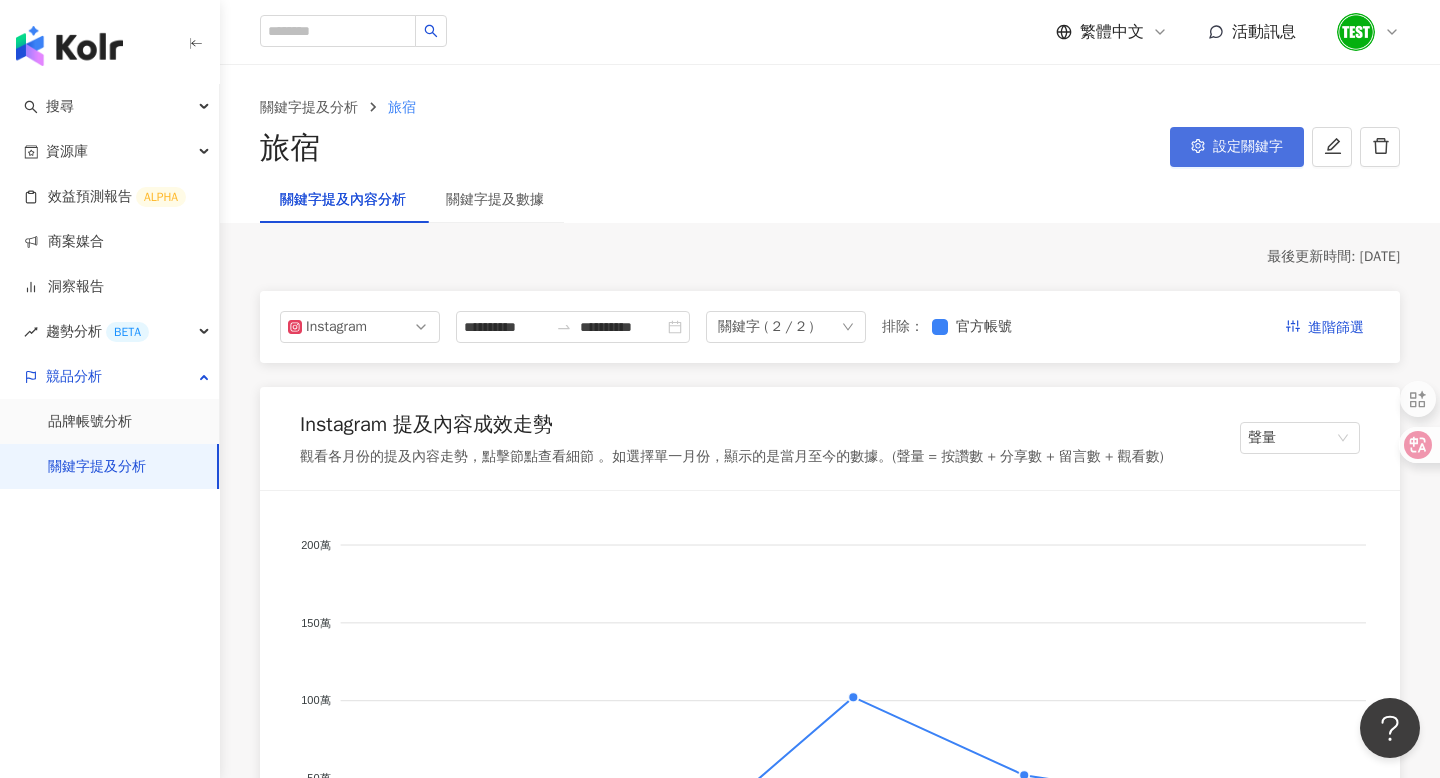 click on "設定關鍵字" at bounding box center (1248, 147) 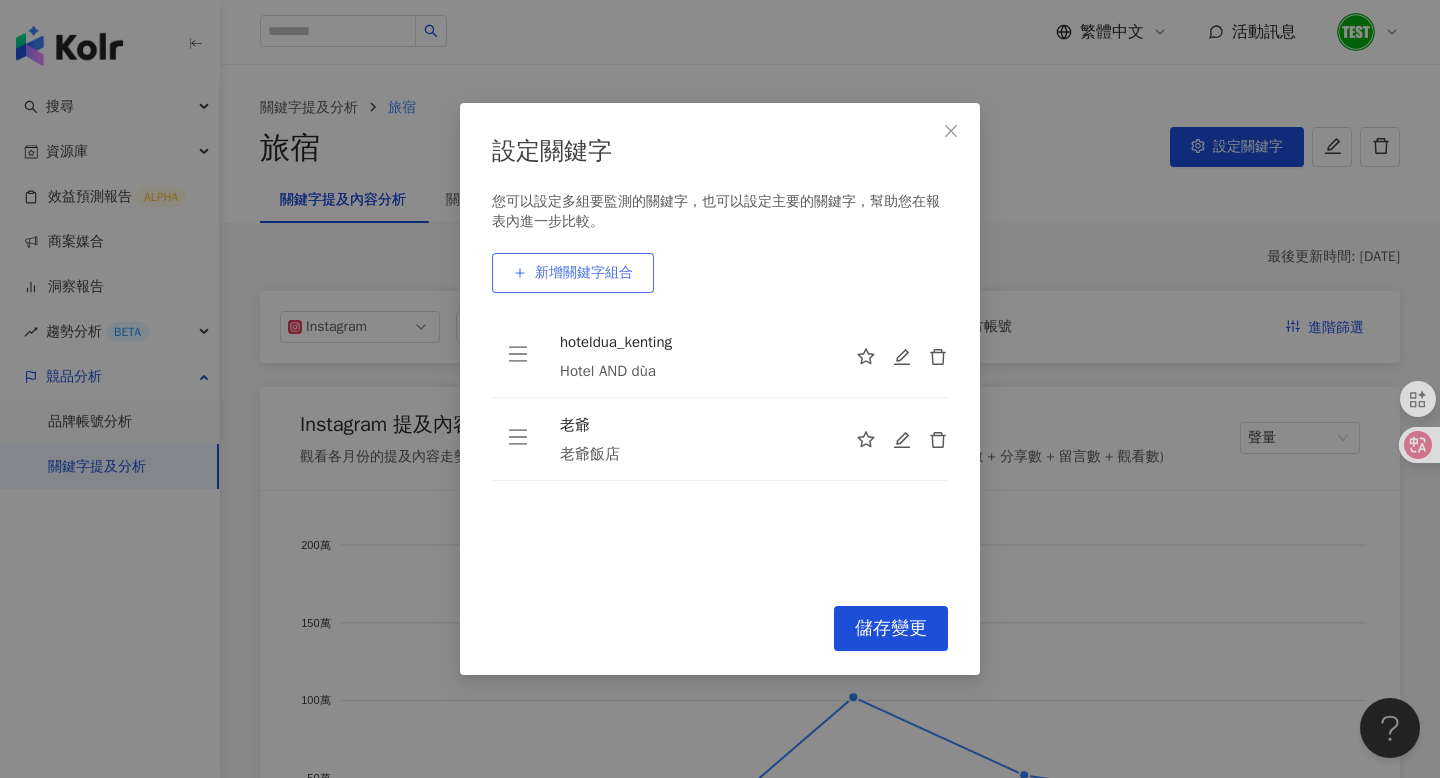 click on "新增關鍵字組合" at bounding box center (584, 273) 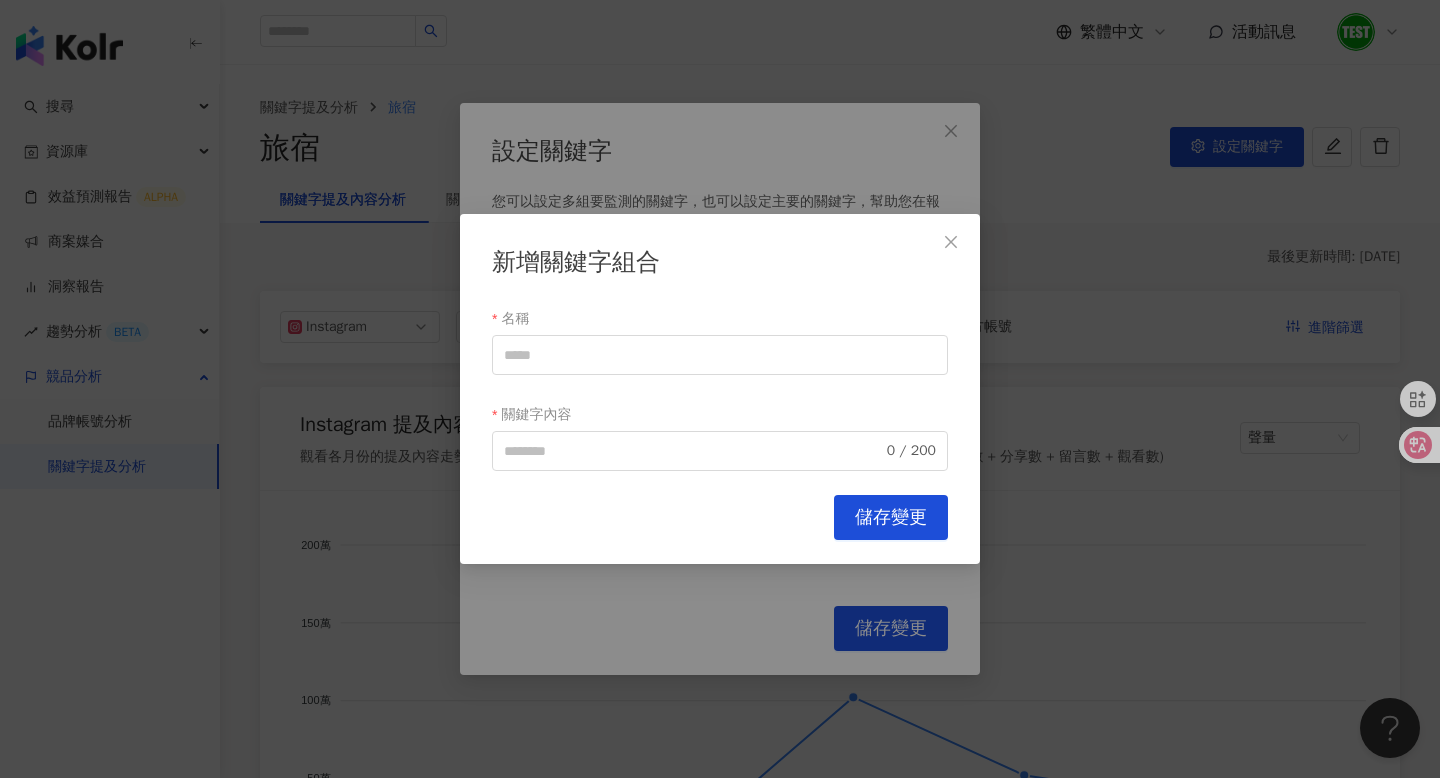 click on "新增關鍵字組合" at bounding box center (720, 263) 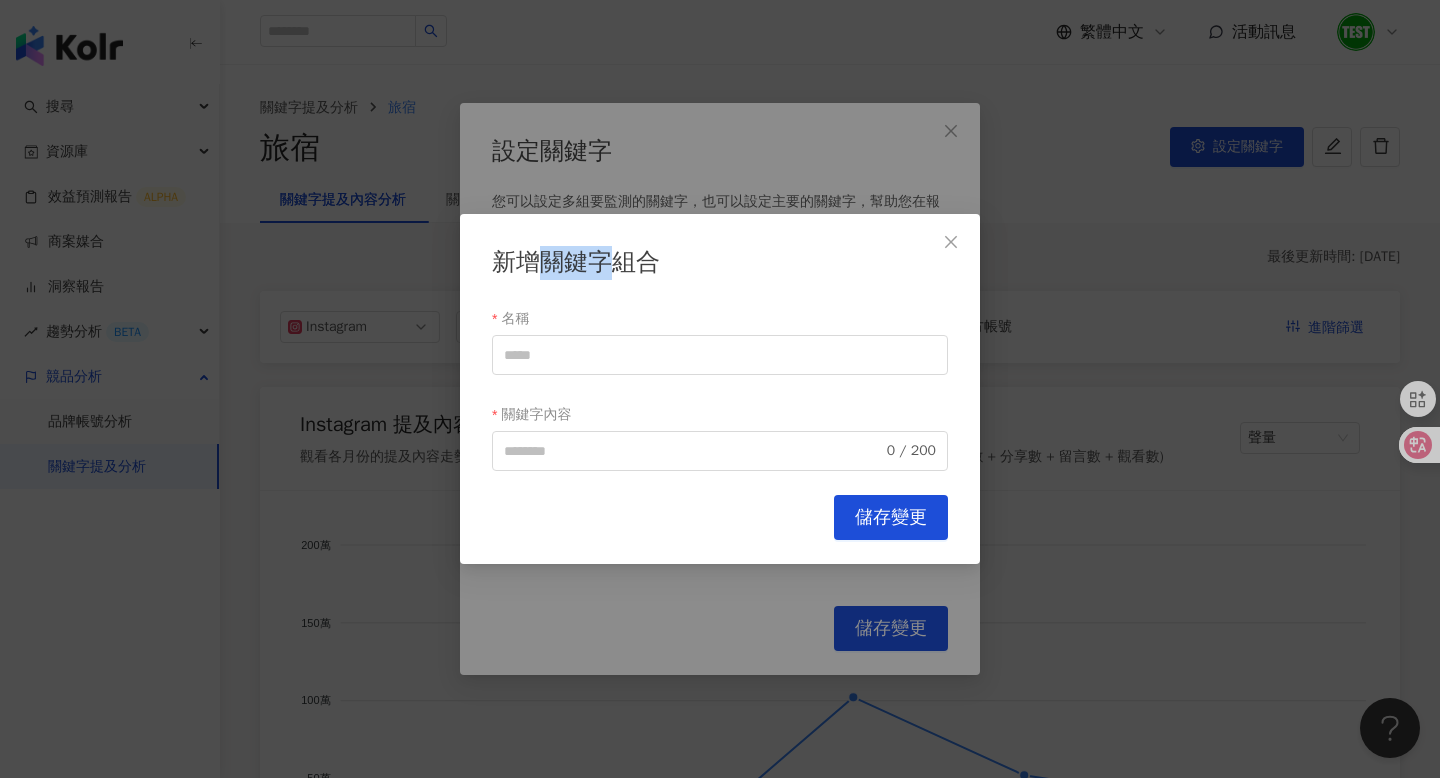 click on "新增關鍵字組合" at bounding box center [720, 263] 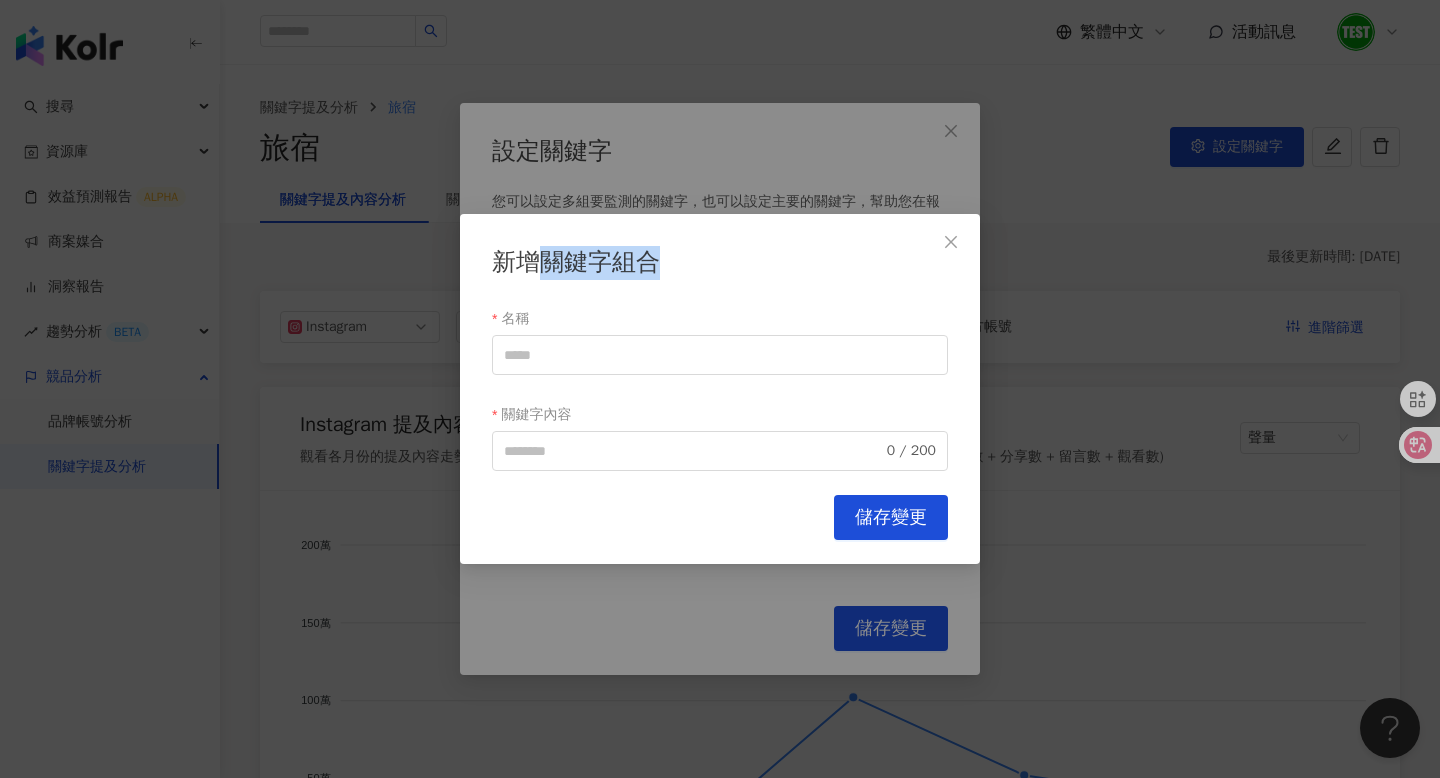 drag, startPoint x: 539, startPoint y: 264, endPoint x: 658, endPoint y: 265, distance: 119.0042 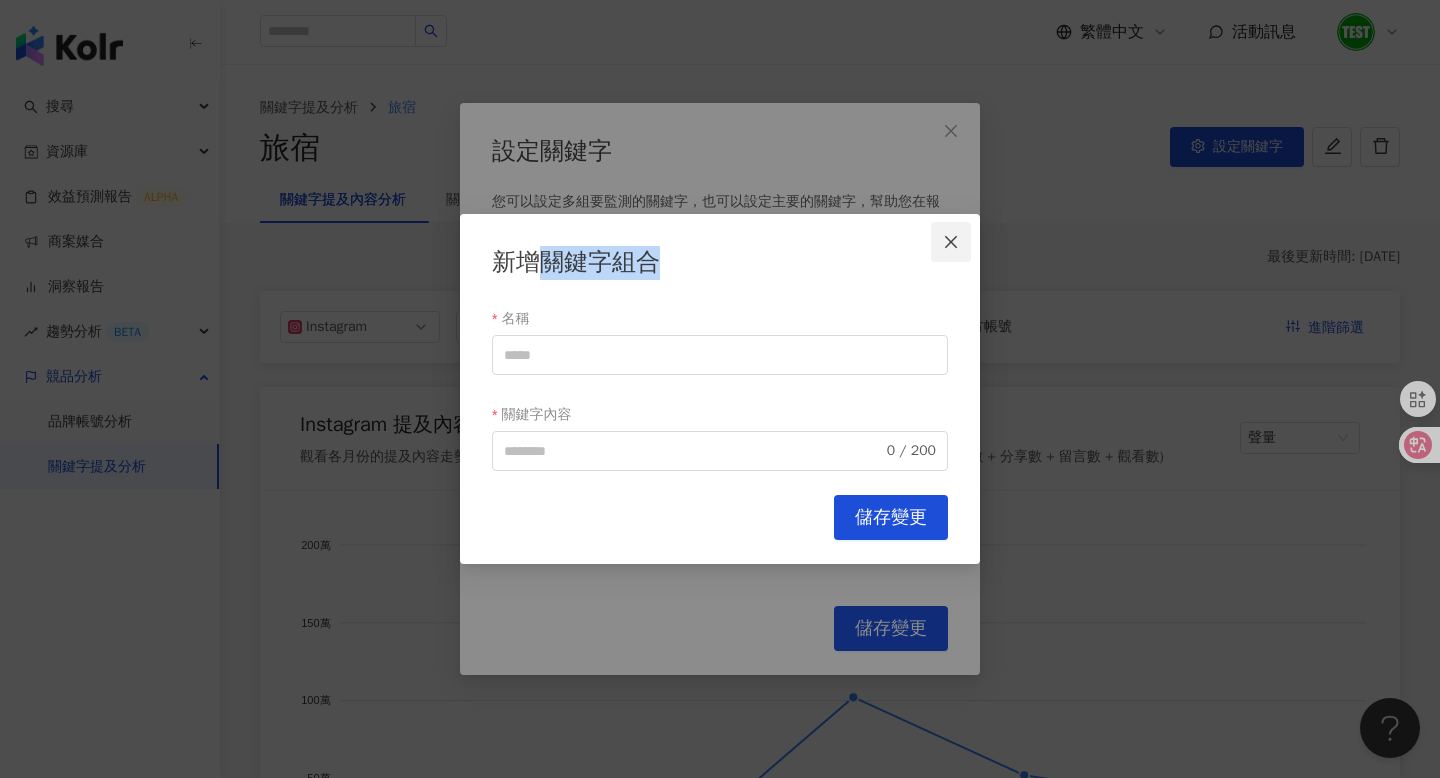 click 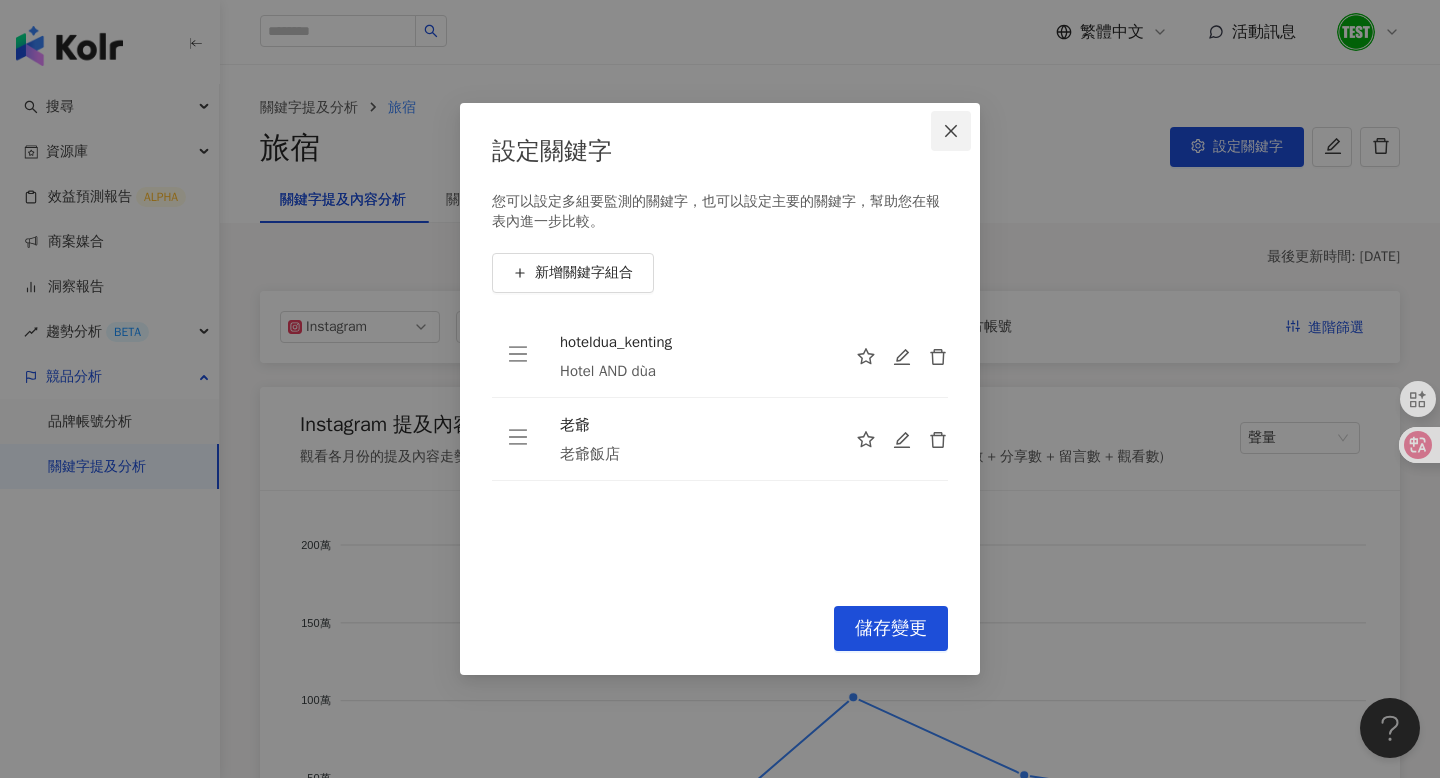 click 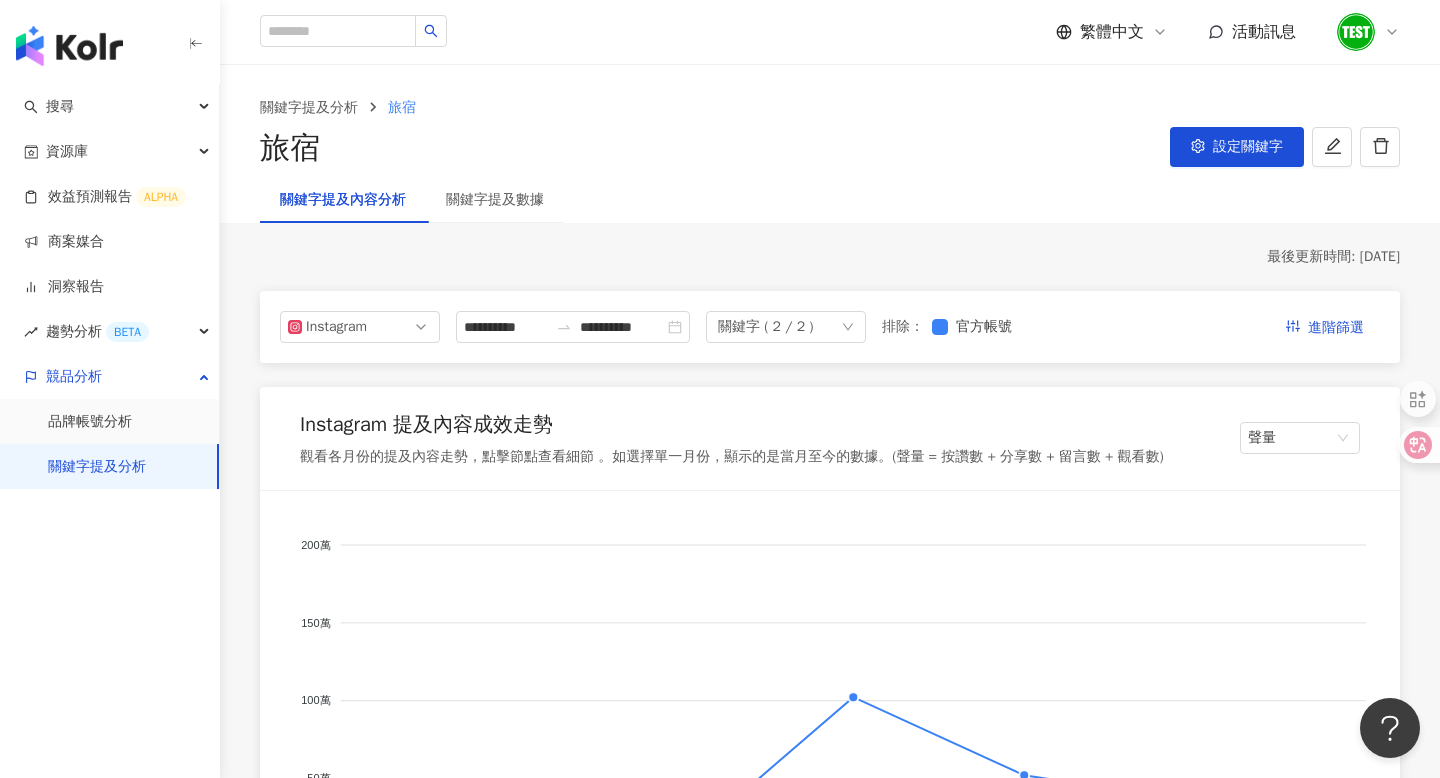 click on "繁體中文" at bounding box center [1112, 32] 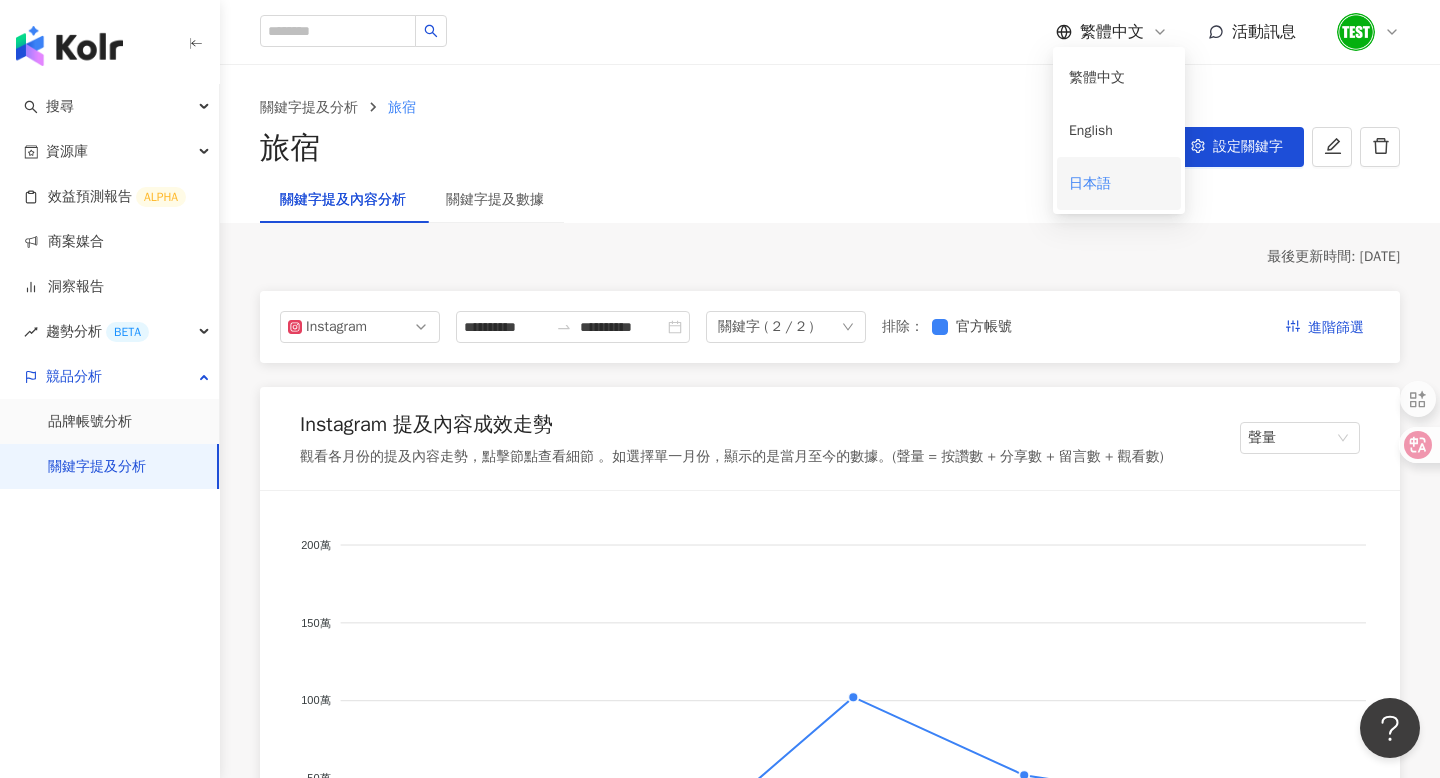 click on "日本語" at bounding box center (1119, 183) 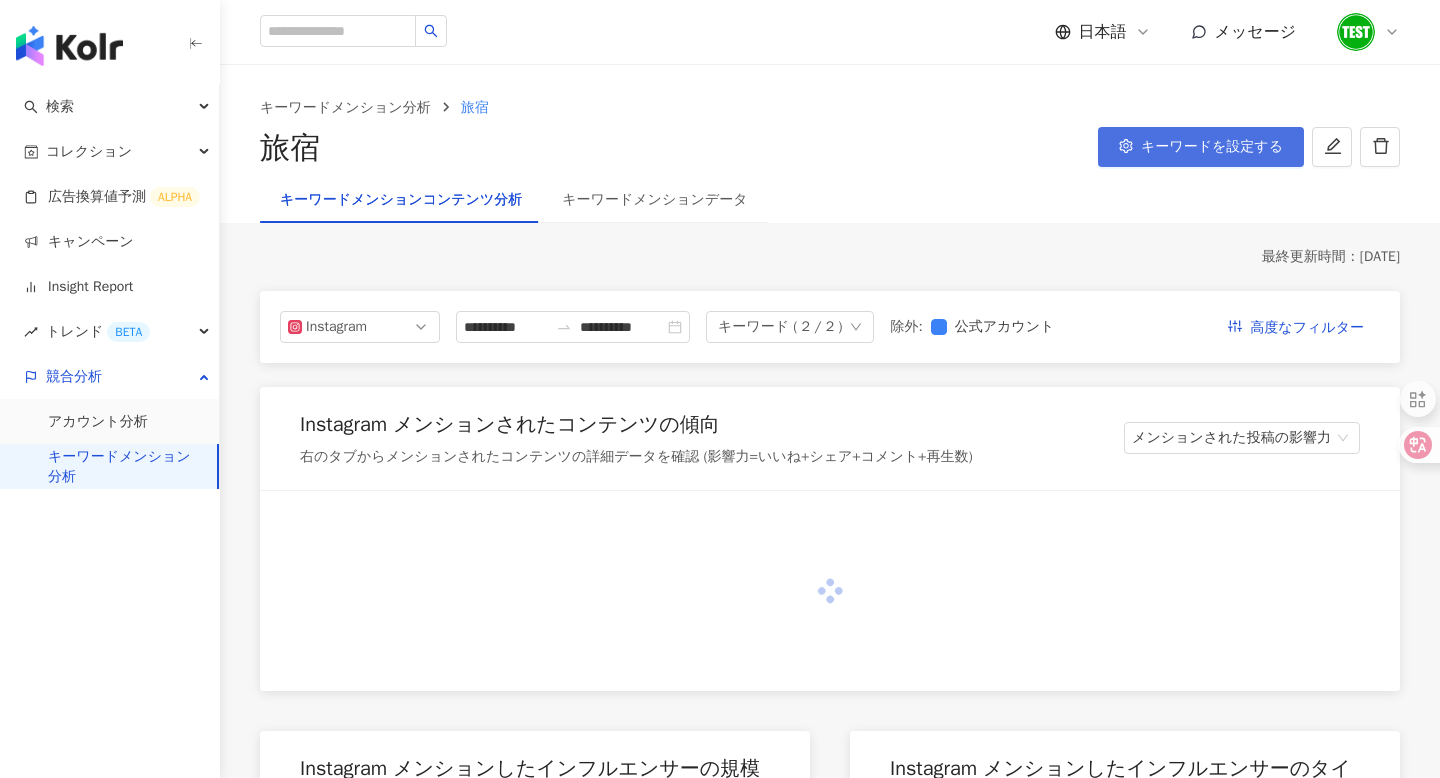 click on "キーワードを設定する" at bounding box center (1212, 147) 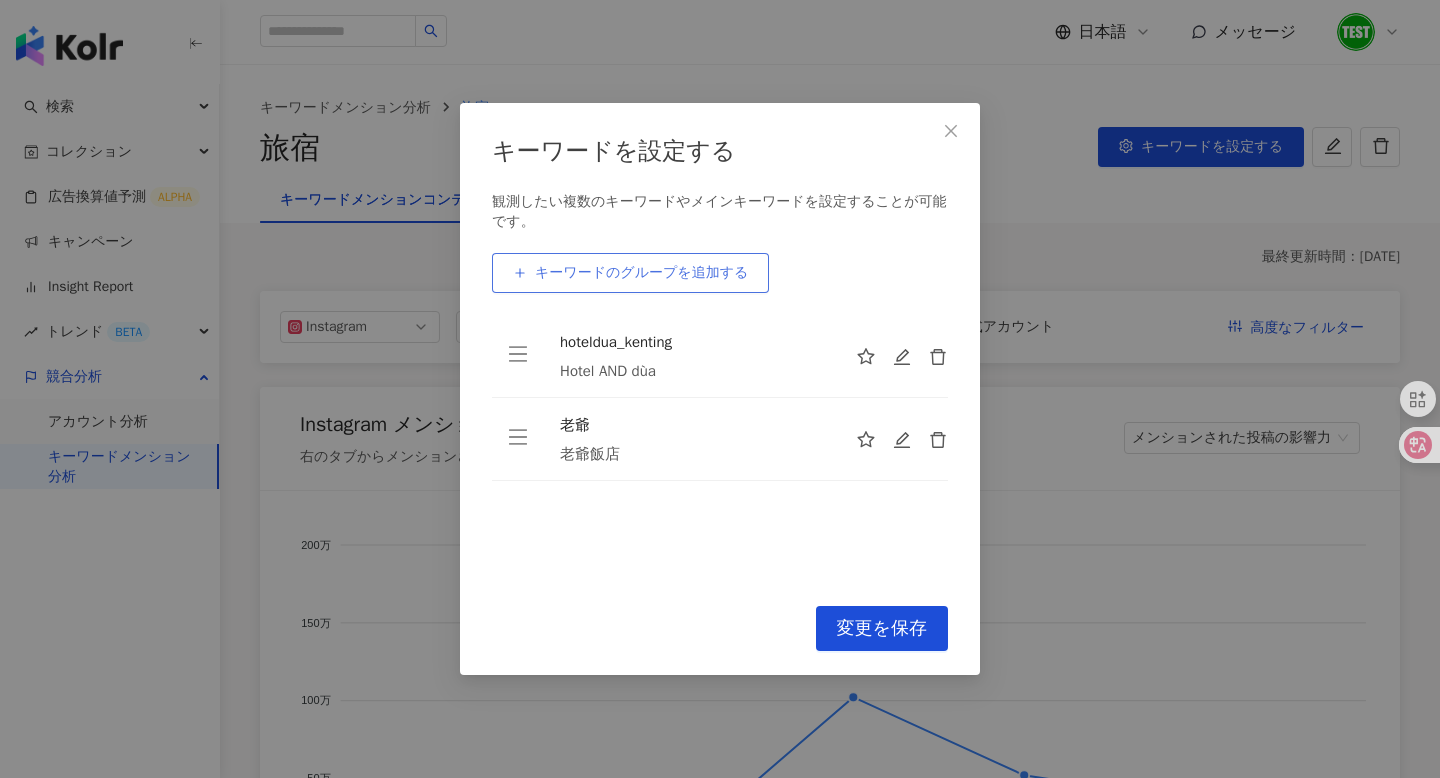 click on "キーワードのグループを追加する" at bounding box center (641, 273) 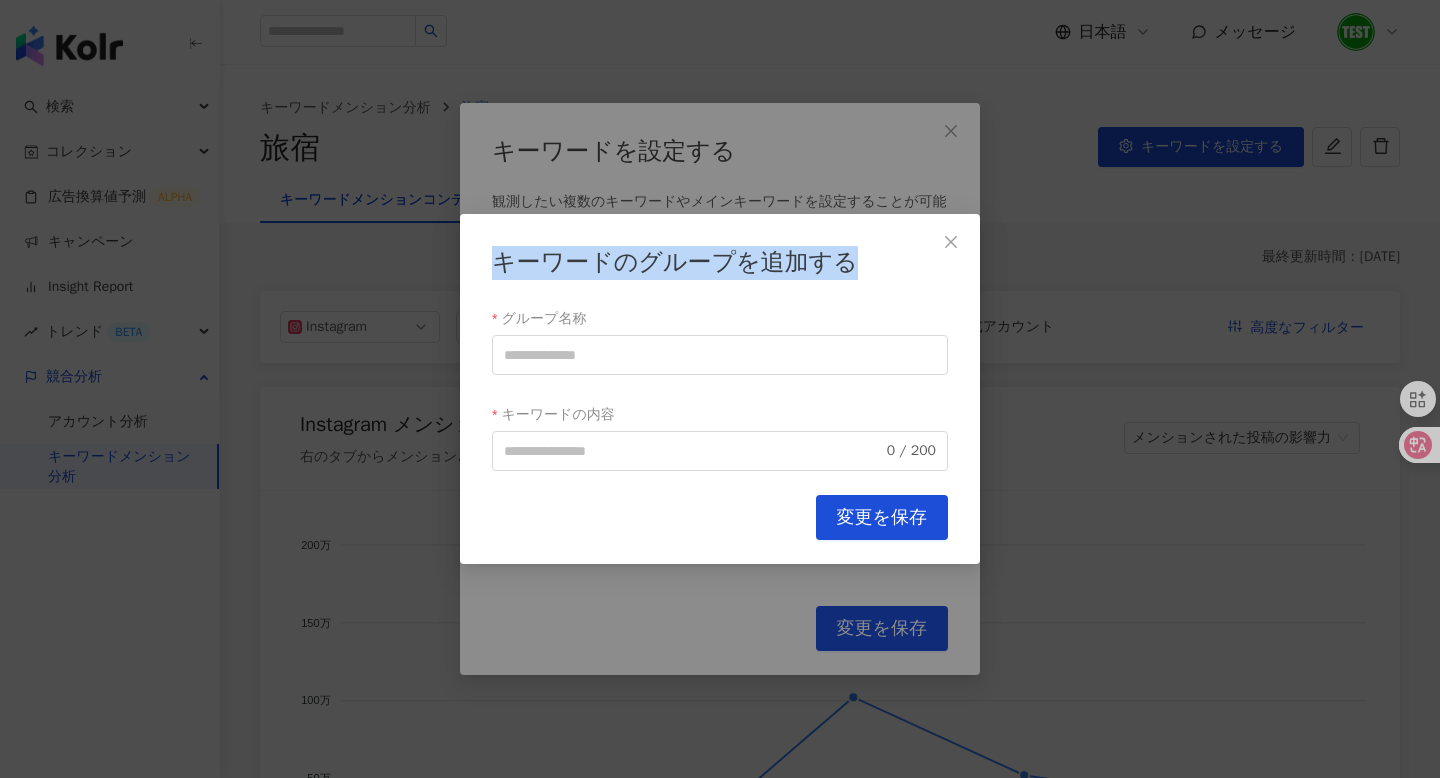drag, startPoint x: 491, startPoint y: 256, endPoint x: 901, endPoint y: 272, distance: 410.31207 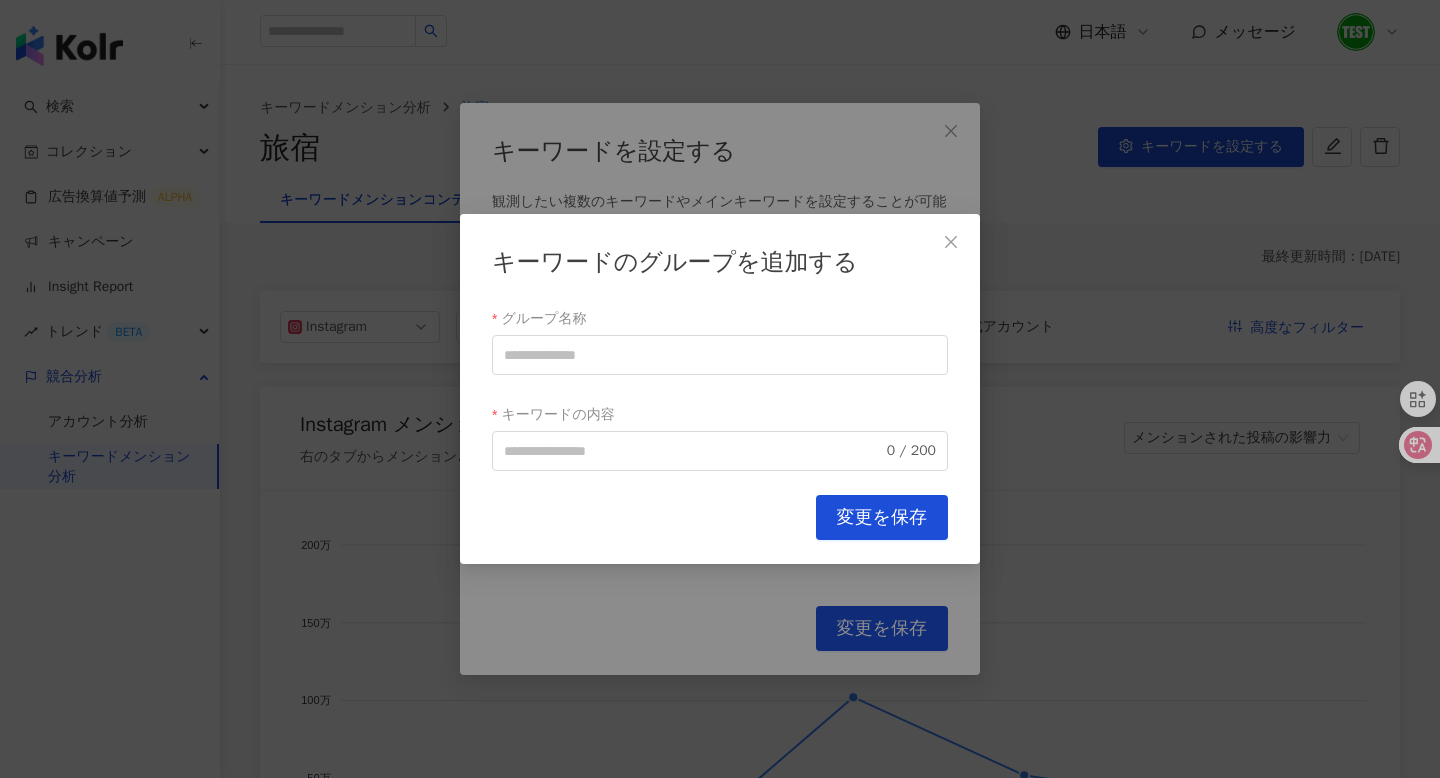 click on "キーワードのグループを追加する グループ名称 キーワードの内容 0 / 200 キャンセル 変更を保存" at bounding box center [720, 389] 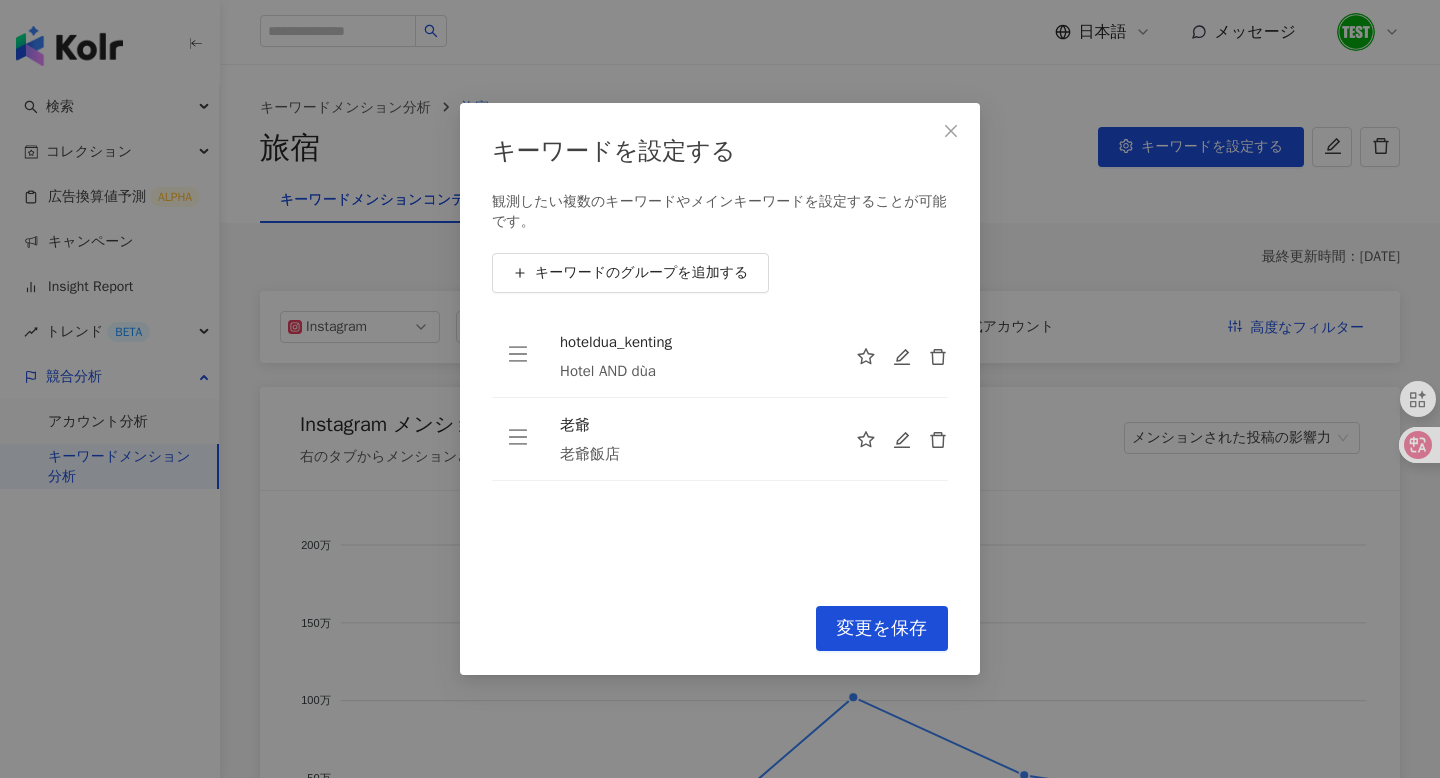 click on "キーワードを設定する 観測したい複数のキーワードやメインキーワードを設定することが可能です。 キーワードのグループを追加する hoteldua_kenting Hotel AND dùa  老爺 老爺飯店
To pick up a draggable item, press the space bar.
While dragging, use the arrow keys to move the item.
Press space again to drop the item in its new position, or press escape to cancel.
キャンセル 変更を保存" at bounding box center (720, 389) 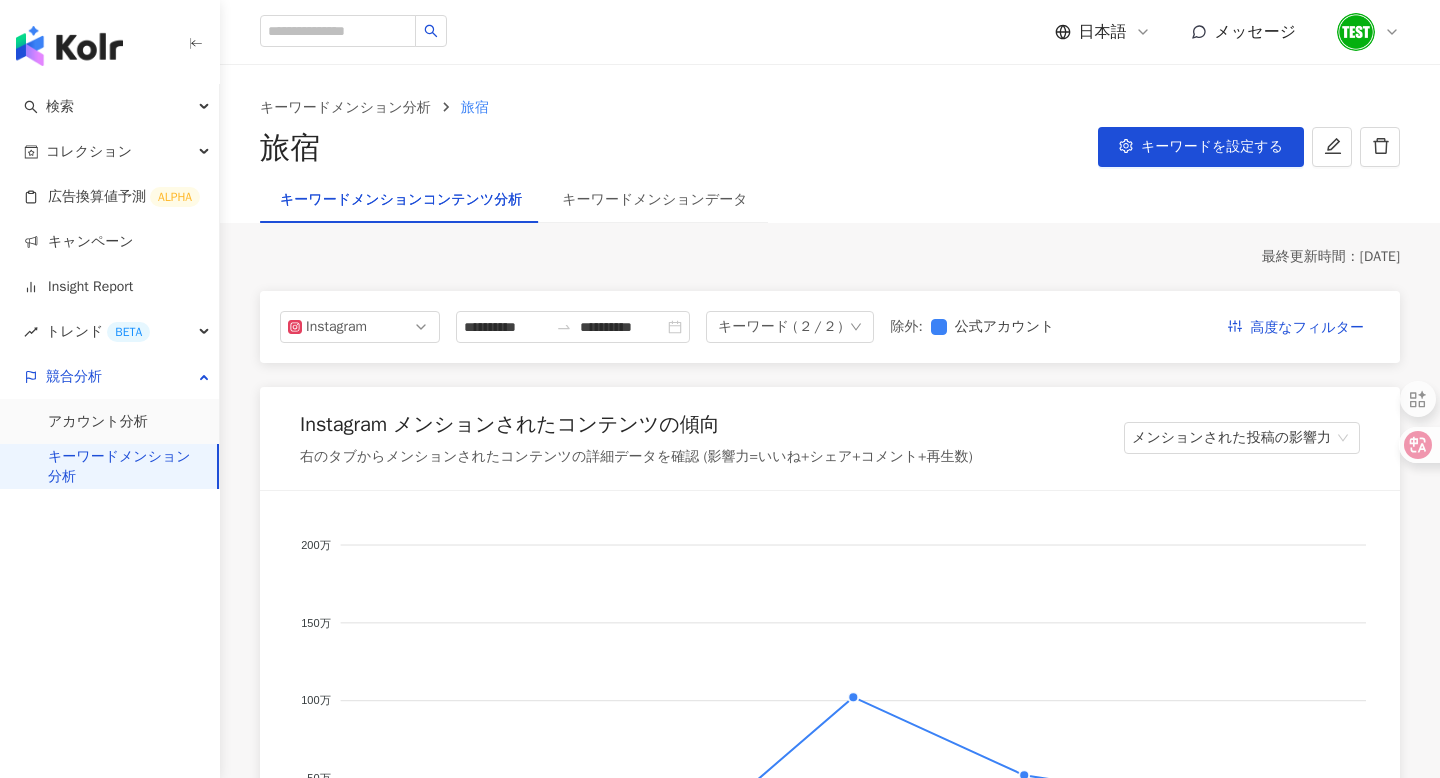 click on "日本語" at bounding box center (1103, 32) 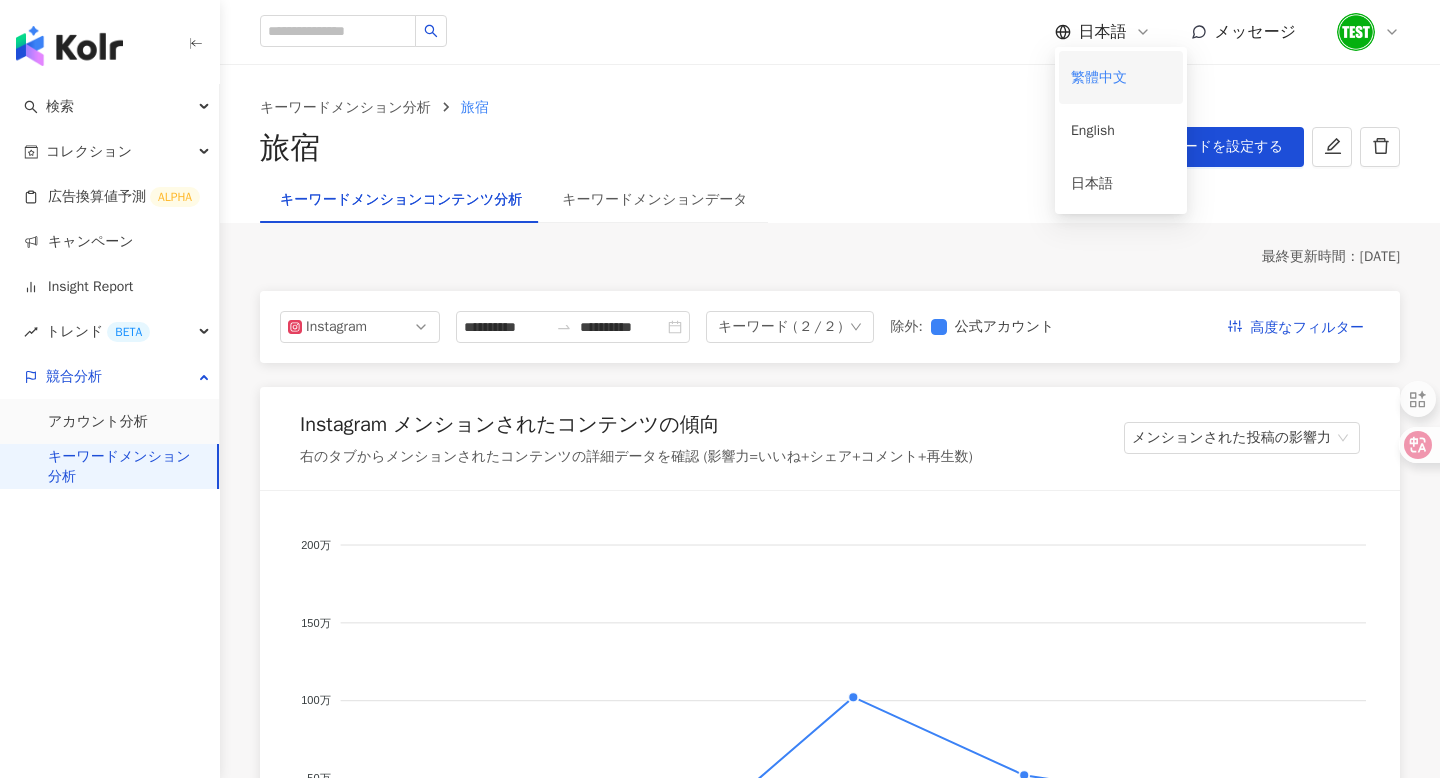 click on "繁體中文" at bounding box center [1121, 77] 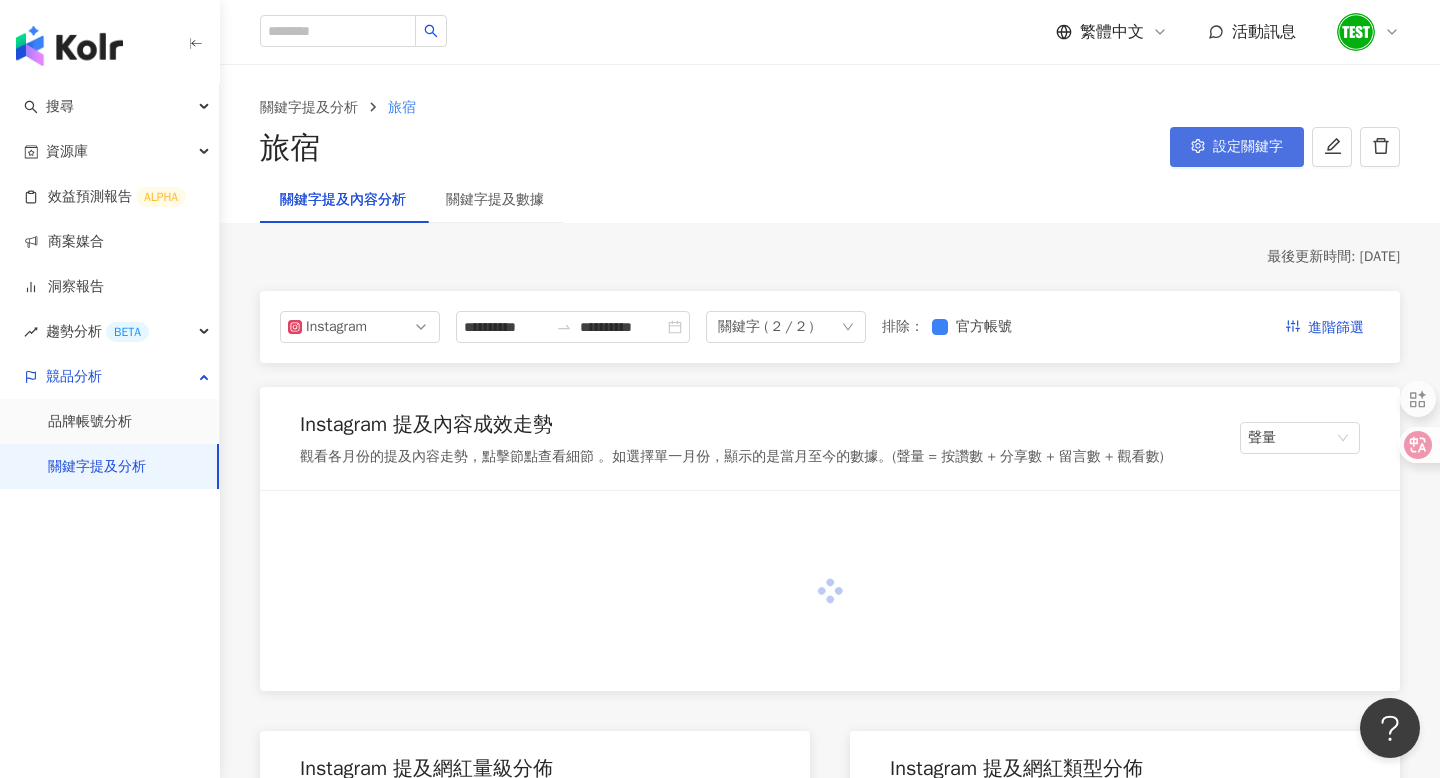 click on "設定關鍵字" at bounding box center (1248, 147) 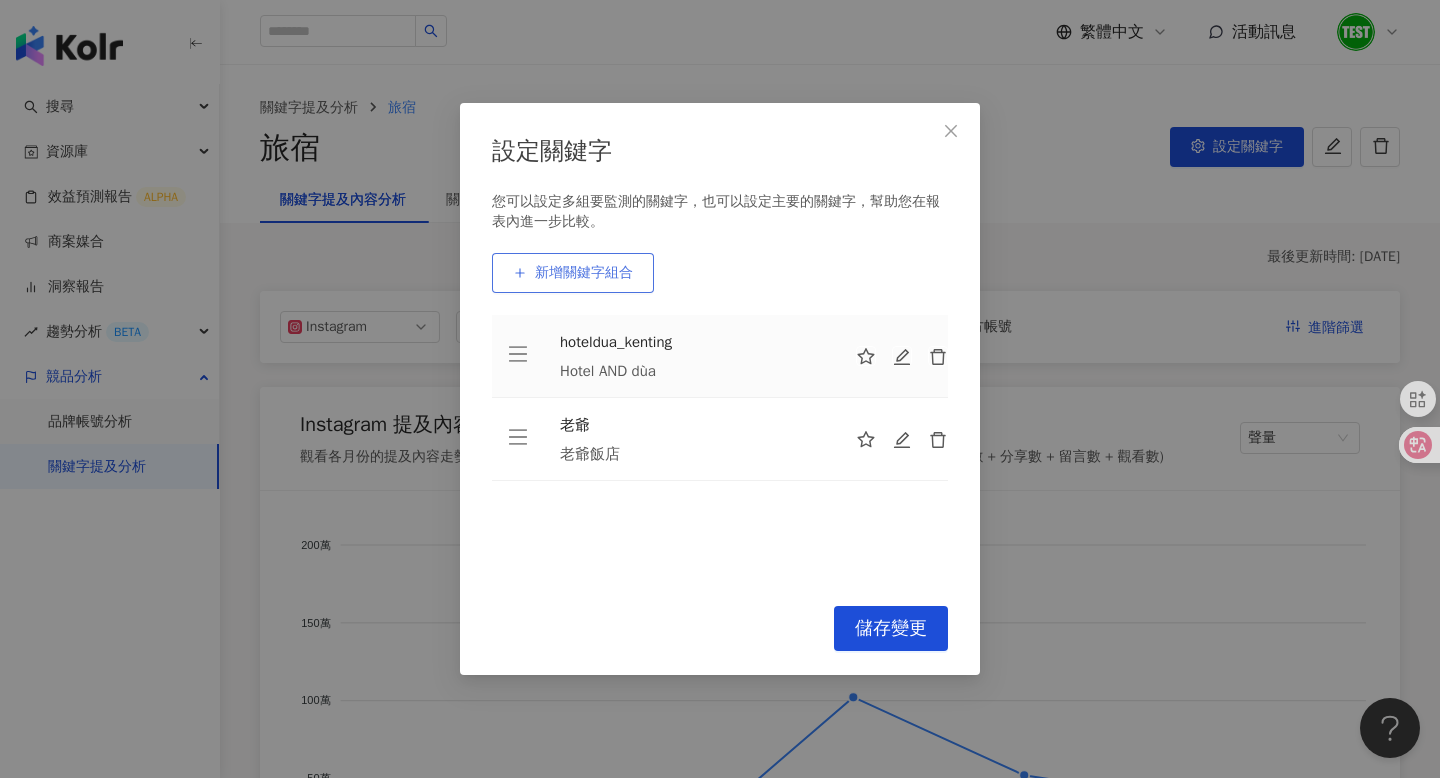 click on "新增關鍵字組合" at bounding box center (584, 273) 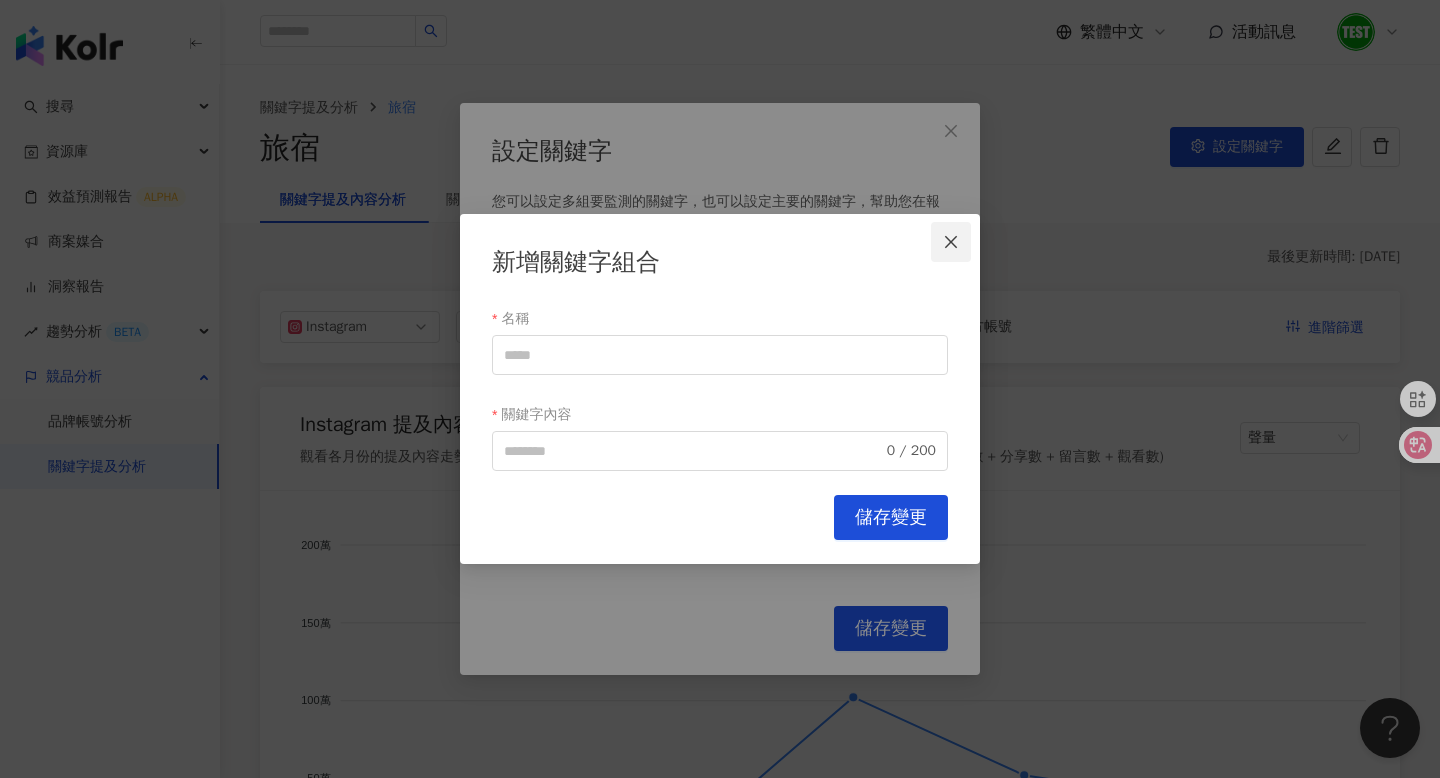 click 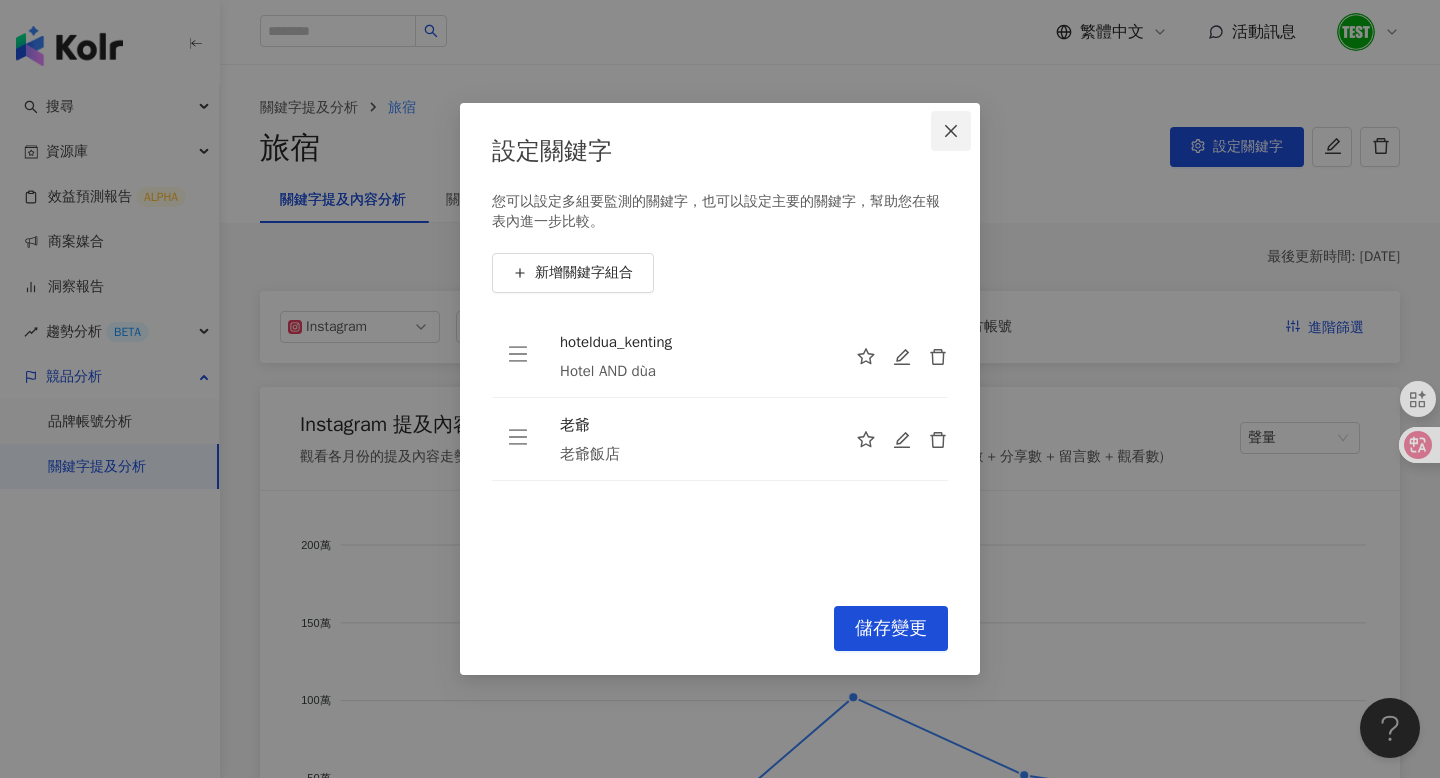 click 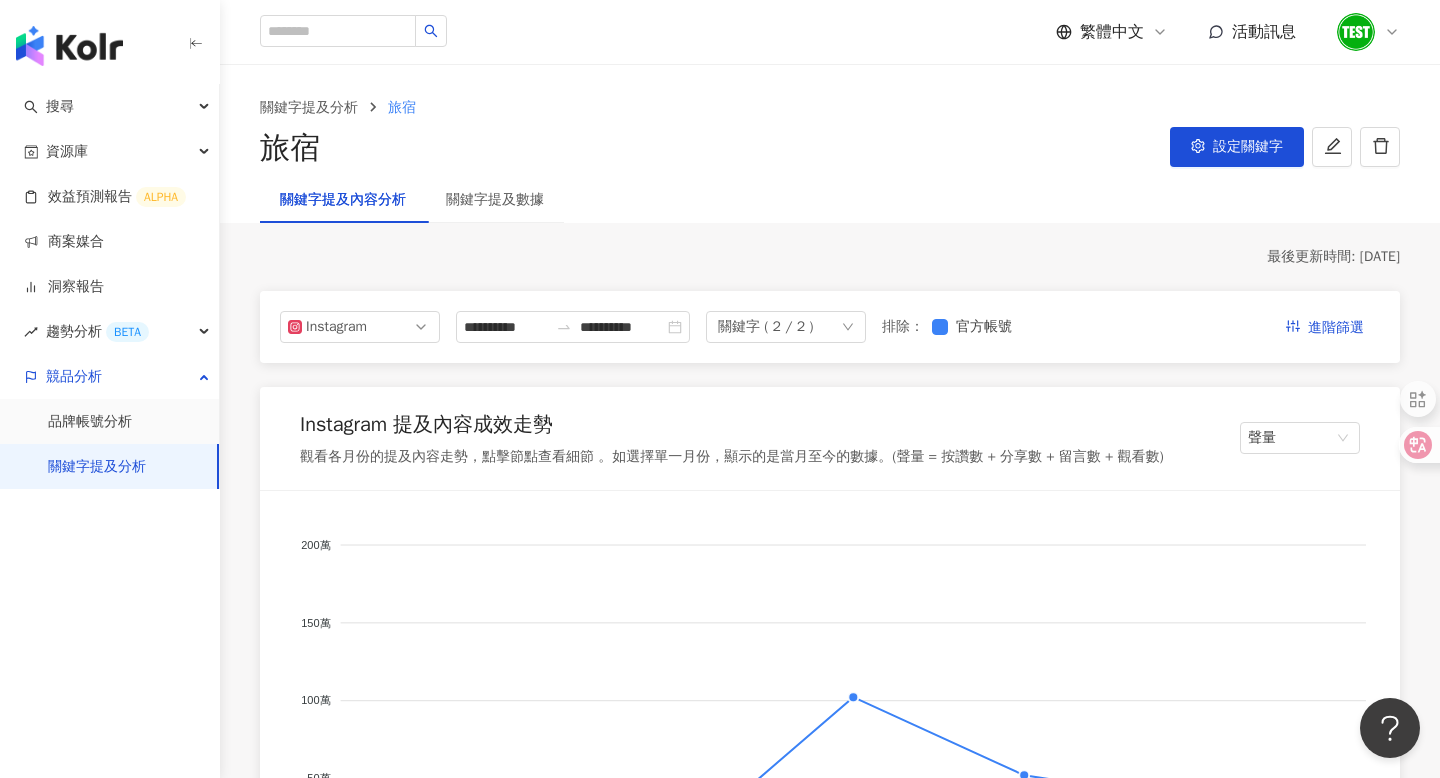 click on "繁體中文" at bounding box center [1112, 32] 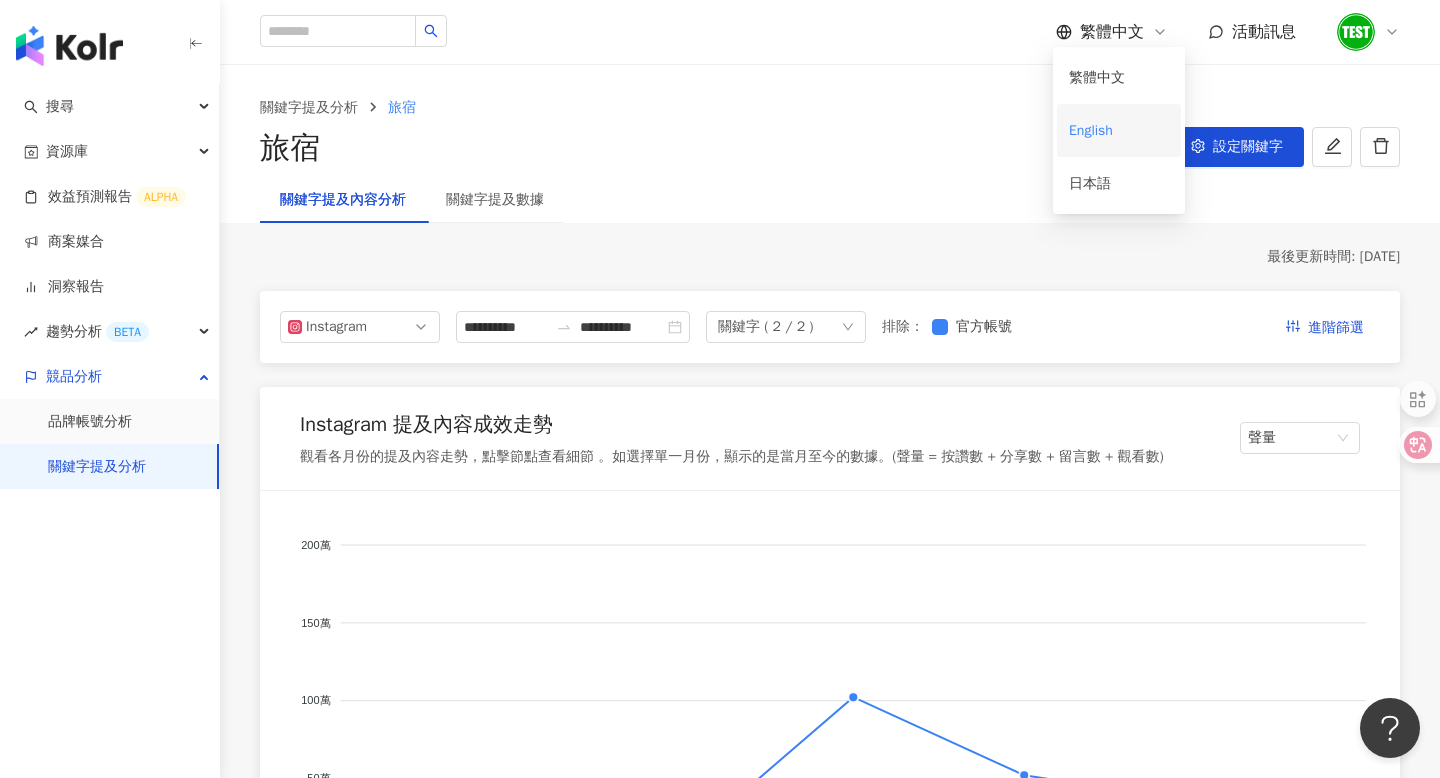 click on "English" at bounding box center [1119, 130] 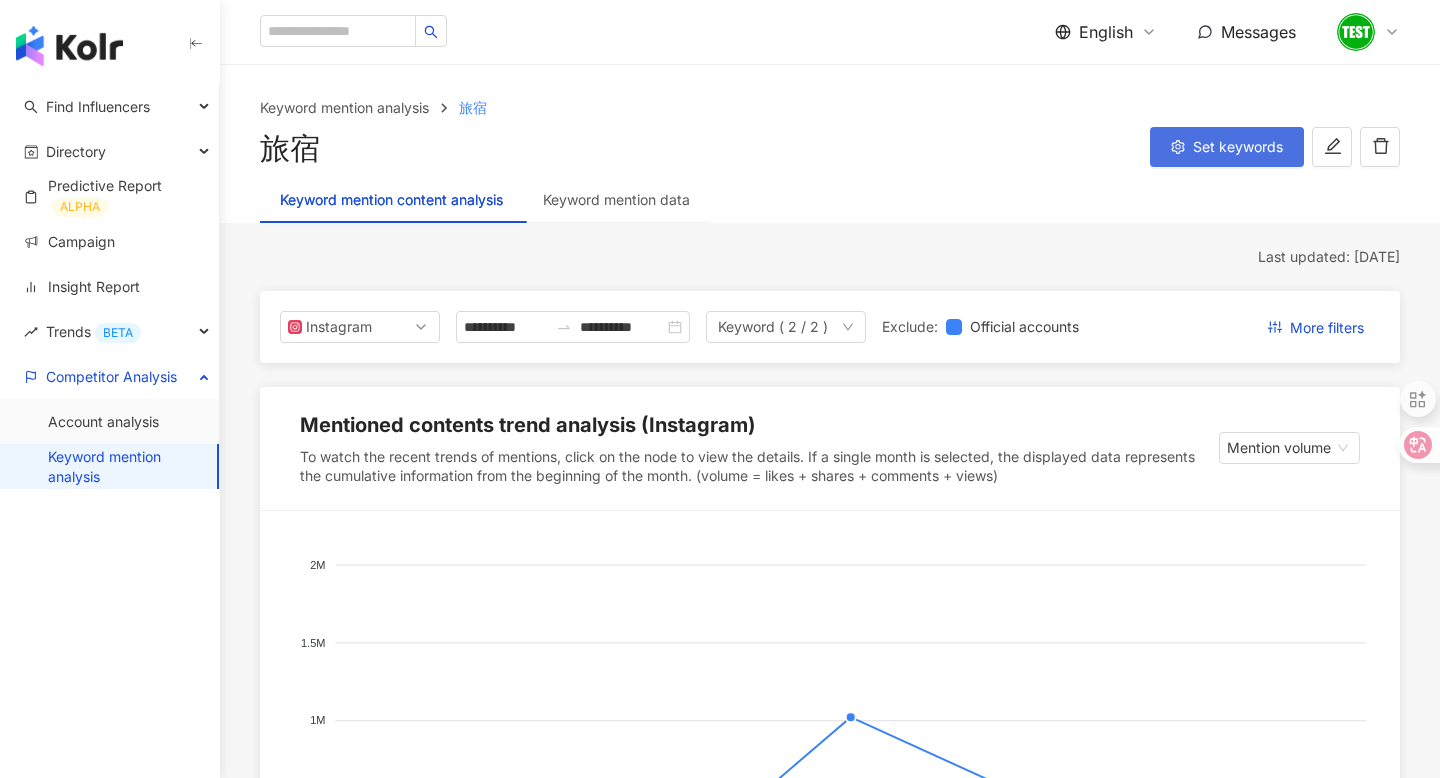 click on "Set keywords" at bounding box center (1238, 147) 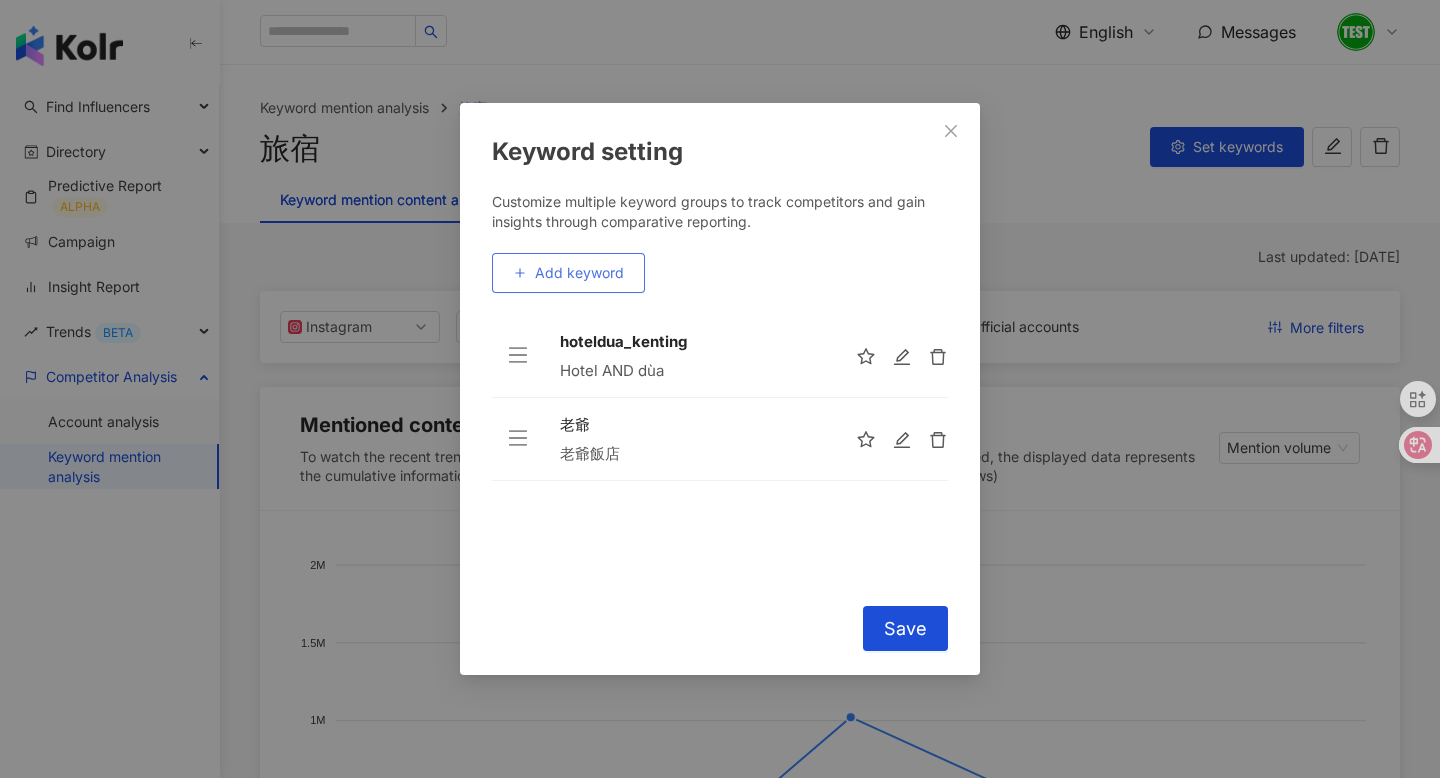click on "Add keyword" at bounding box center [579, 273] 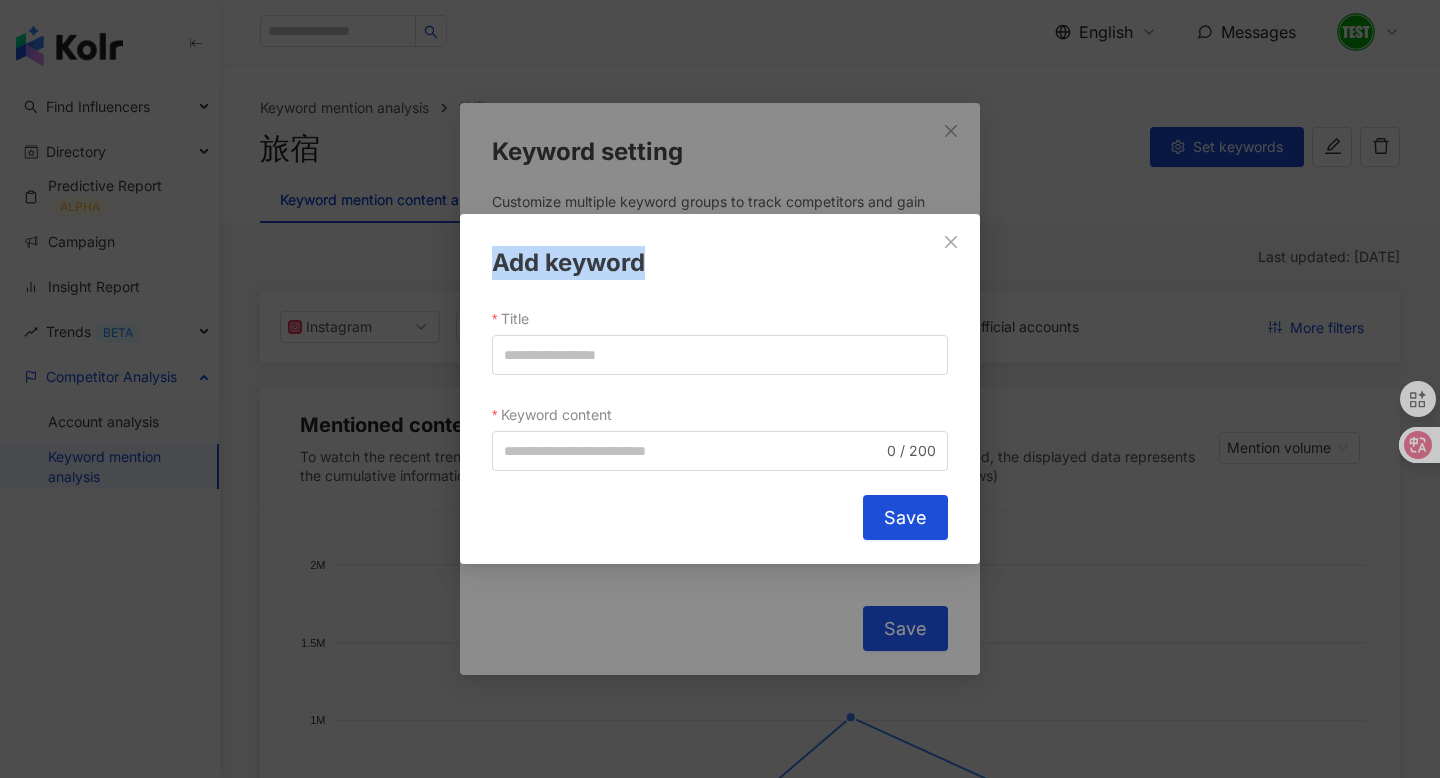 drag, startPoint x: 491, startPoint y: 265, endPoint x: 659, endPoint y: 264, distance: 168.00298 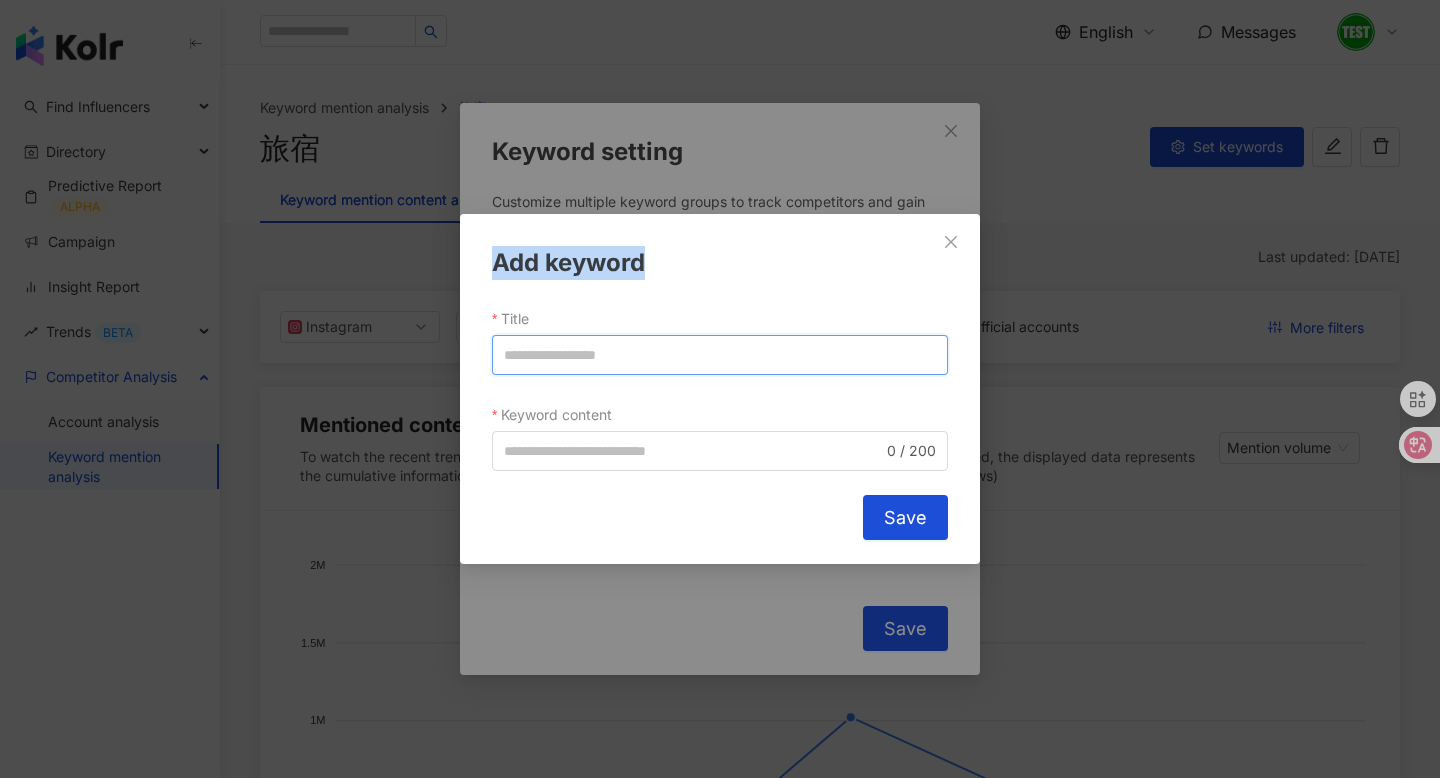 click on "Title" at bounding box center (720, 355) 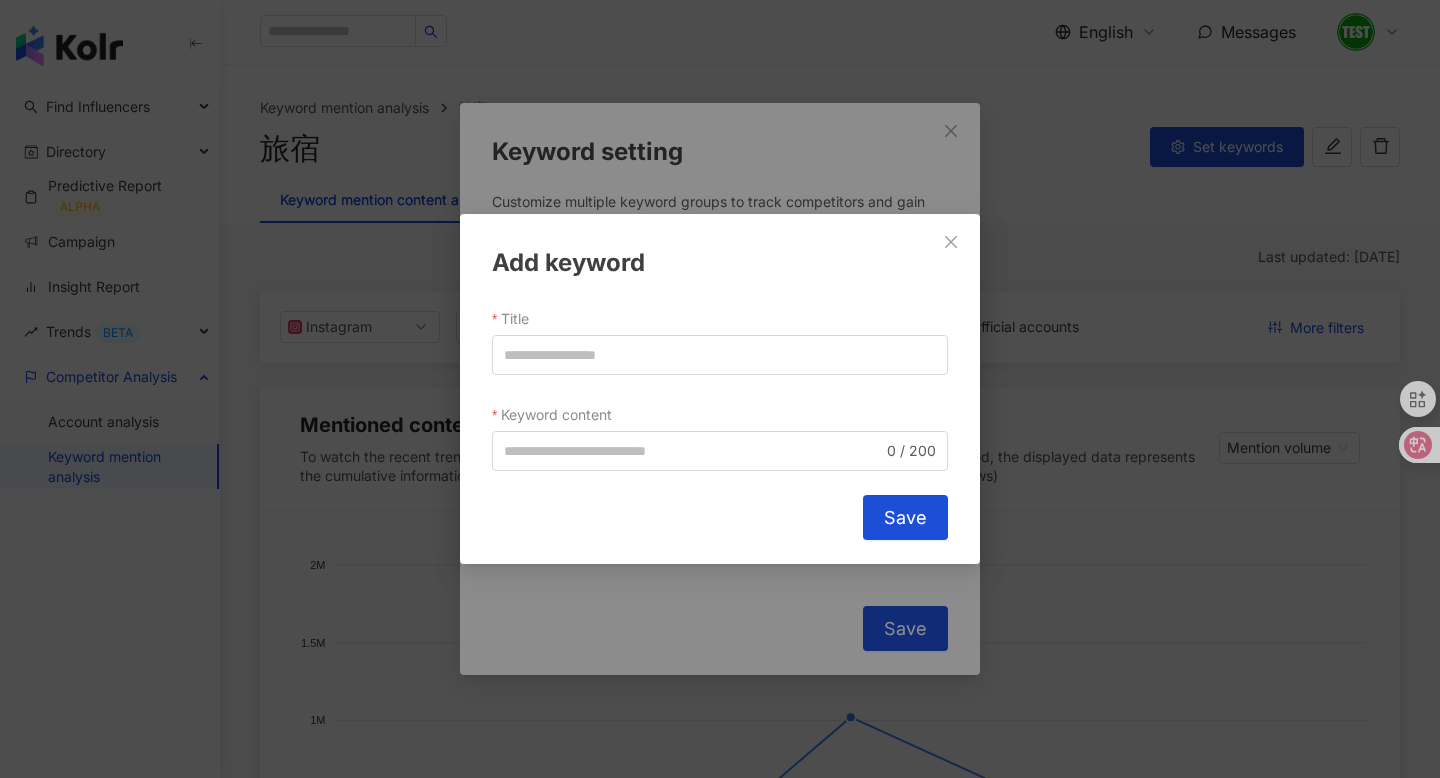 click on "Add keyword" at bounding box center (720, 263) 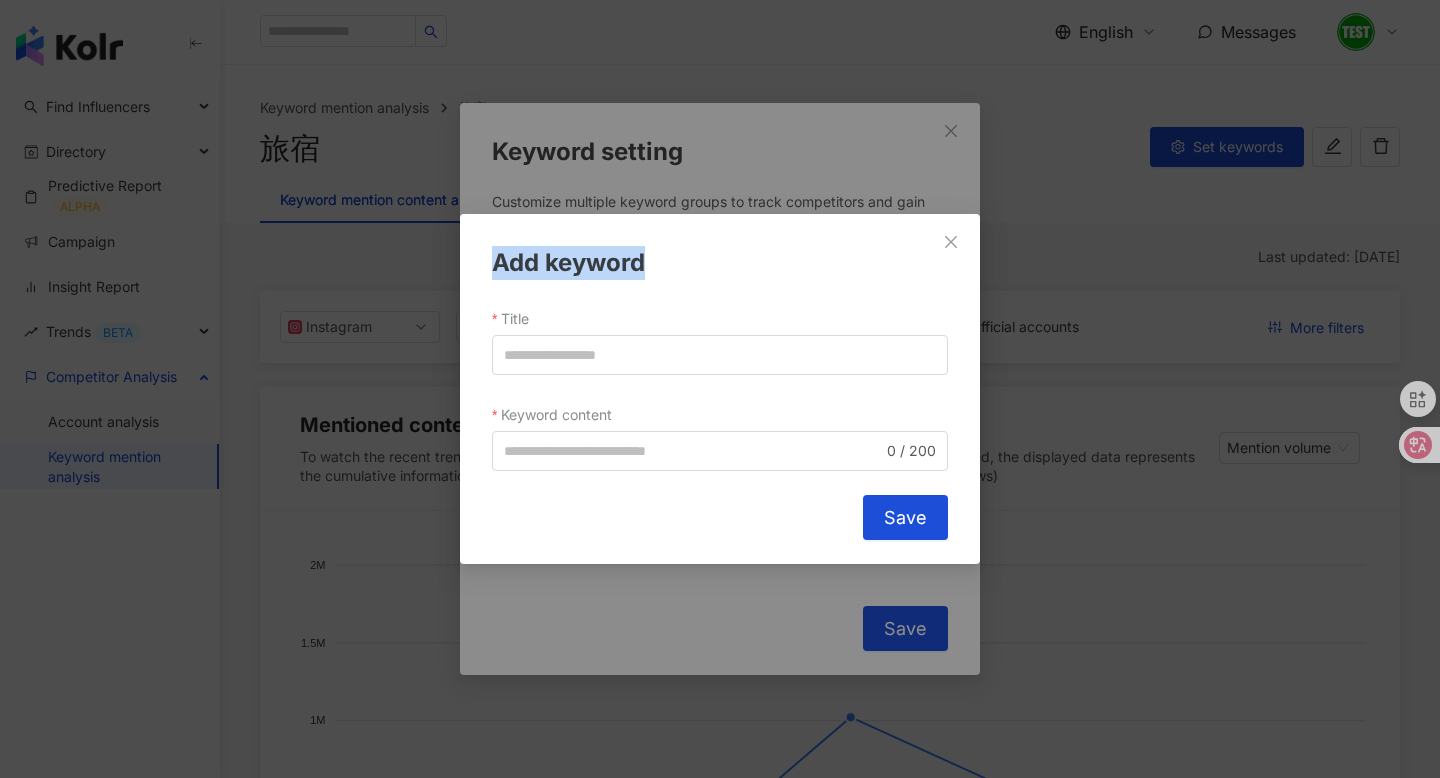 drag, startPoint x: 647, startPoint y: 261, endPoint x: 494, endPoint y: 261, distance: 153 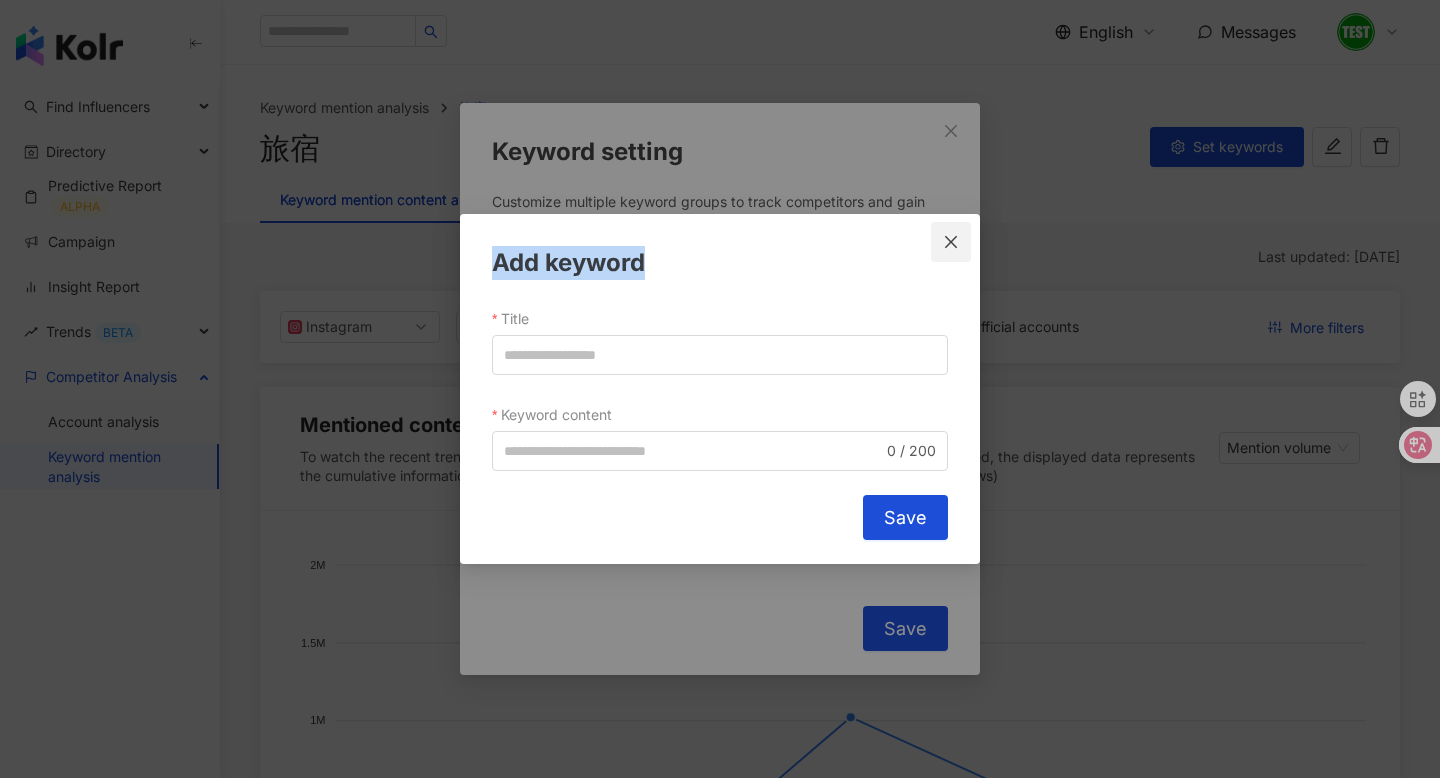 click 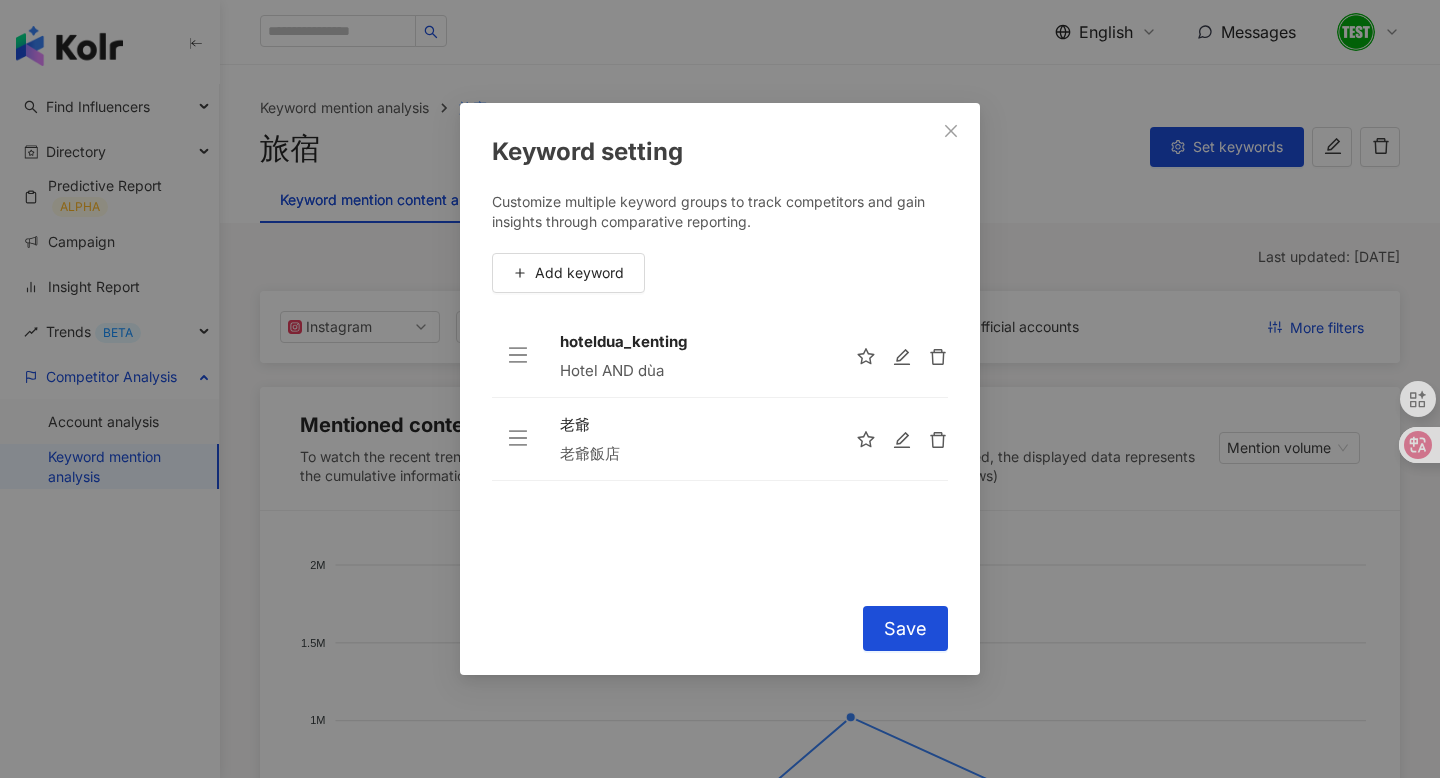 click on "hoteldua_kenting" at bounding box center [692, 342] 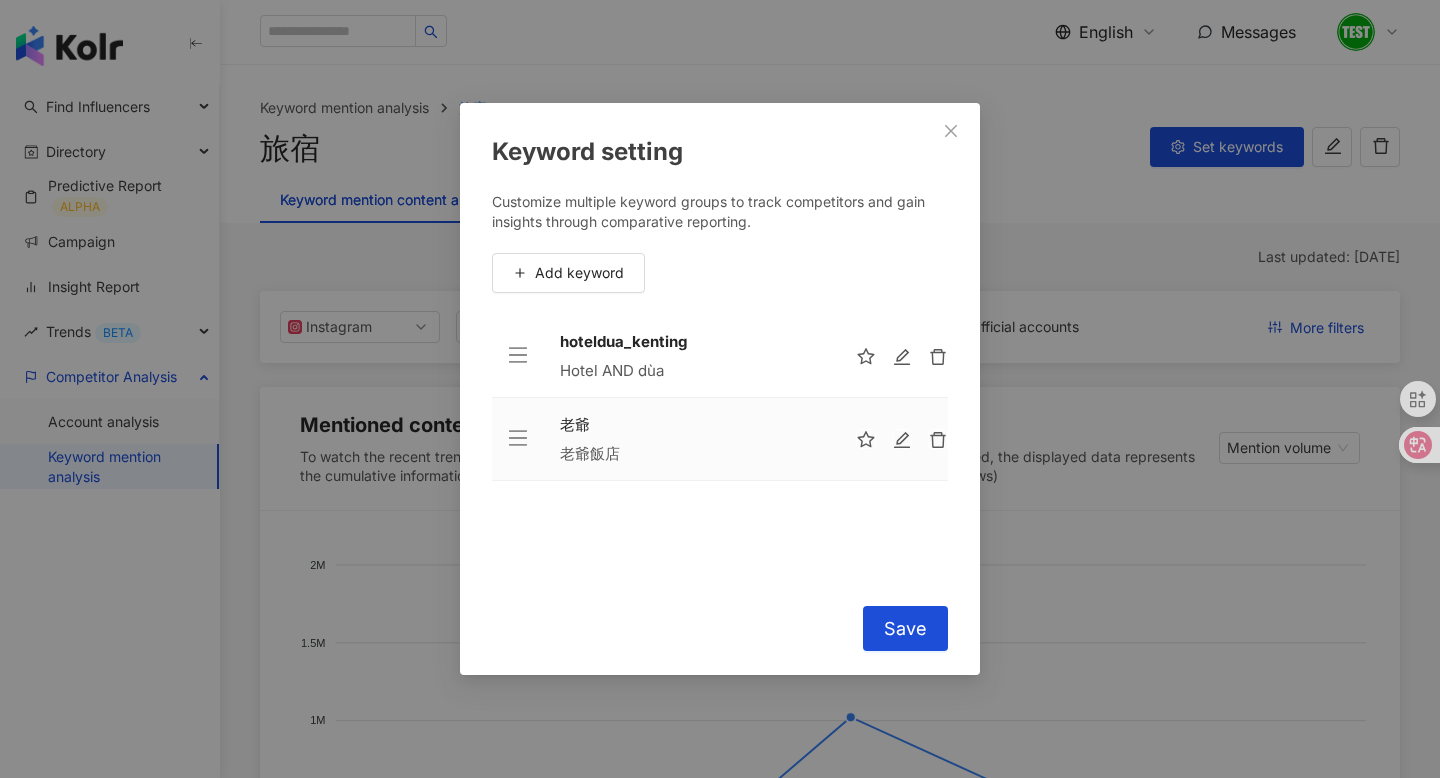 click on "Hotel AND dùa" at bounding box center (692, 371) 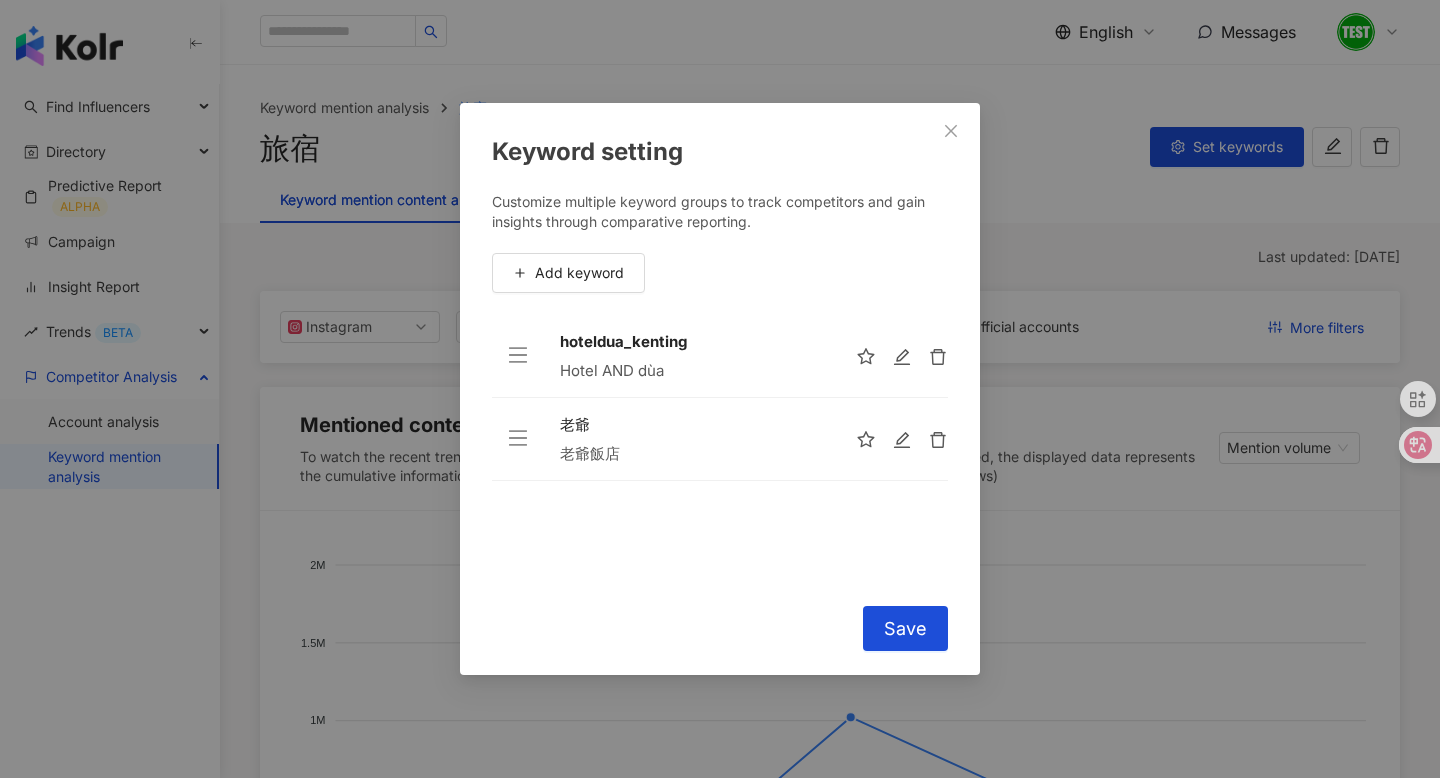 click on "hoteldua_kenting" at bounding box center (692, 342) 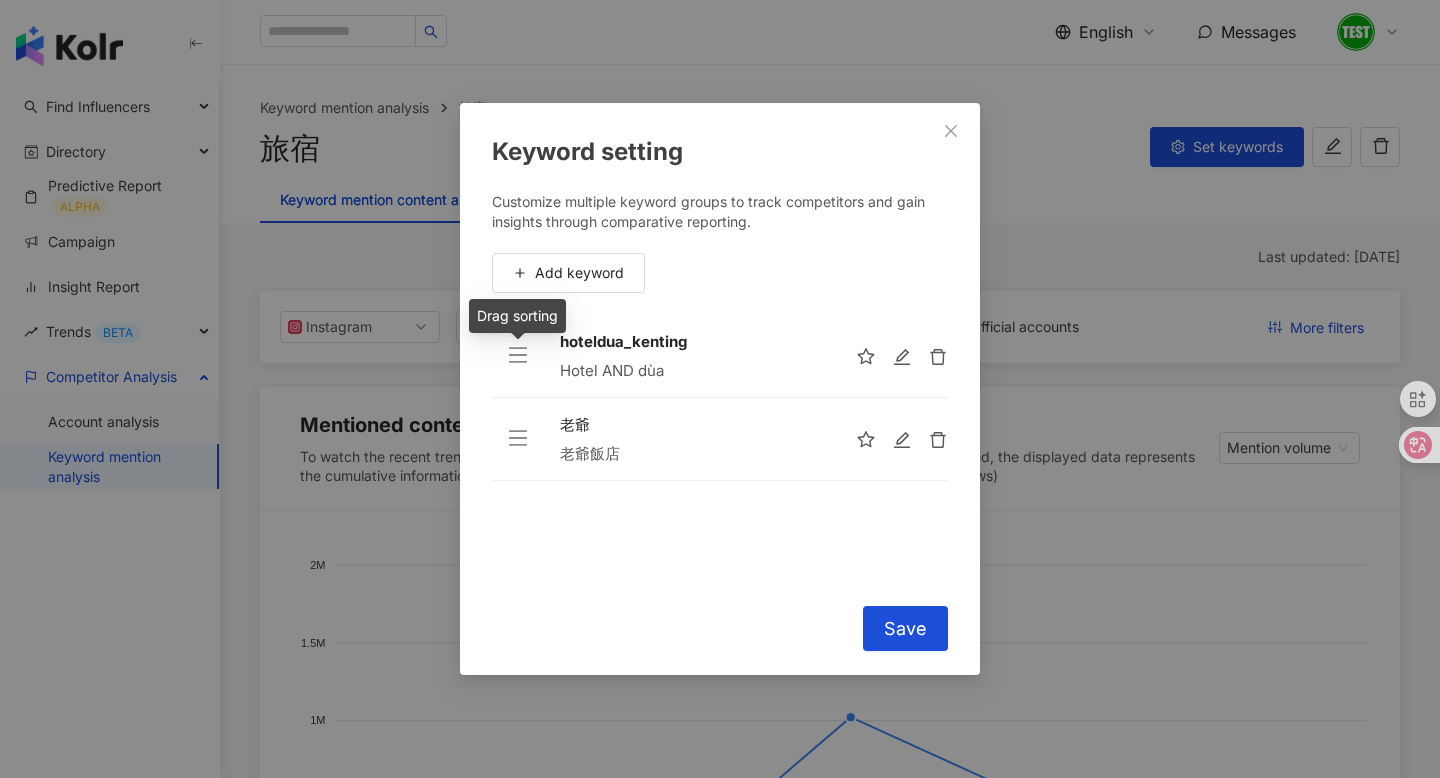 click 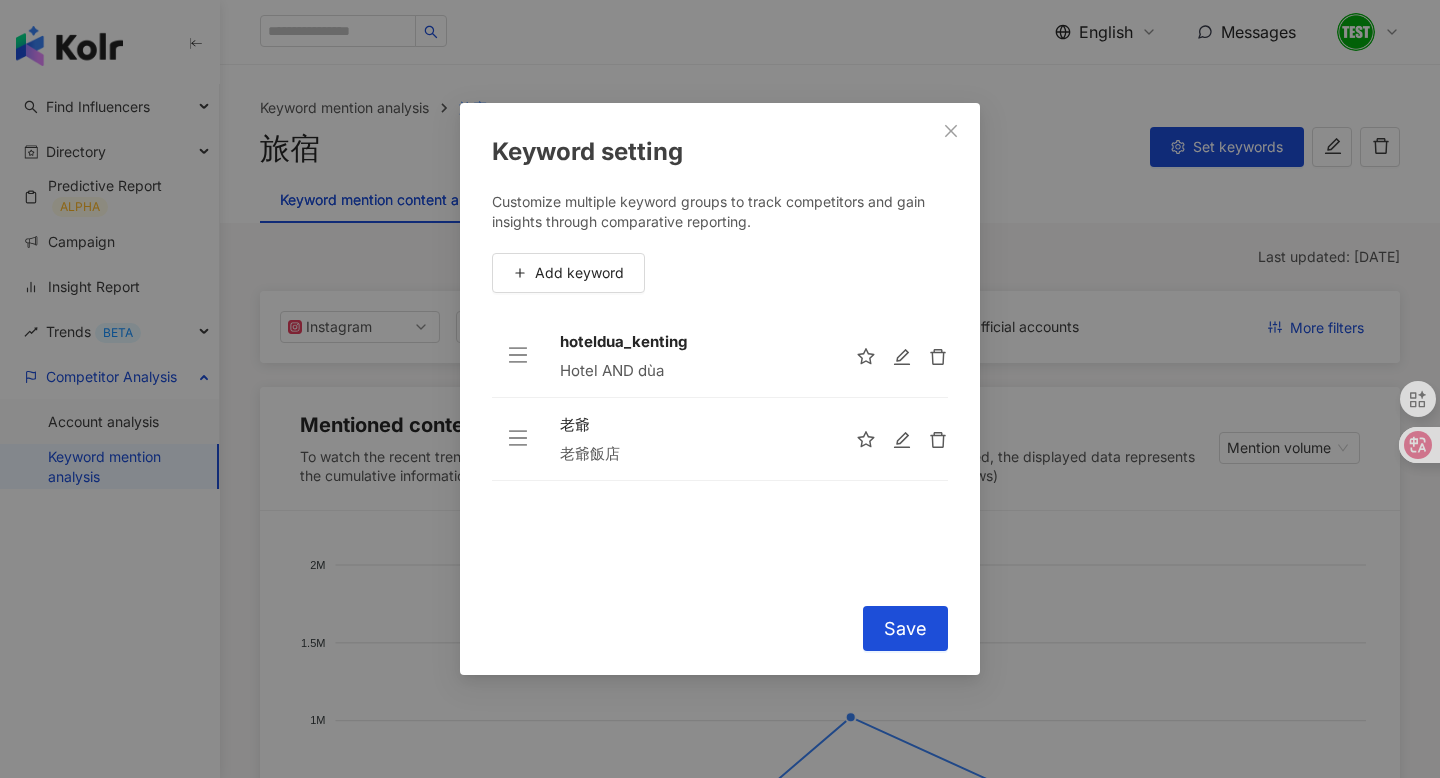 click 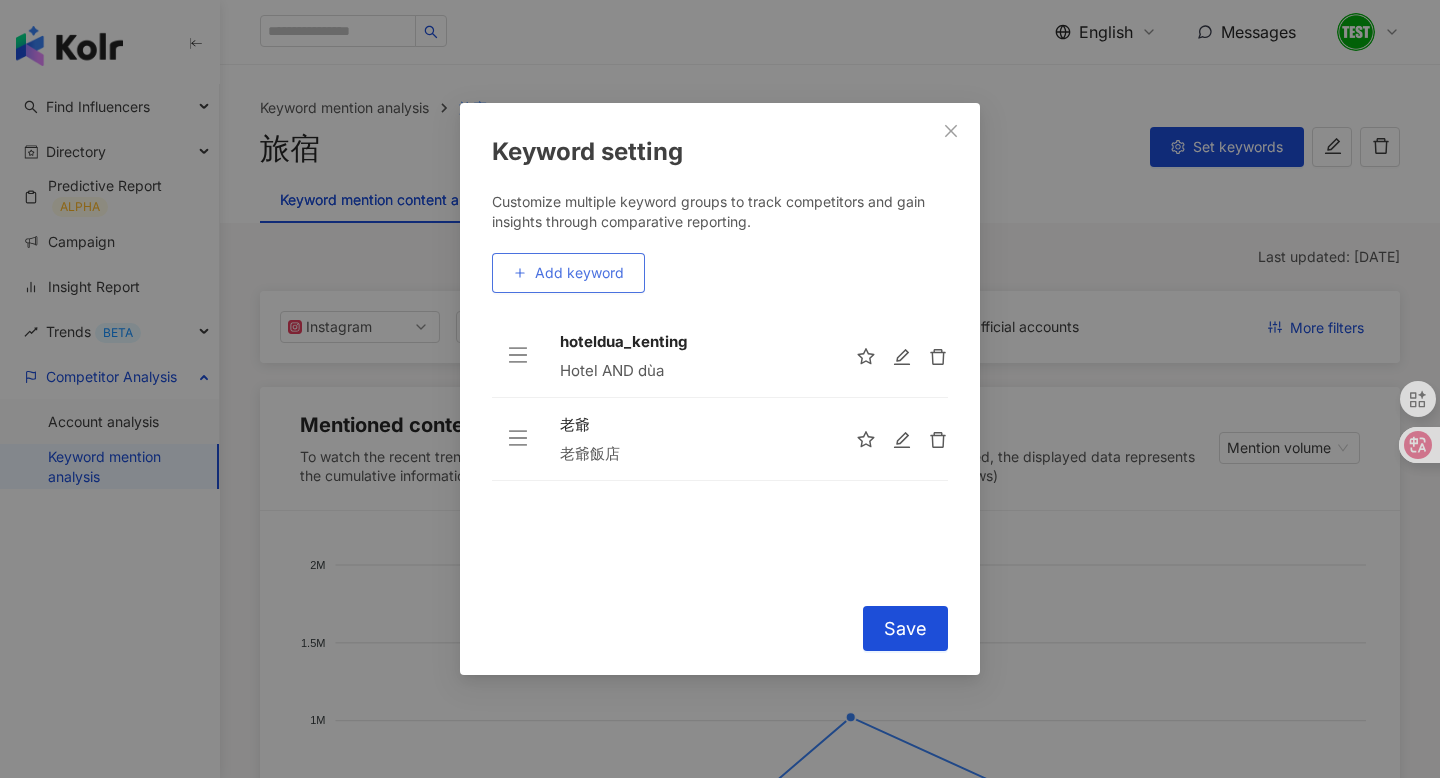 click on "Add keyword" at bounding box center (568, 273) 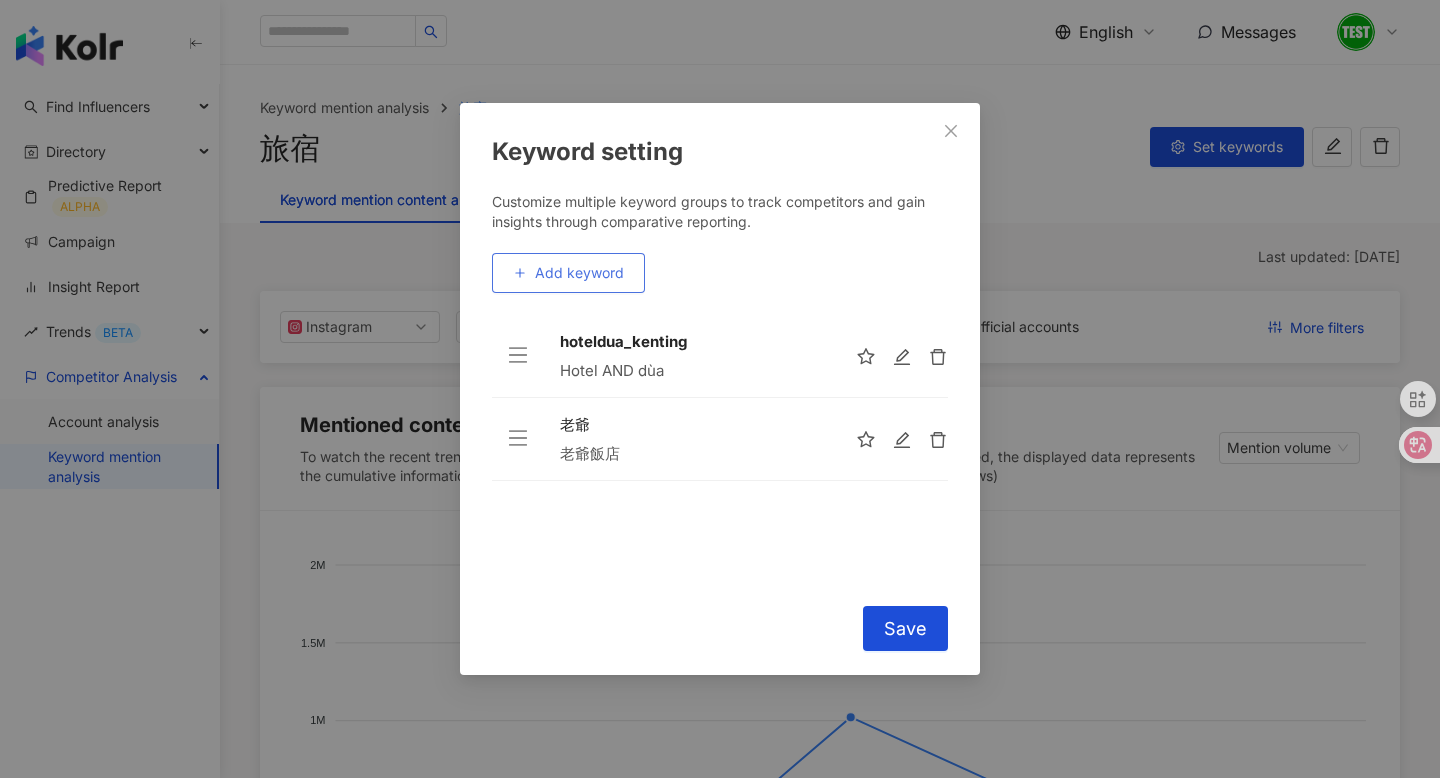 type 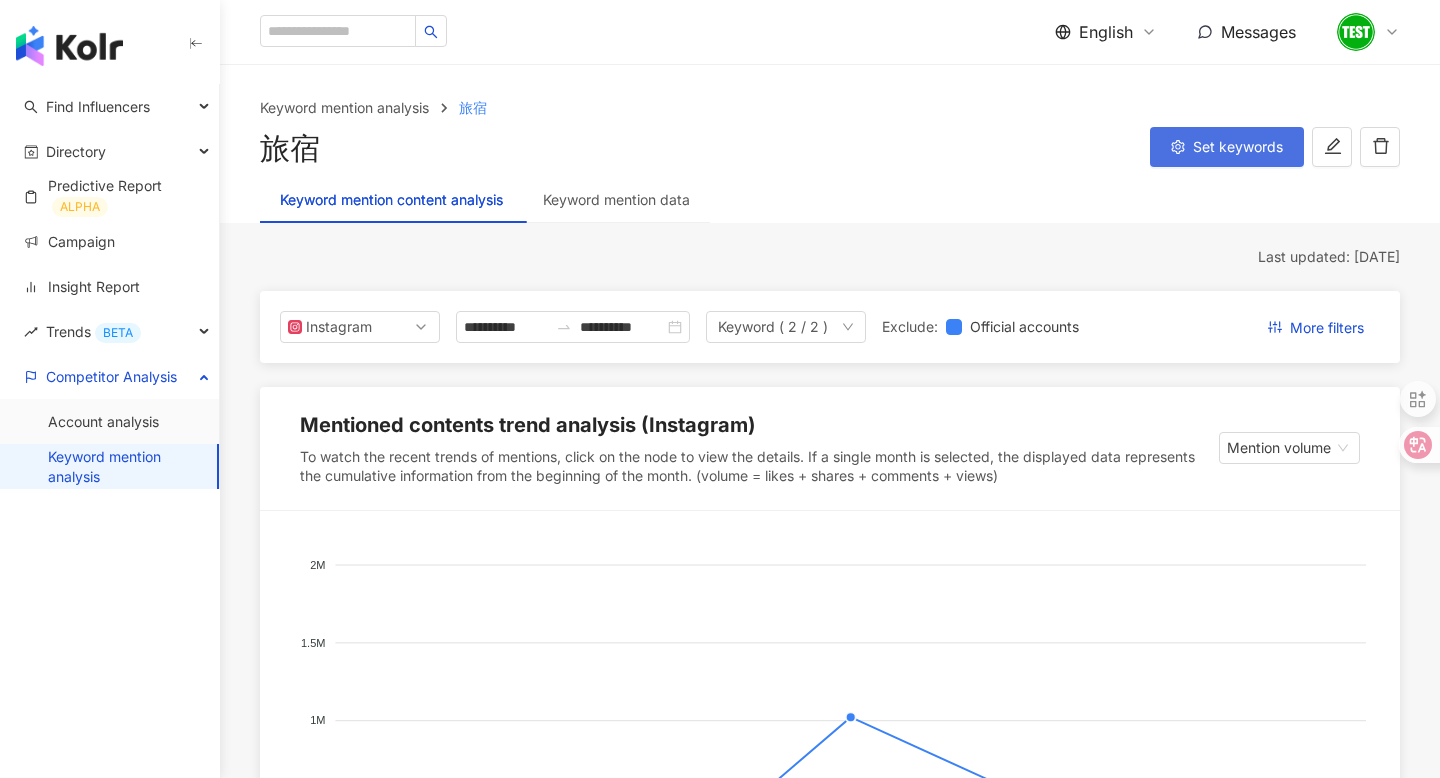 click on "Set keywords" at bounding box center [1227, 147] 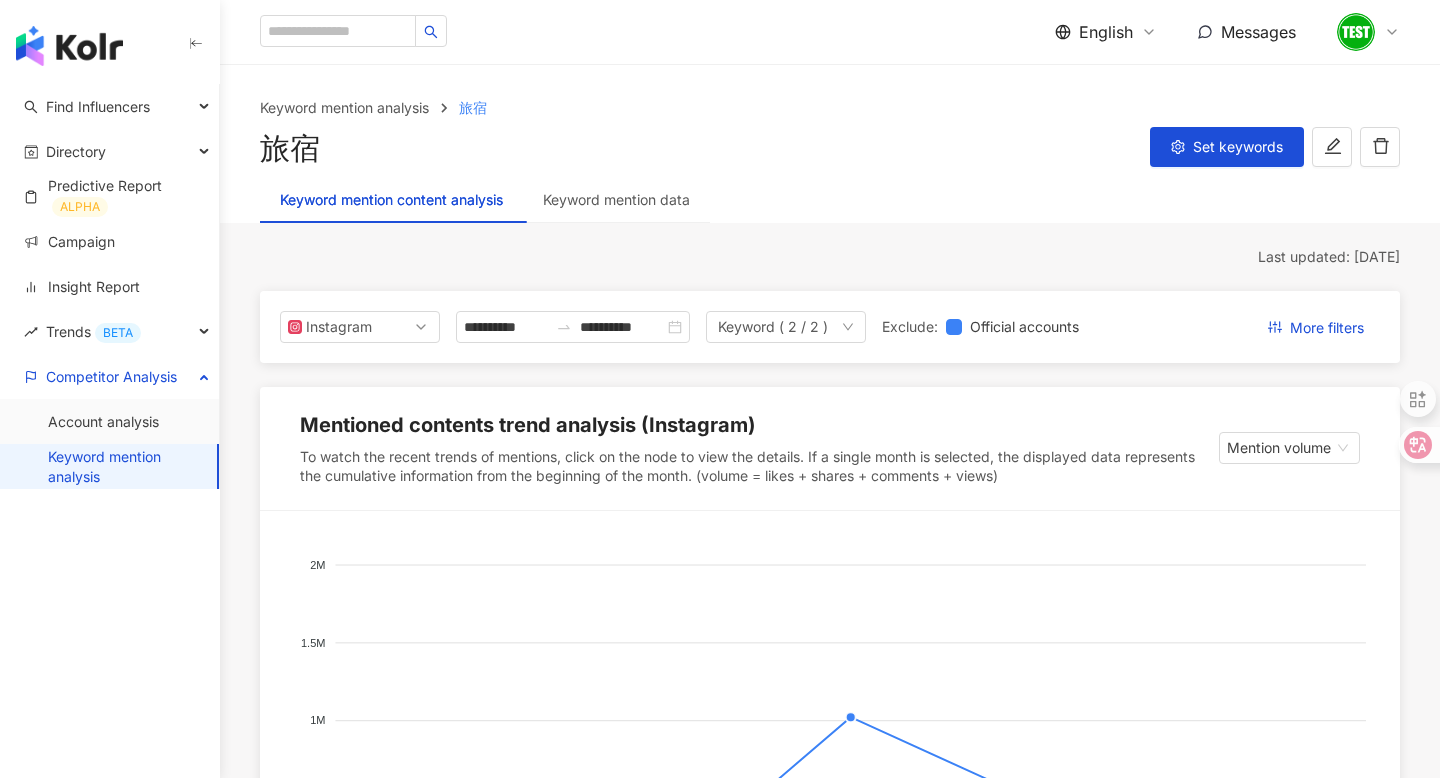 click 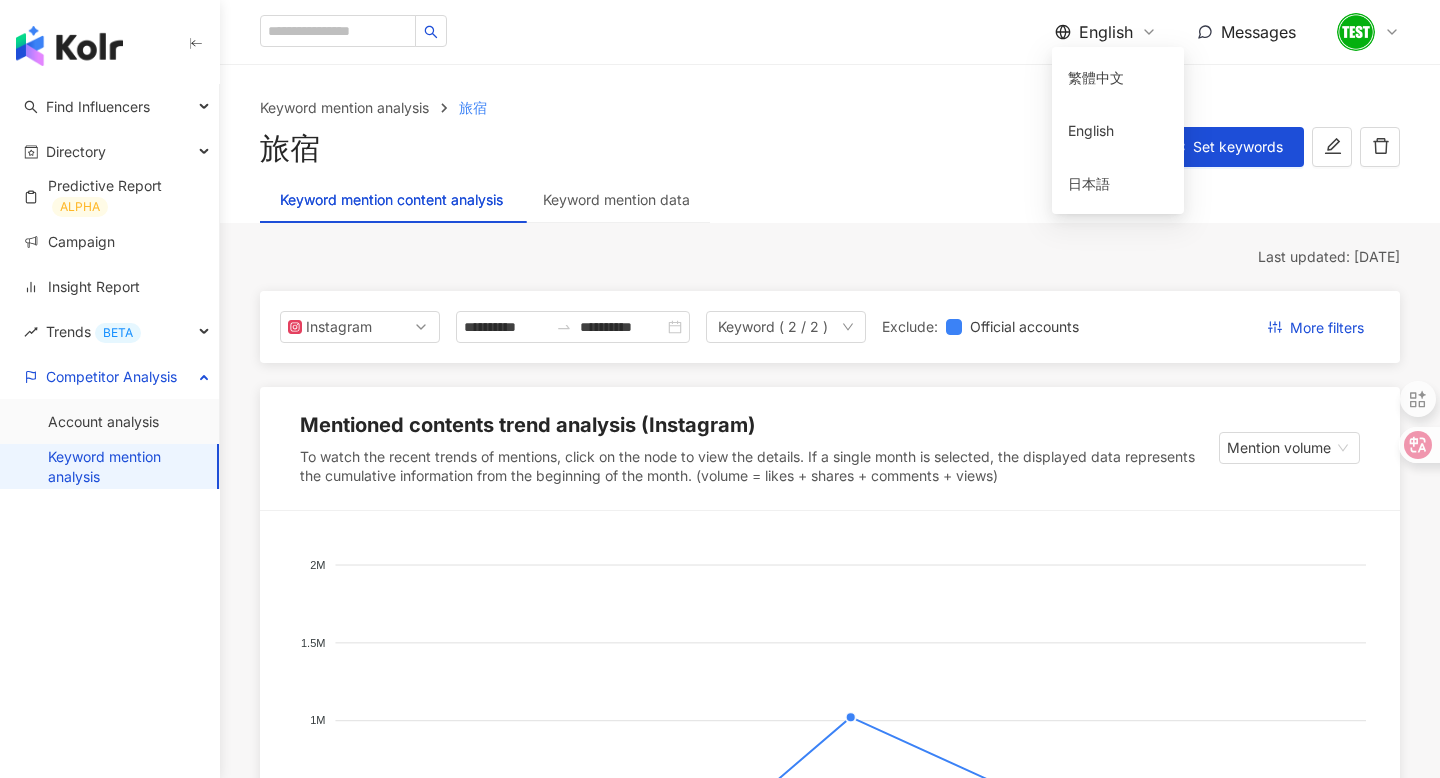 click on "English" at bounding box center [1106, 32] 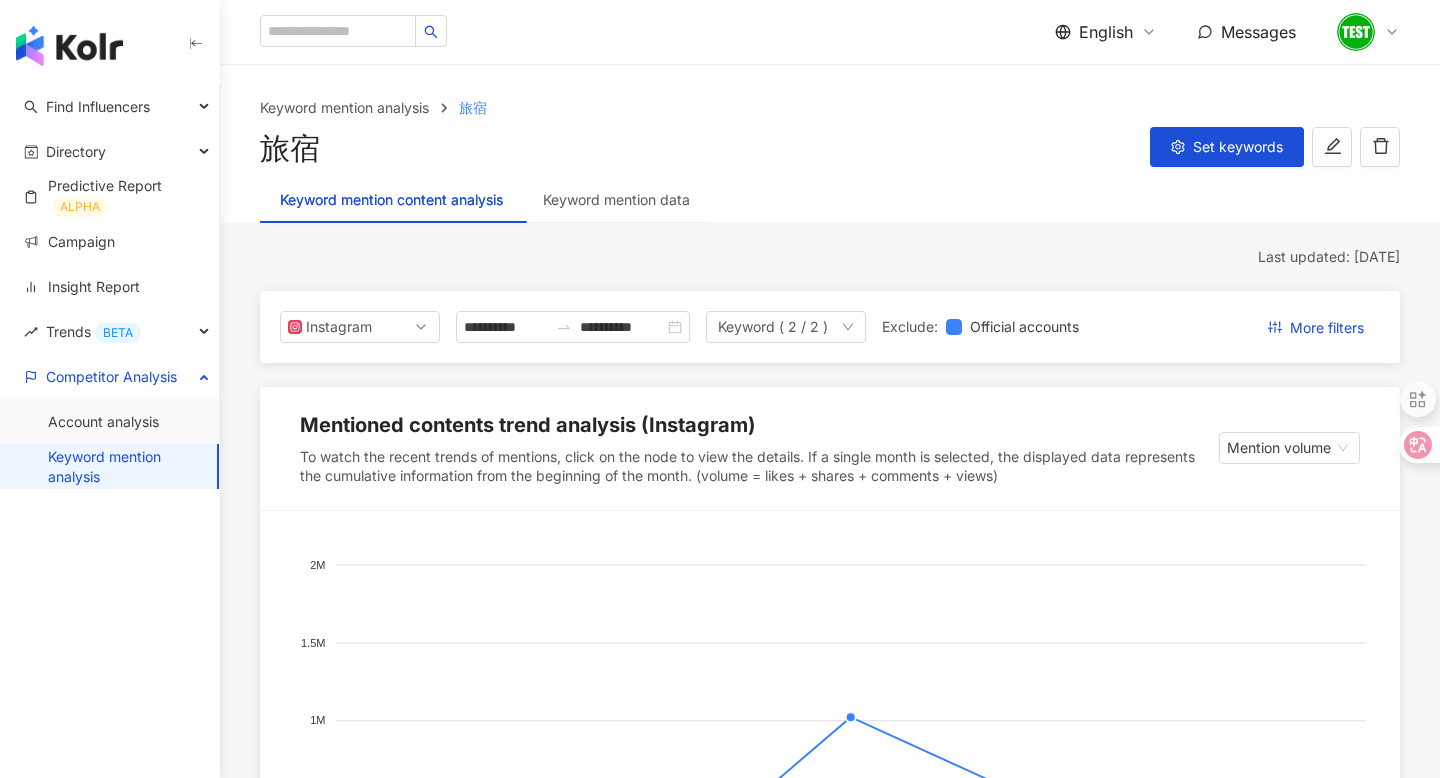 click on "English" at bounding box center [1106, 32] 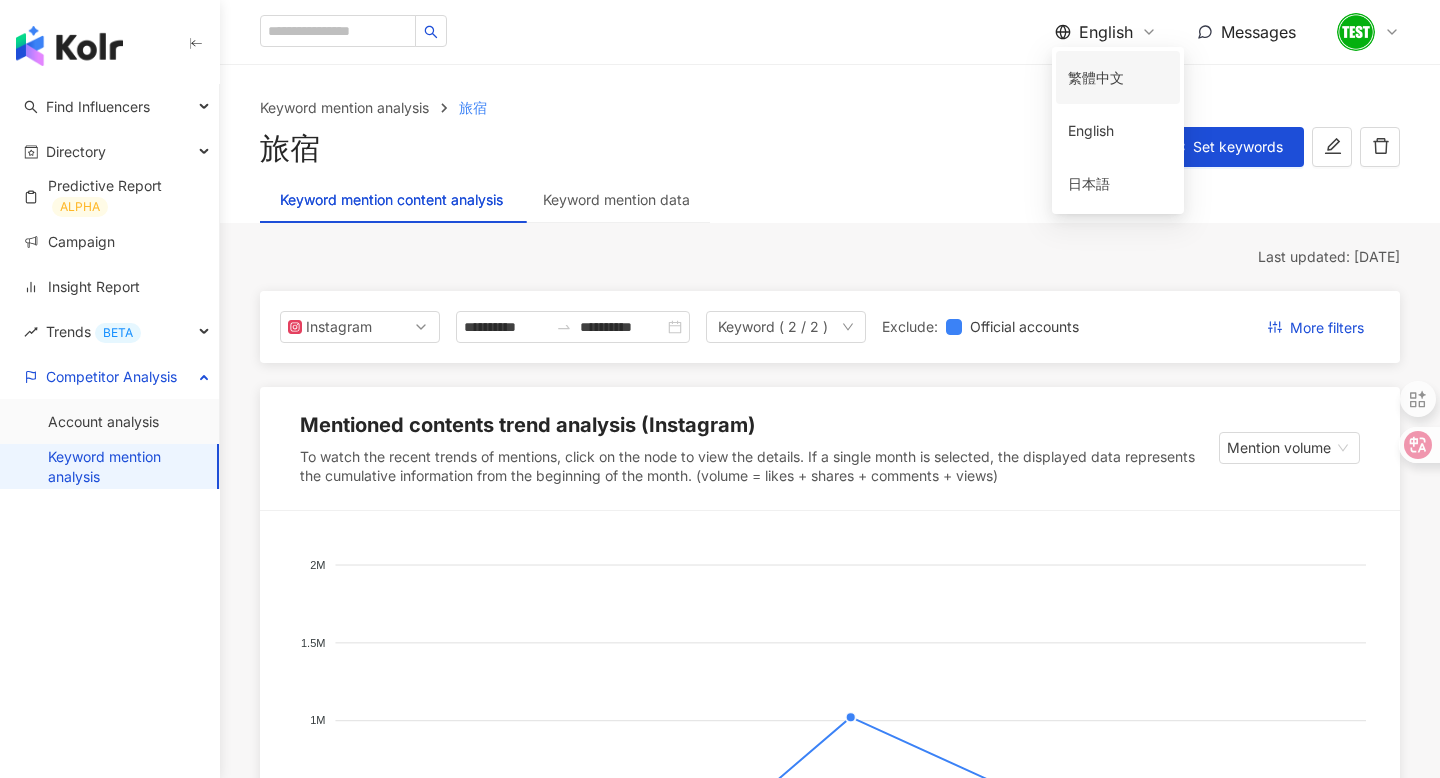 click on "繁體中文" at bounding box center (1118, 77) 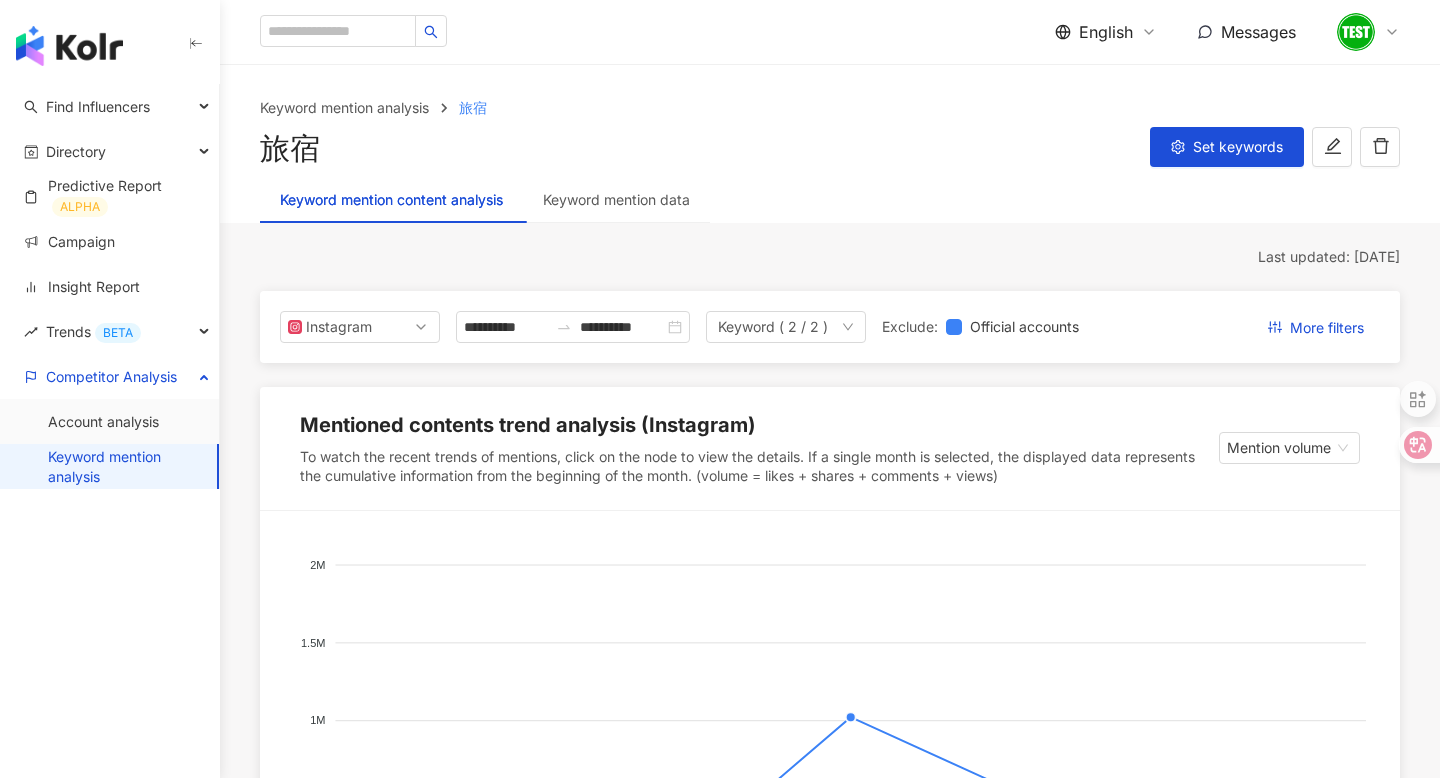 click on "Keyword mention analysis 旅宿 旅宿 Set keywords" at bounding box center (830, 121) 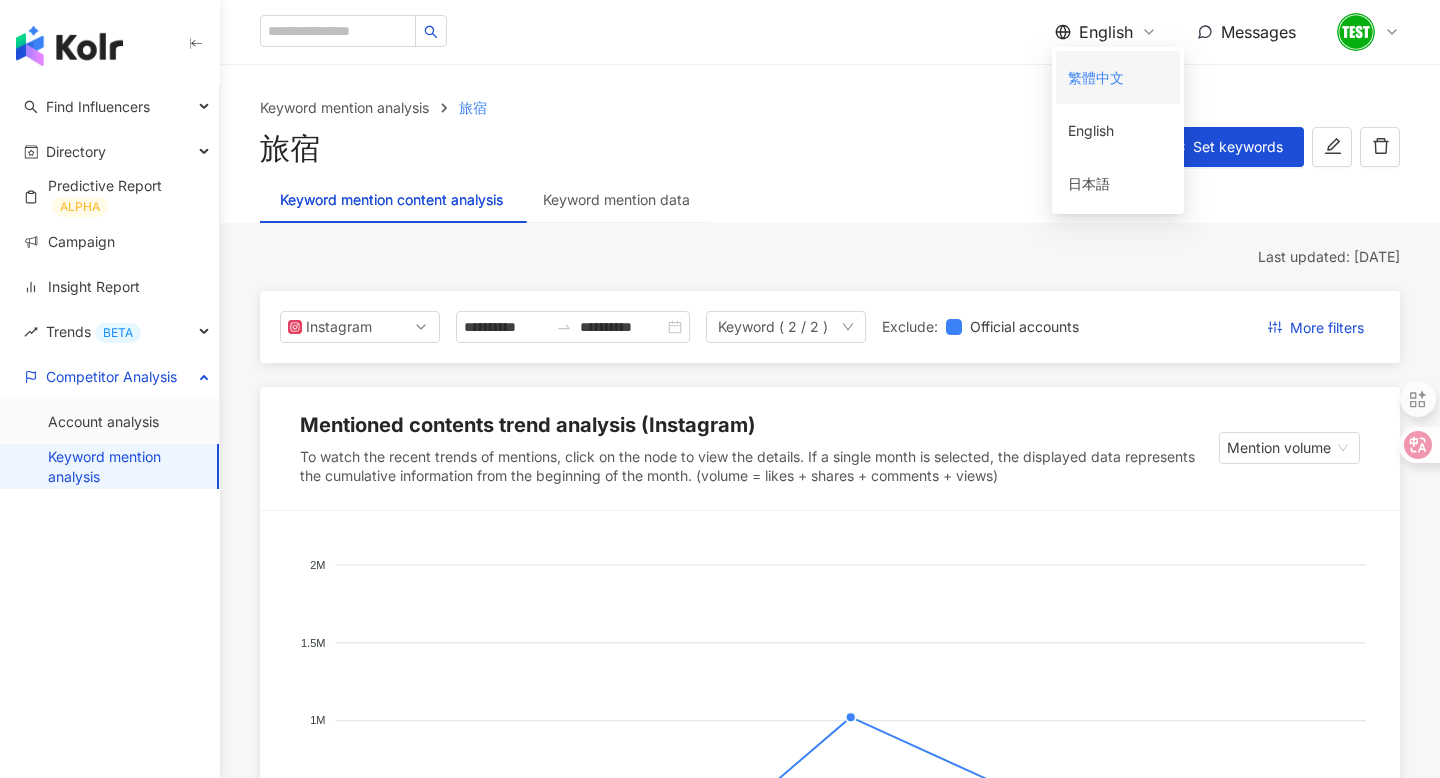 click on "繁體中文" at bounding box center (1118, 77) 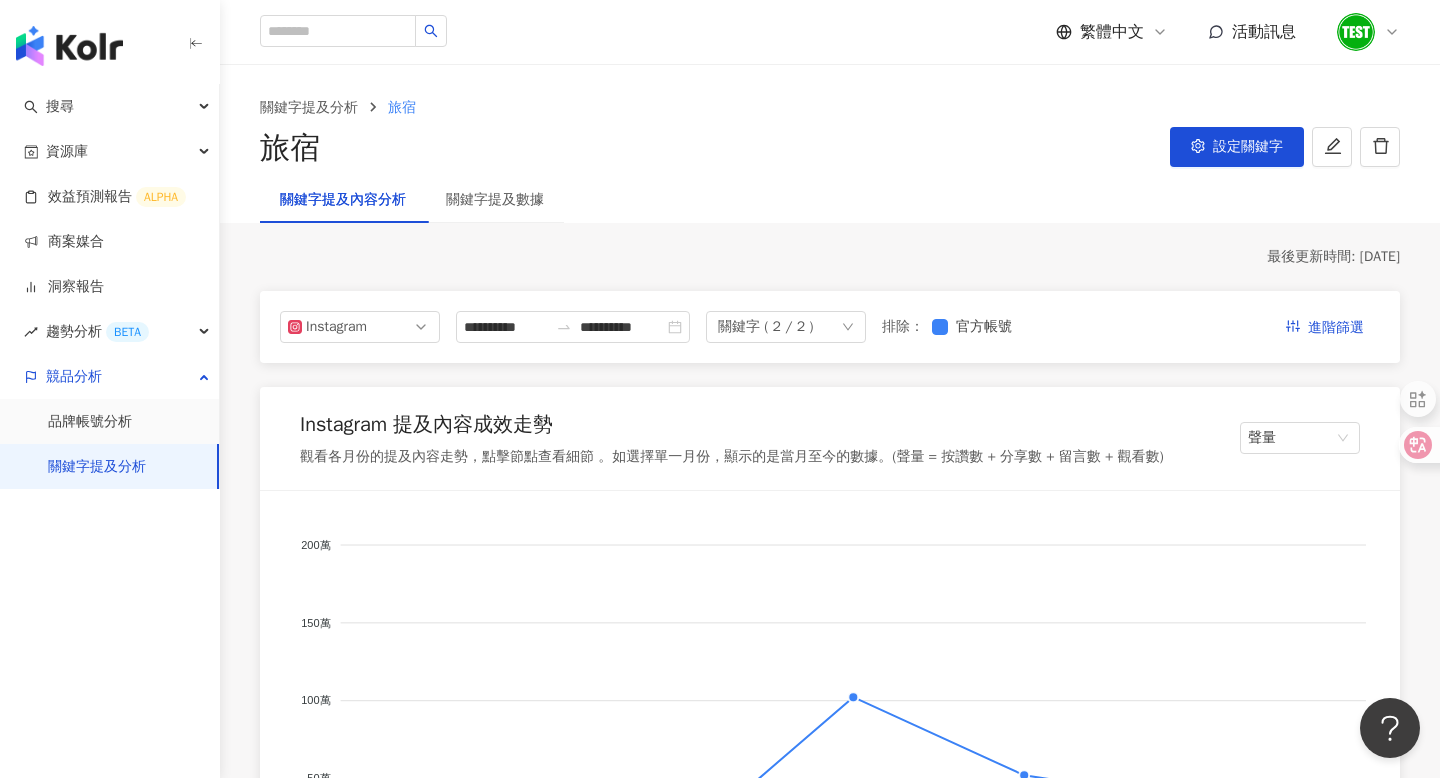 click on "設定關鍵字" at bounding box center (1237, 148) 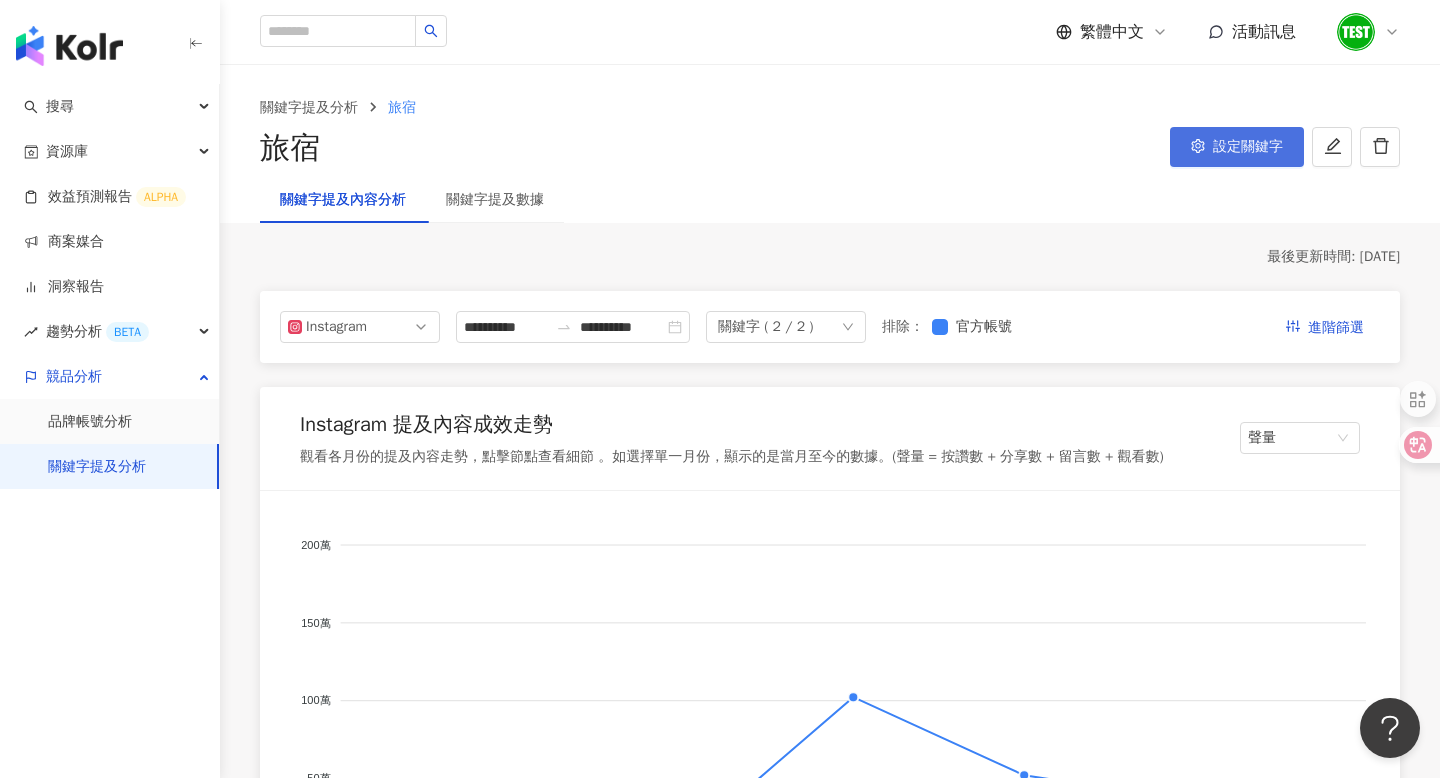 click on "設定關鍵字" at bounding box center [1237, 147] 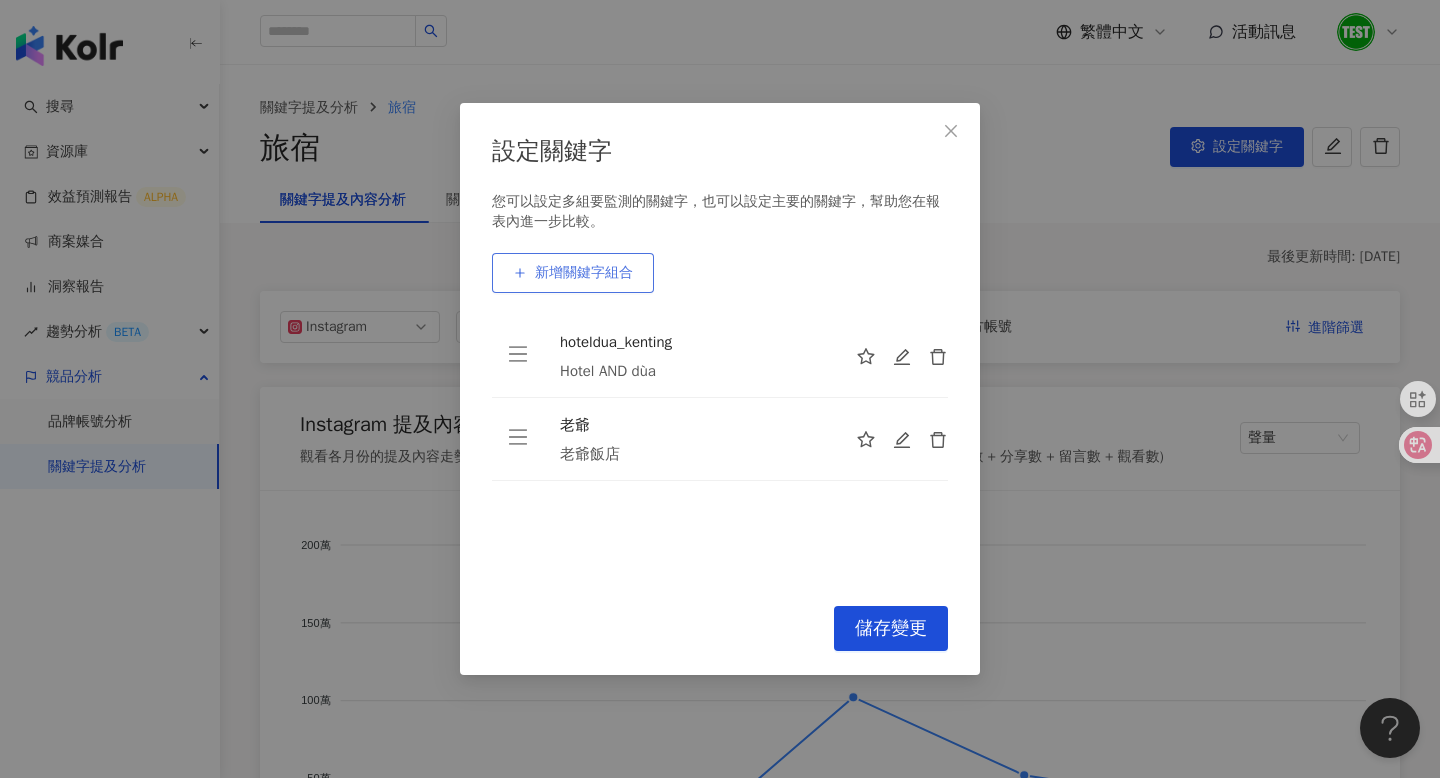 click on "新增關鍵字組合" at bounding box center (584, 273) 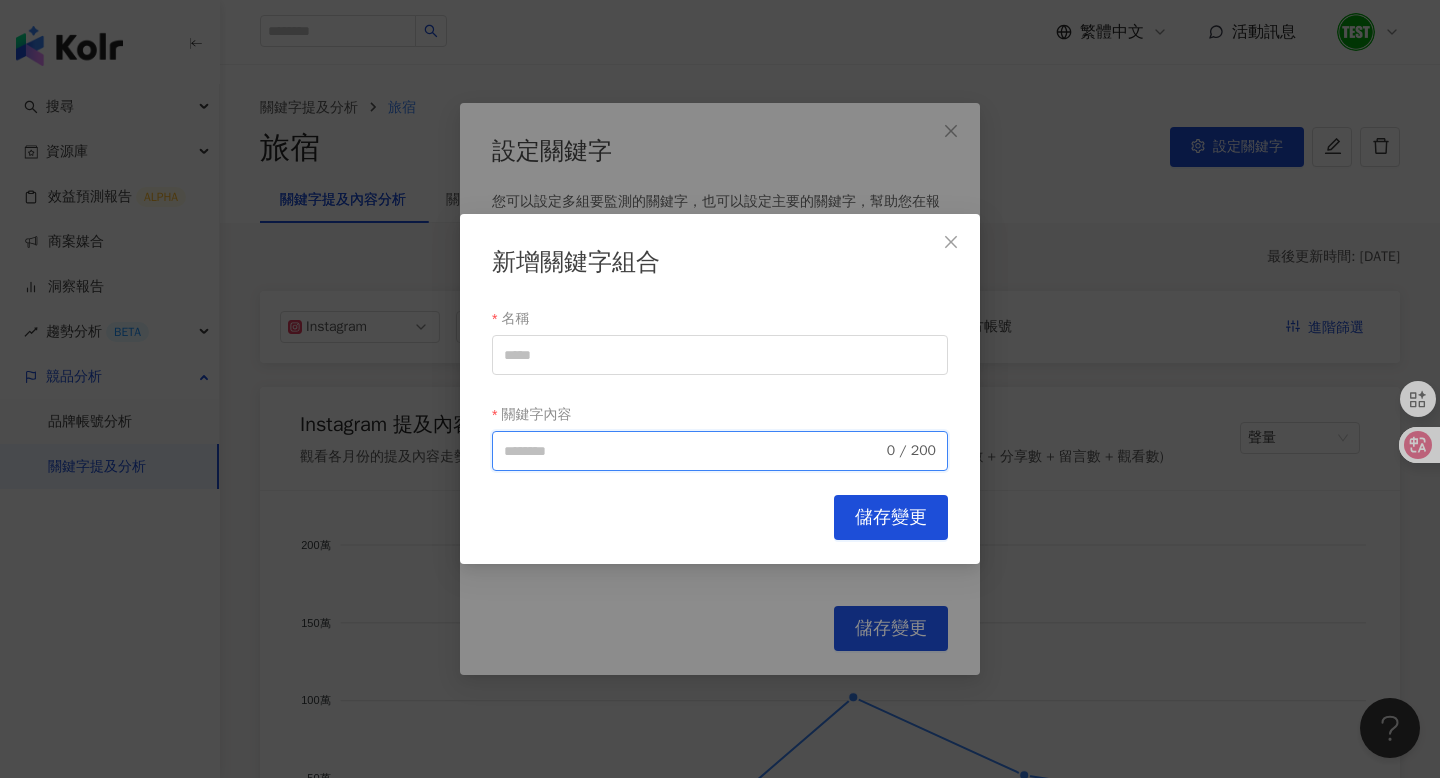 click on "關鍵字內容" at bounding box center (693, 451) 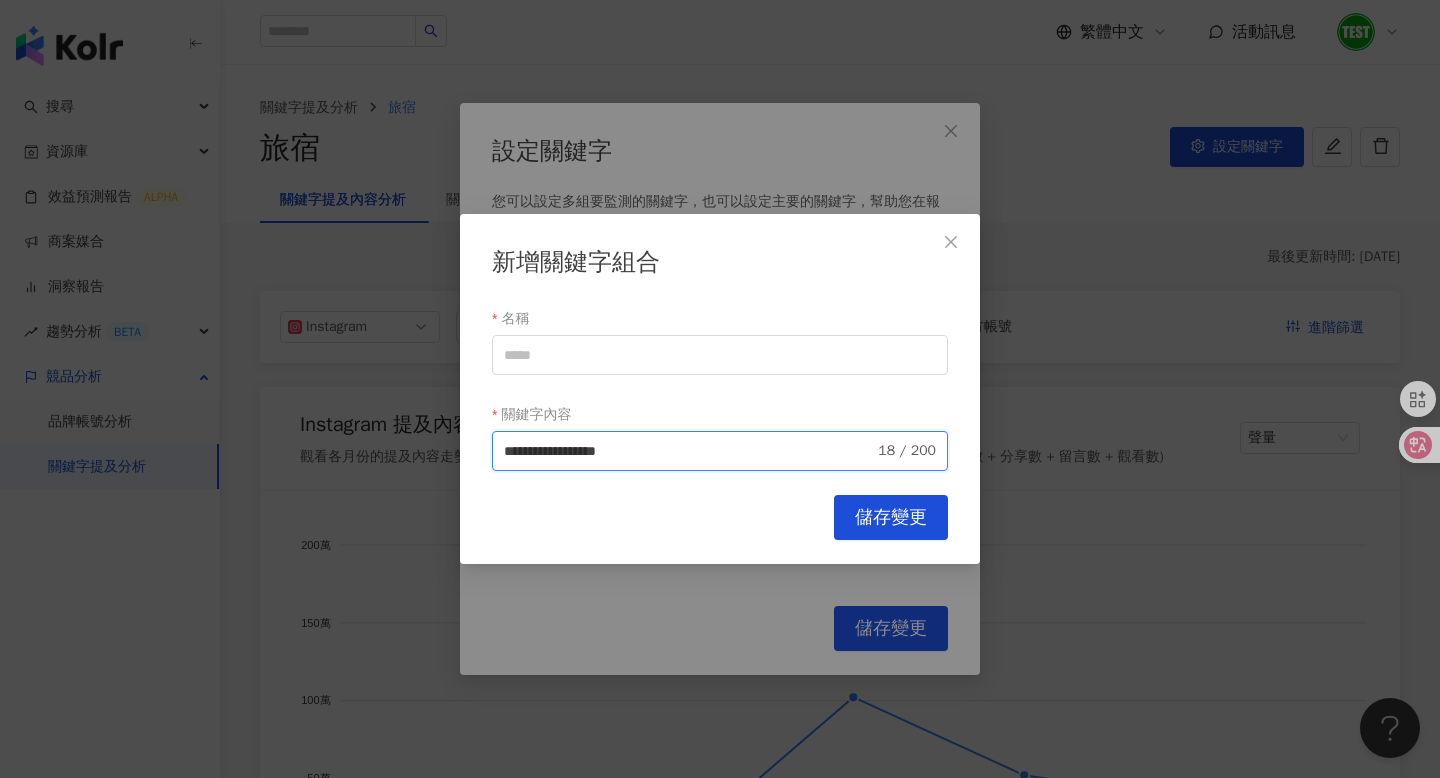 click on "**********" at bounding box center [689, 451] 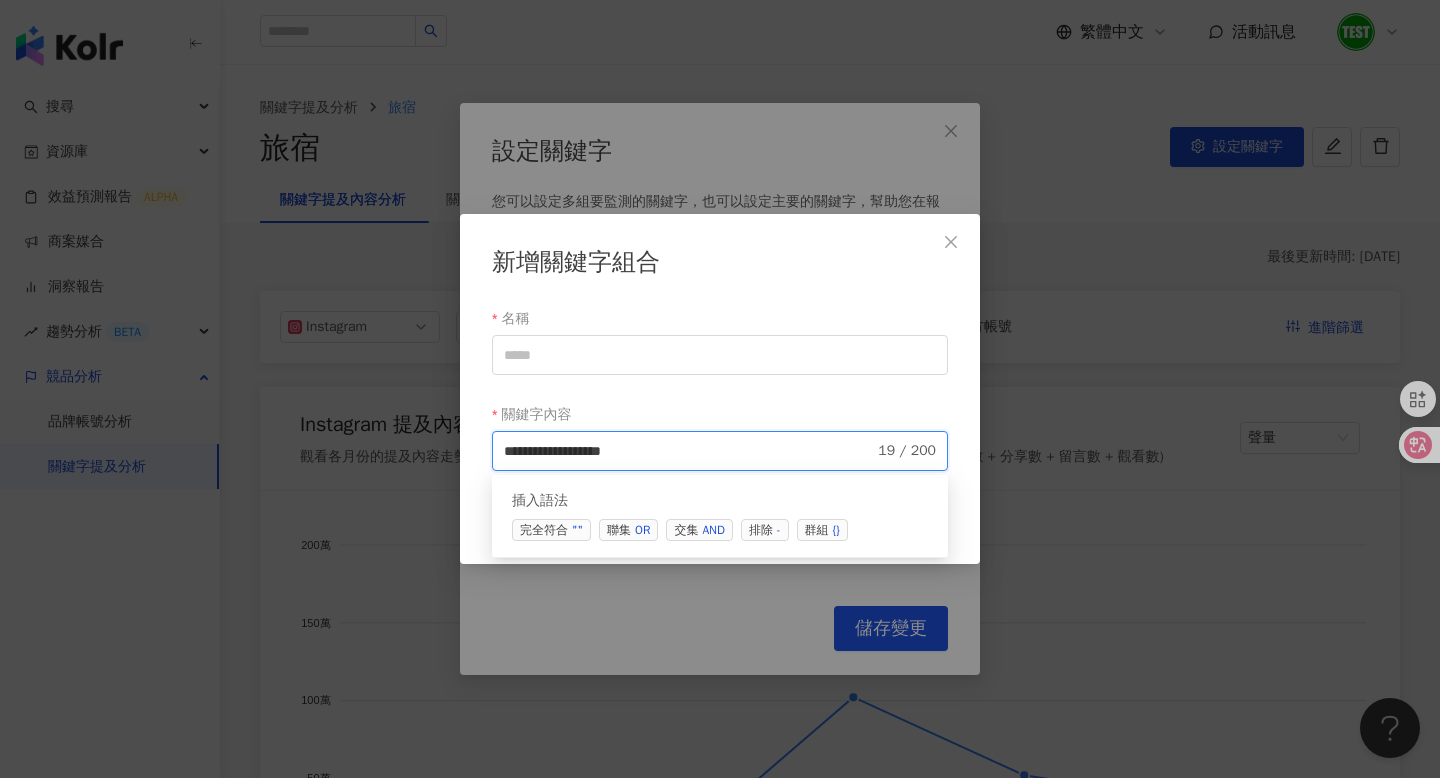 click on "**********" at bounding box center (689, 451) 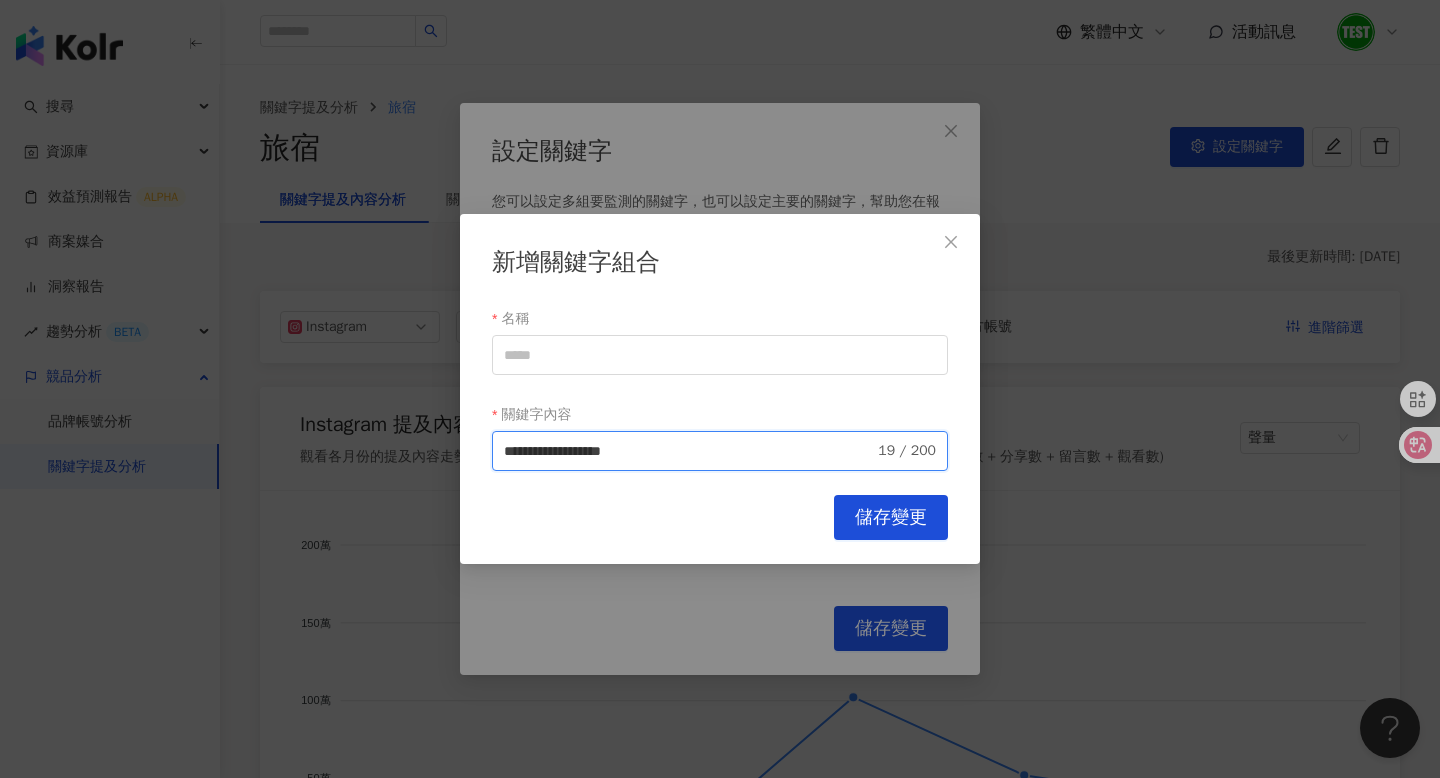 click on "**********" at bounding box center [689, 451] 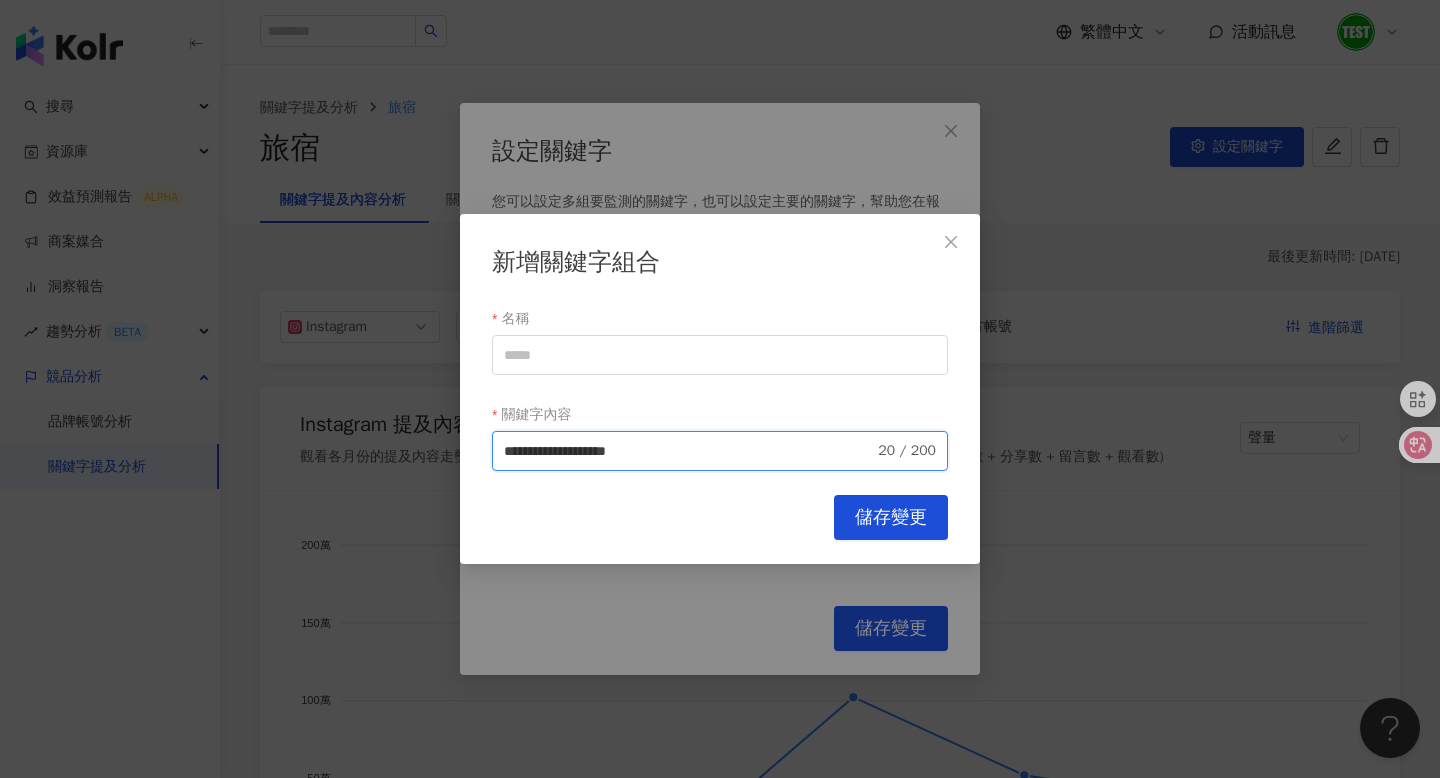 click on "**********" at bounding box center [720, 451] 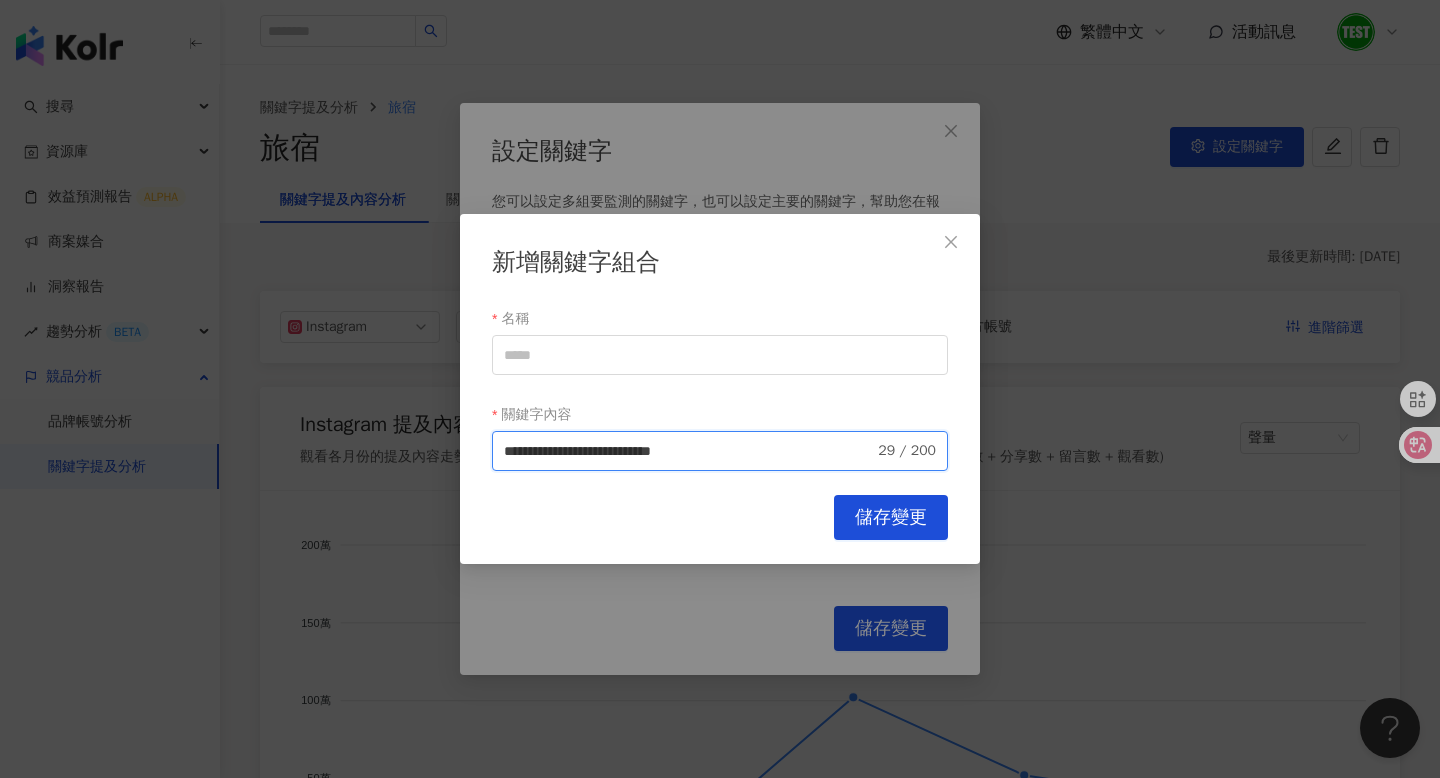 click on "**********" at bounding box center [689, 451] 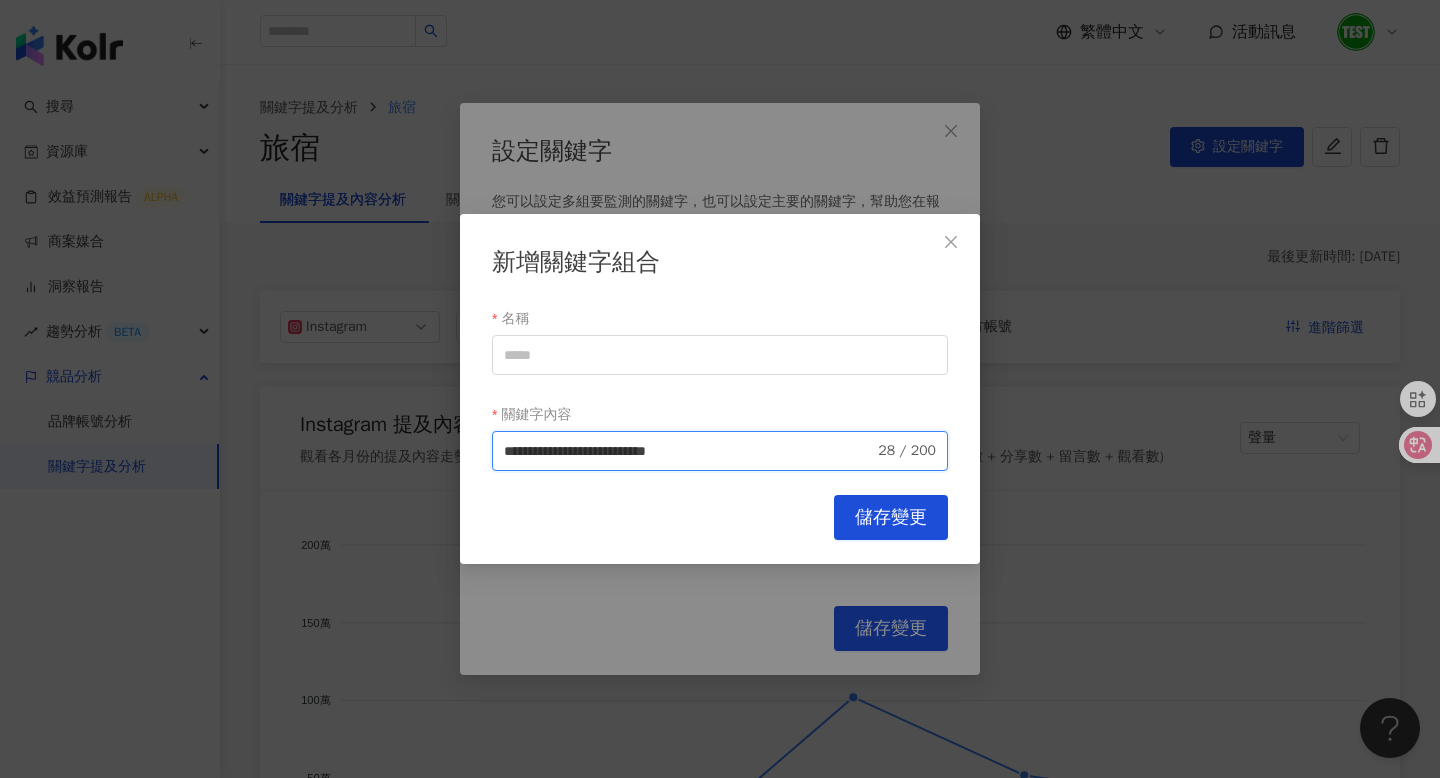 click on "**********" at bounding box center (689, 451) 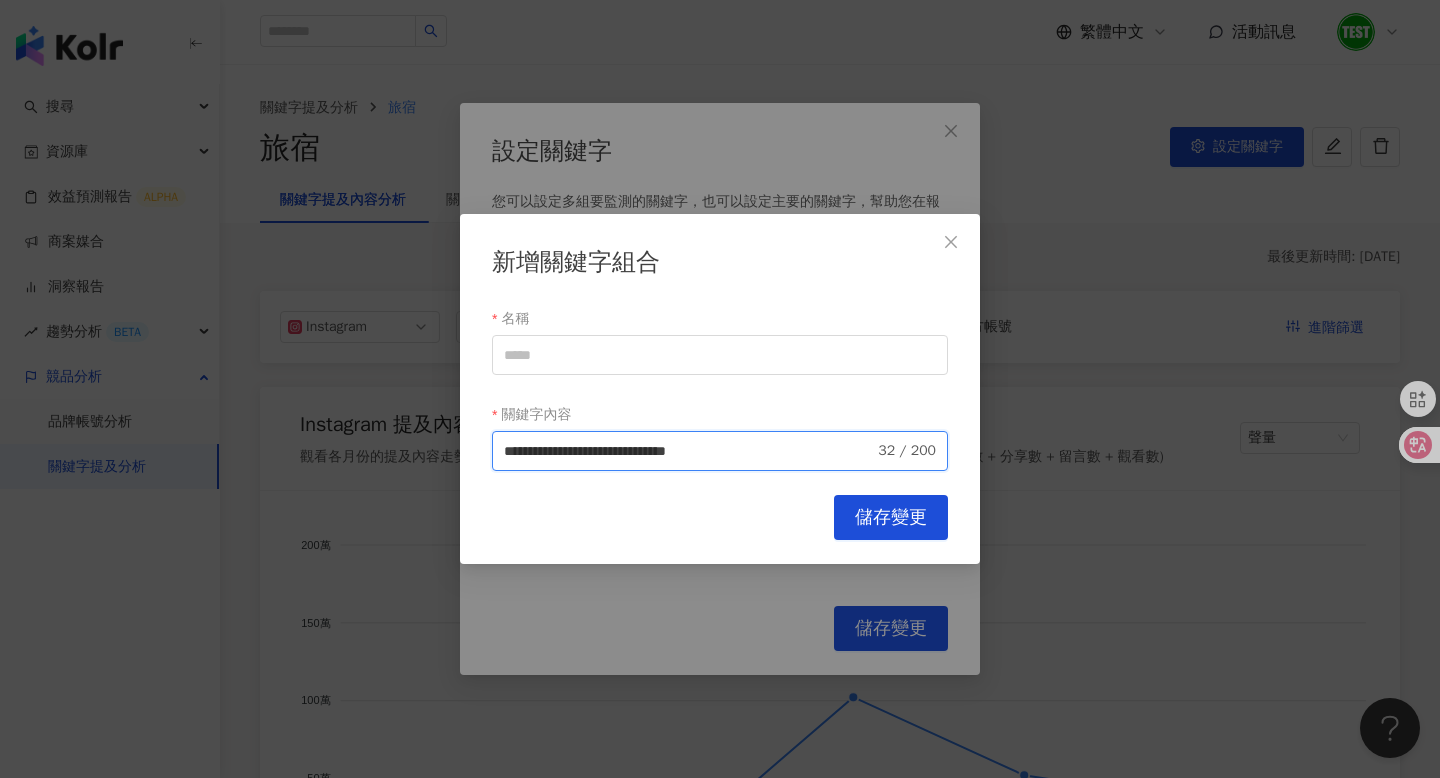 click on "**********" at bounding box center [689, 451] 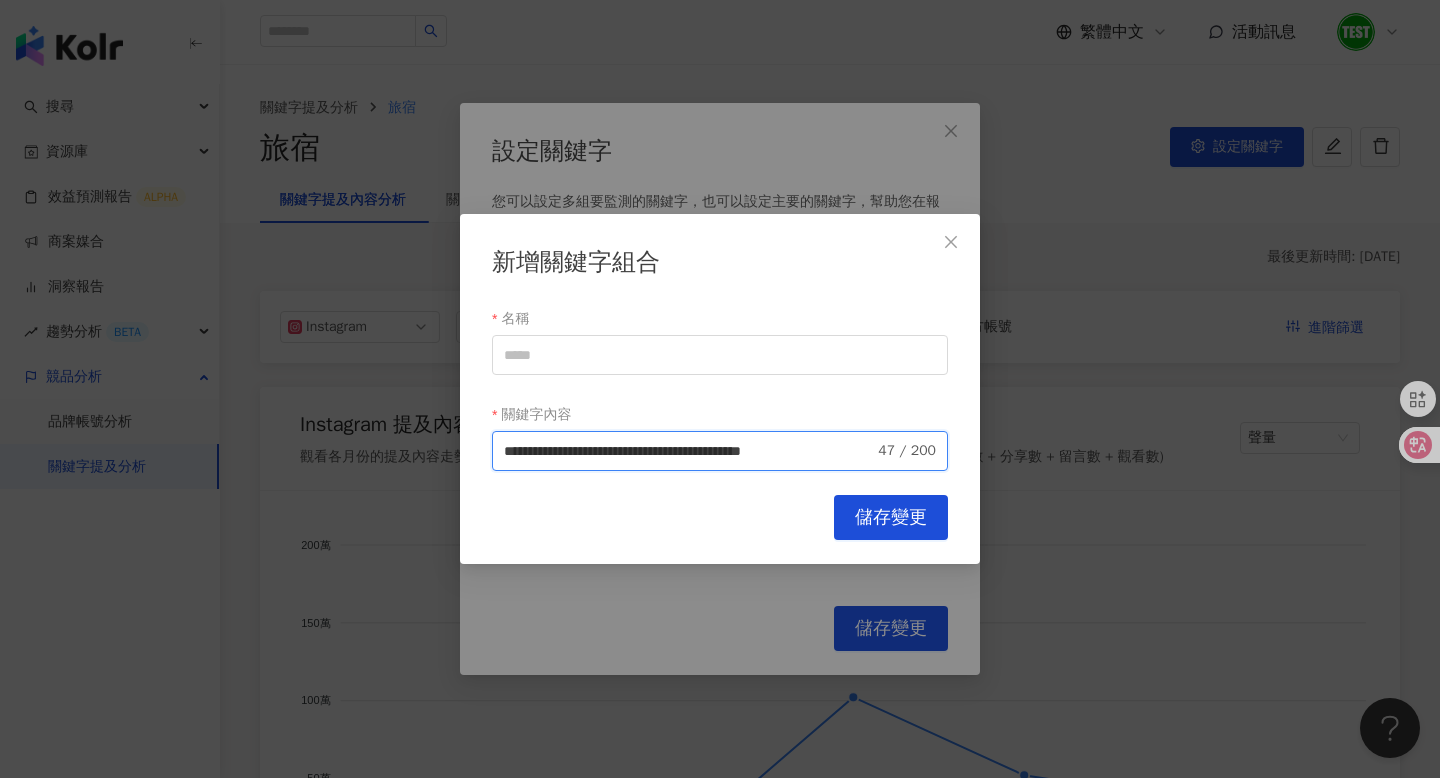 click on "**********" at bounding box center (689, 451) 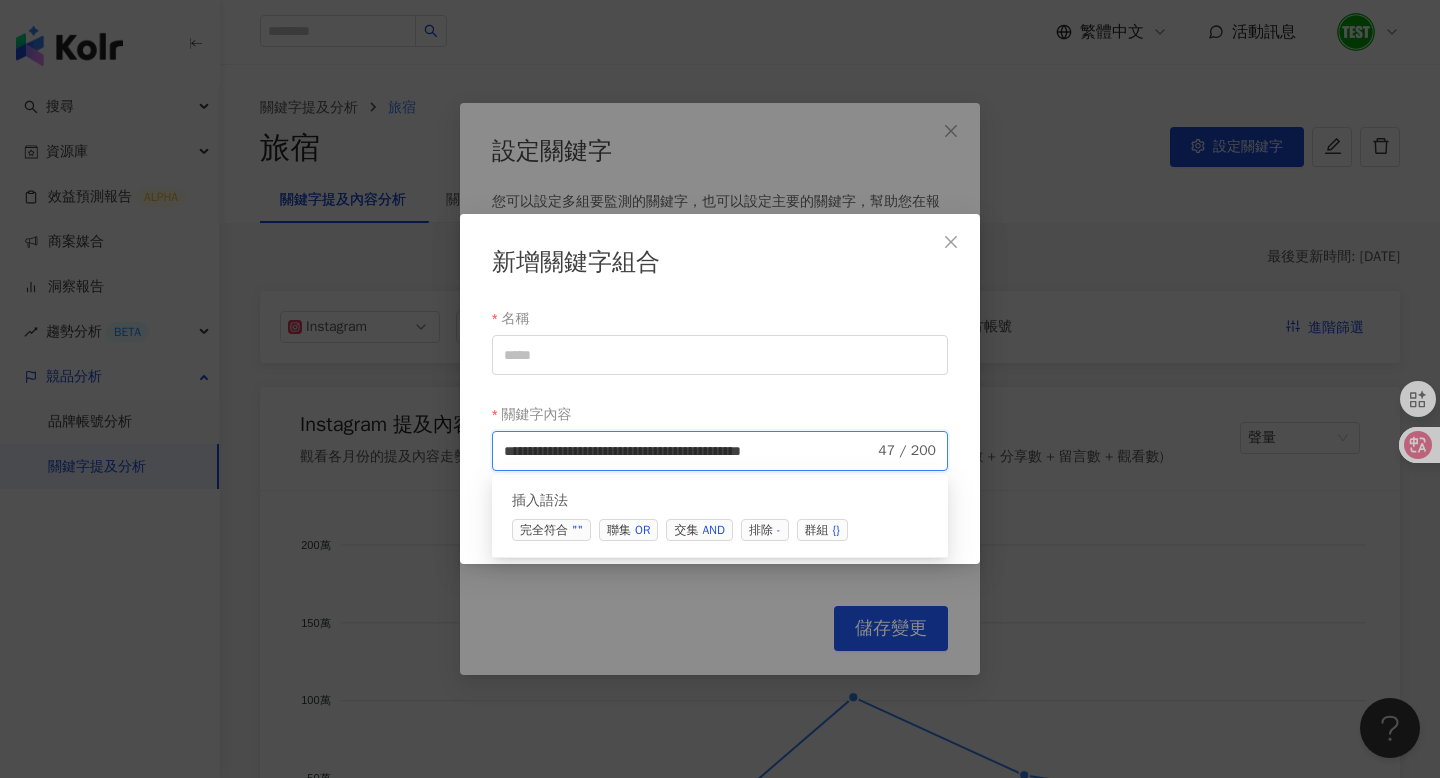 click on "**********" at bounding box center [689, 451] 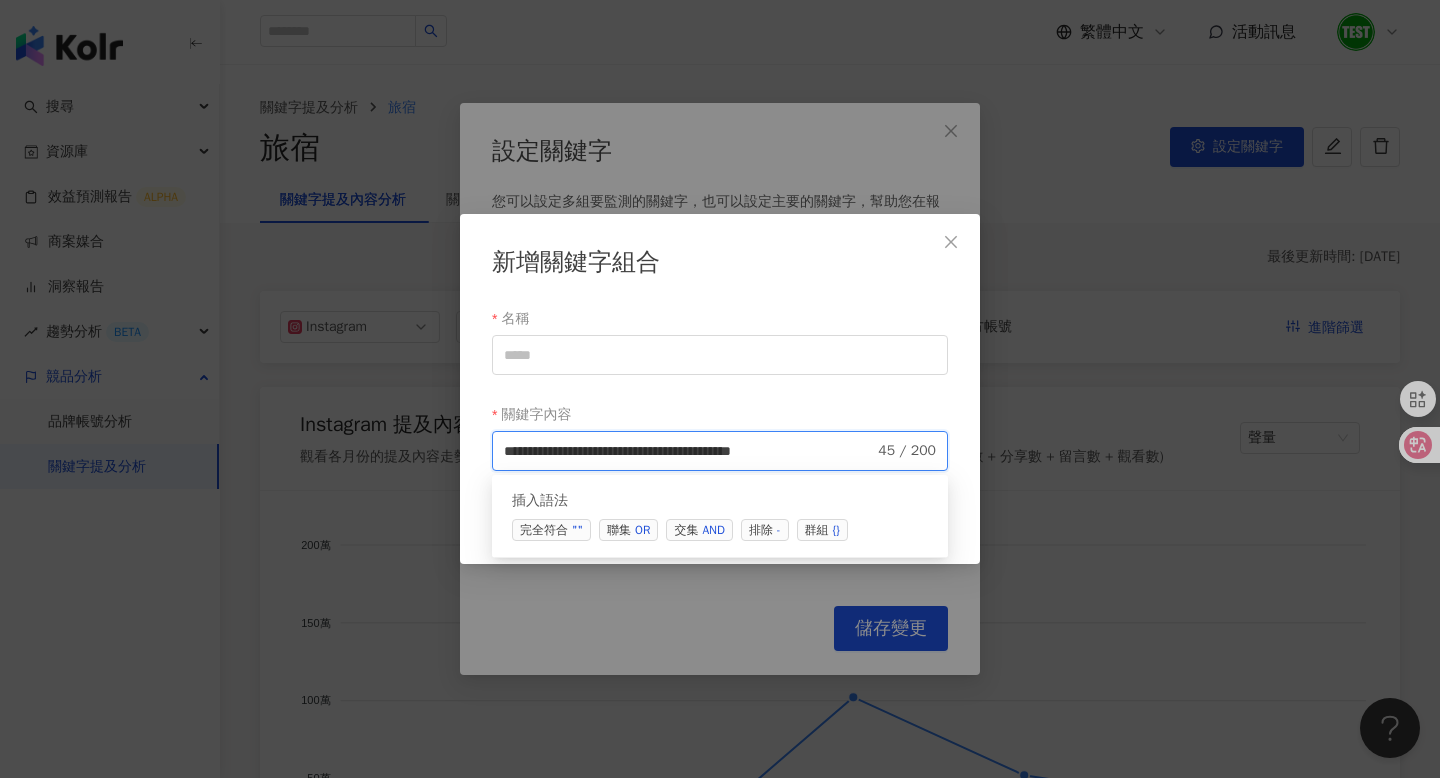 paste on "**********" 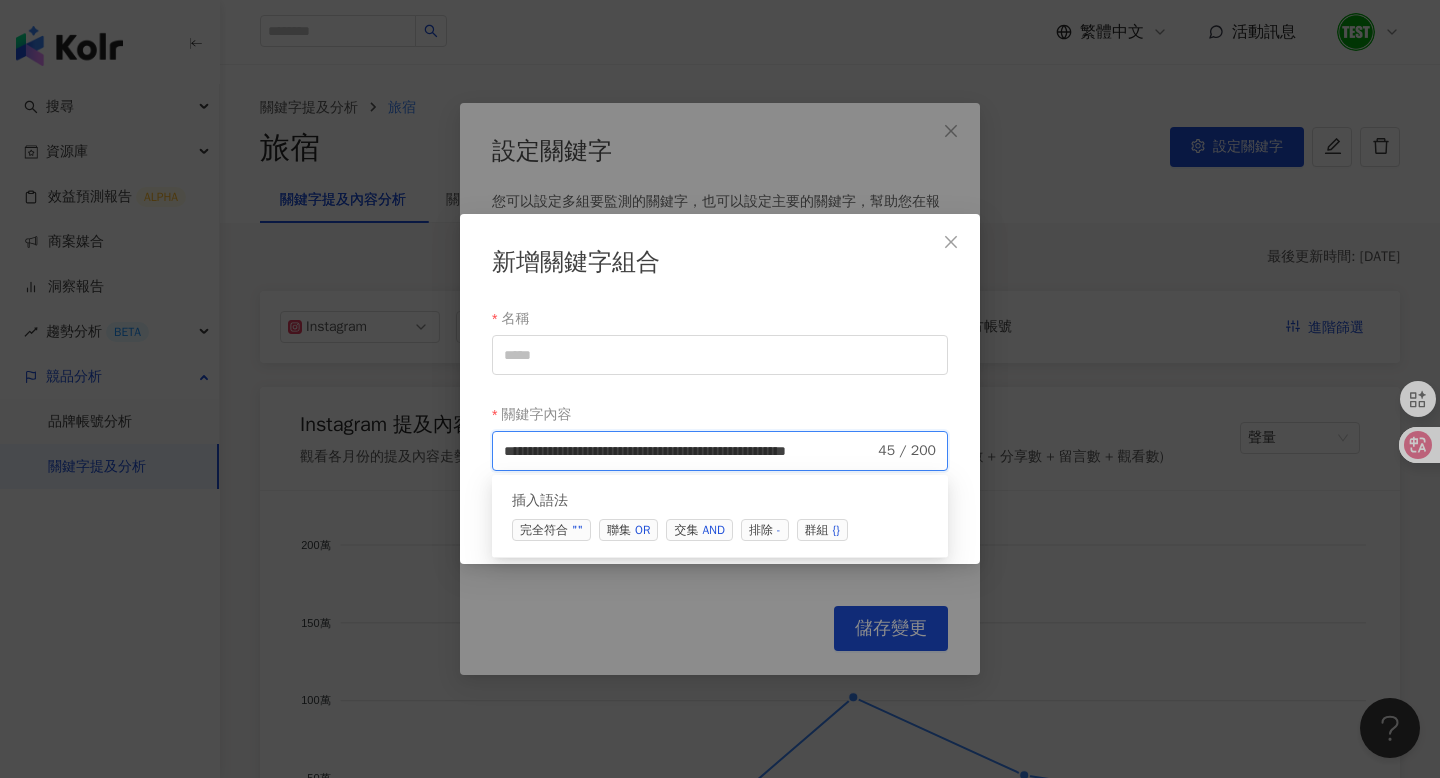 scroll, scrollTop: 0, scrollLeft: 18, axis: horizontal 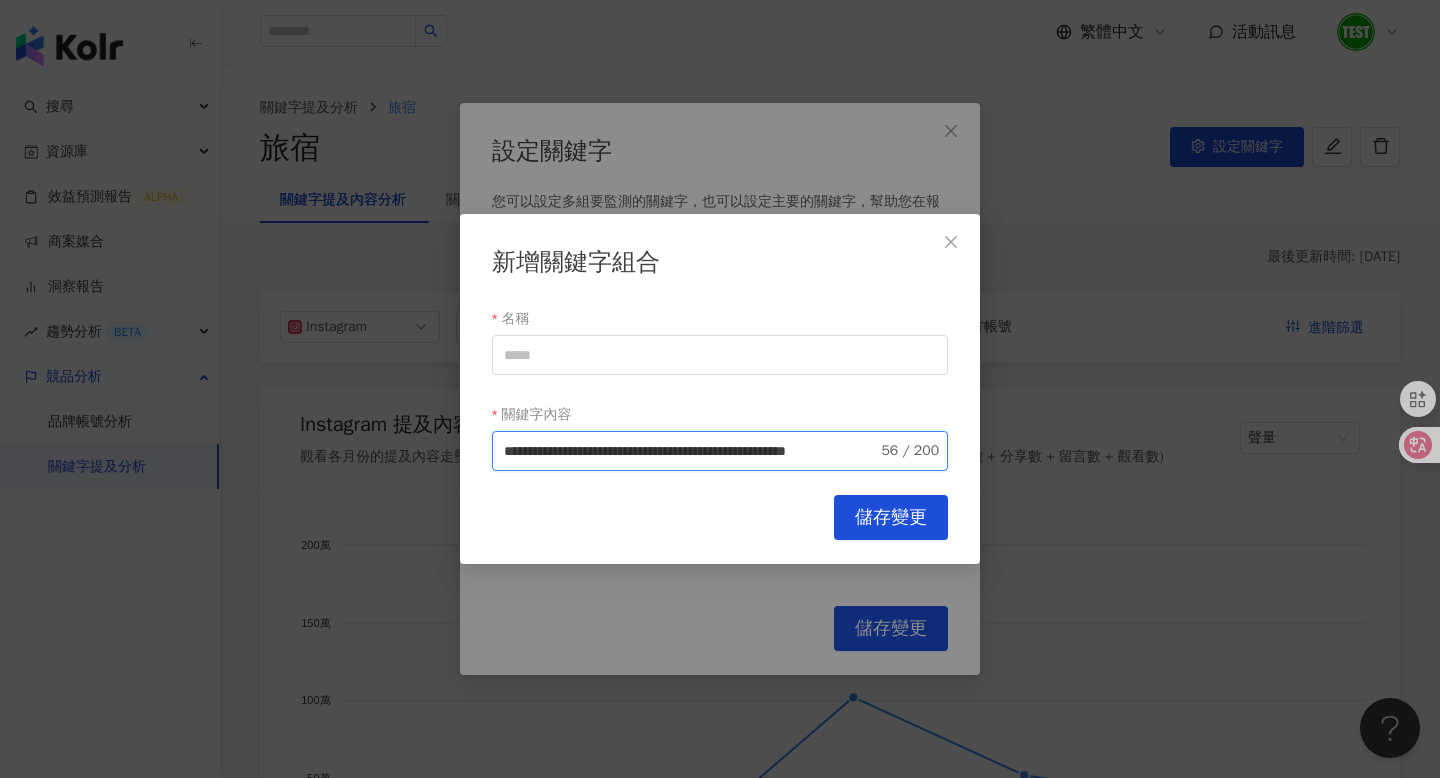 click on "**********" at bounding box center (690, 451) 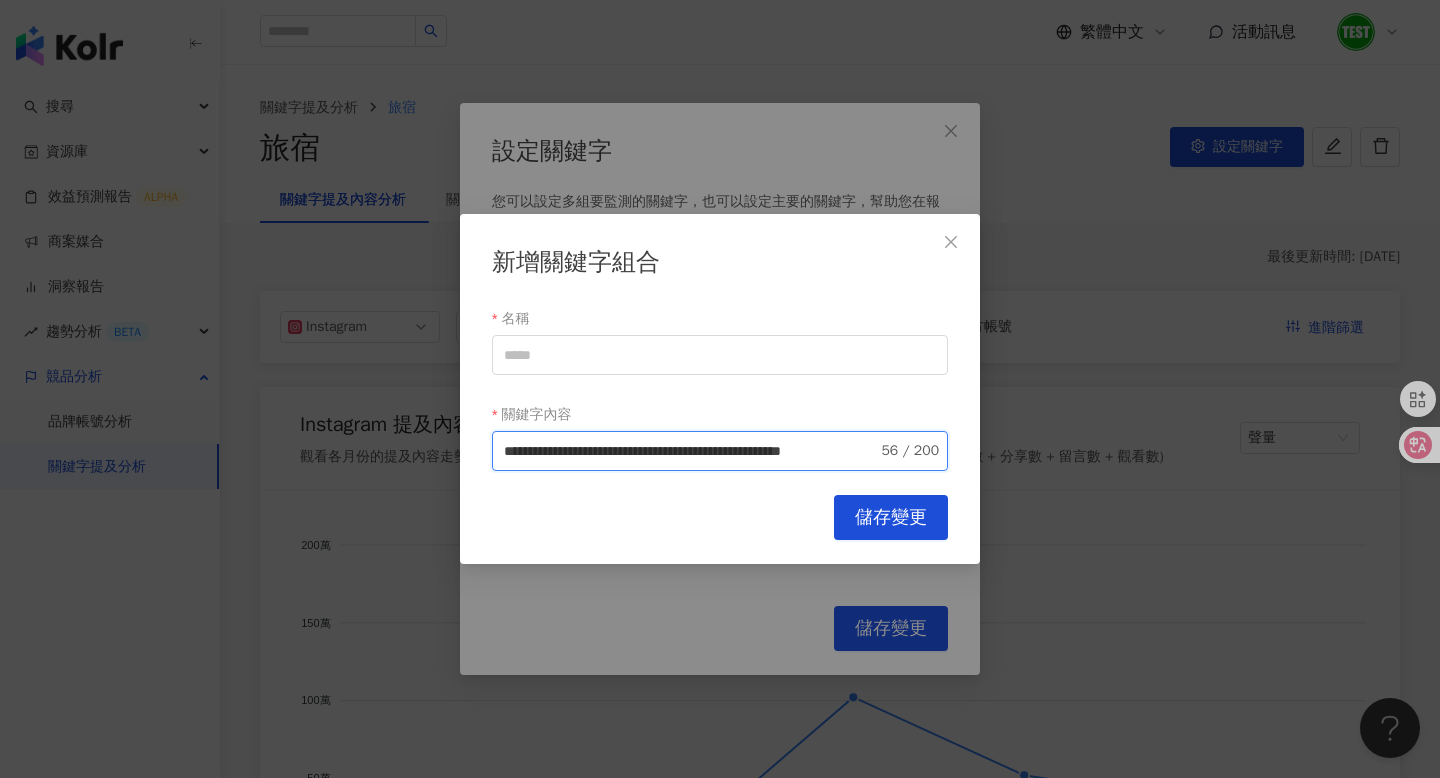 scroll, scrollTop: 0, scrollLeft: 15, axis: horizontal 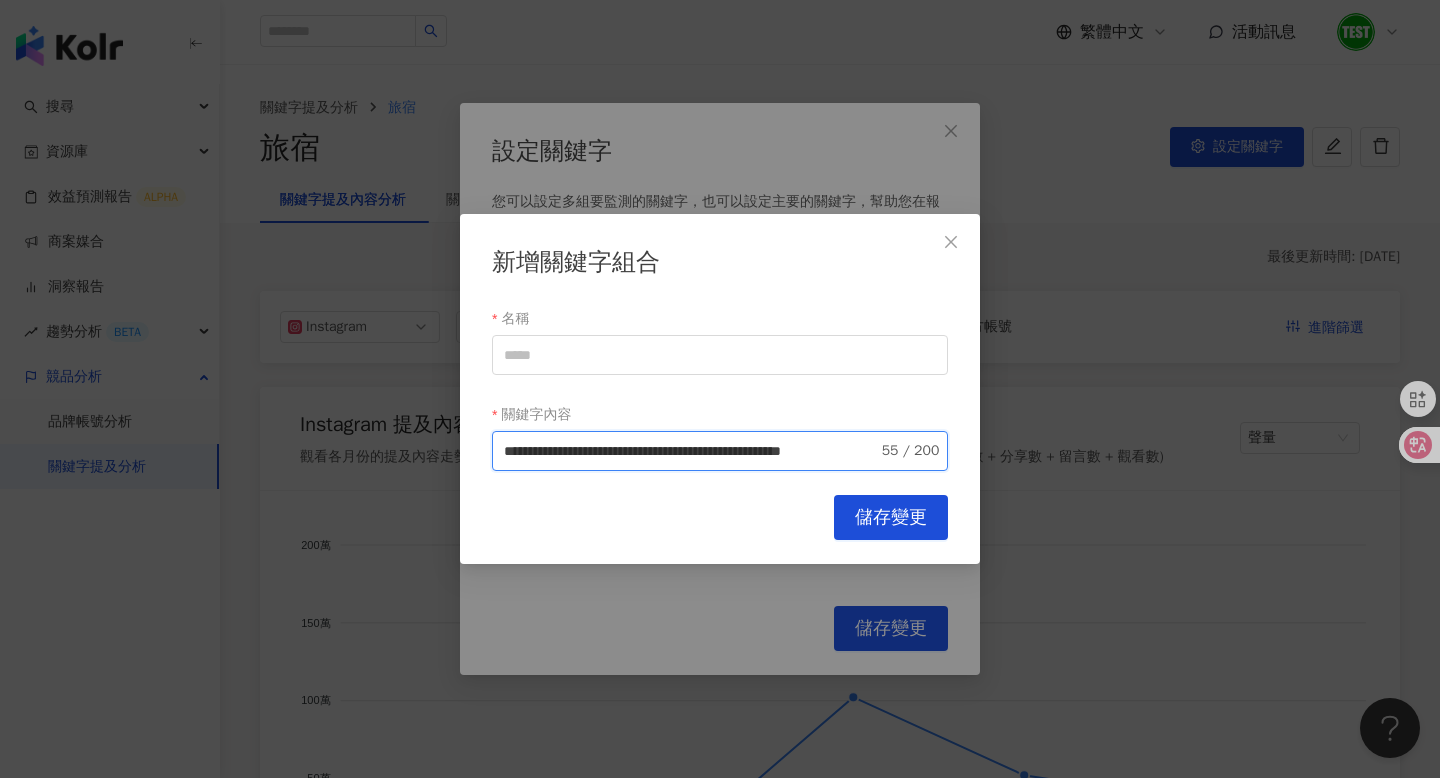 click on "**********" at bounding box center [691, 451] 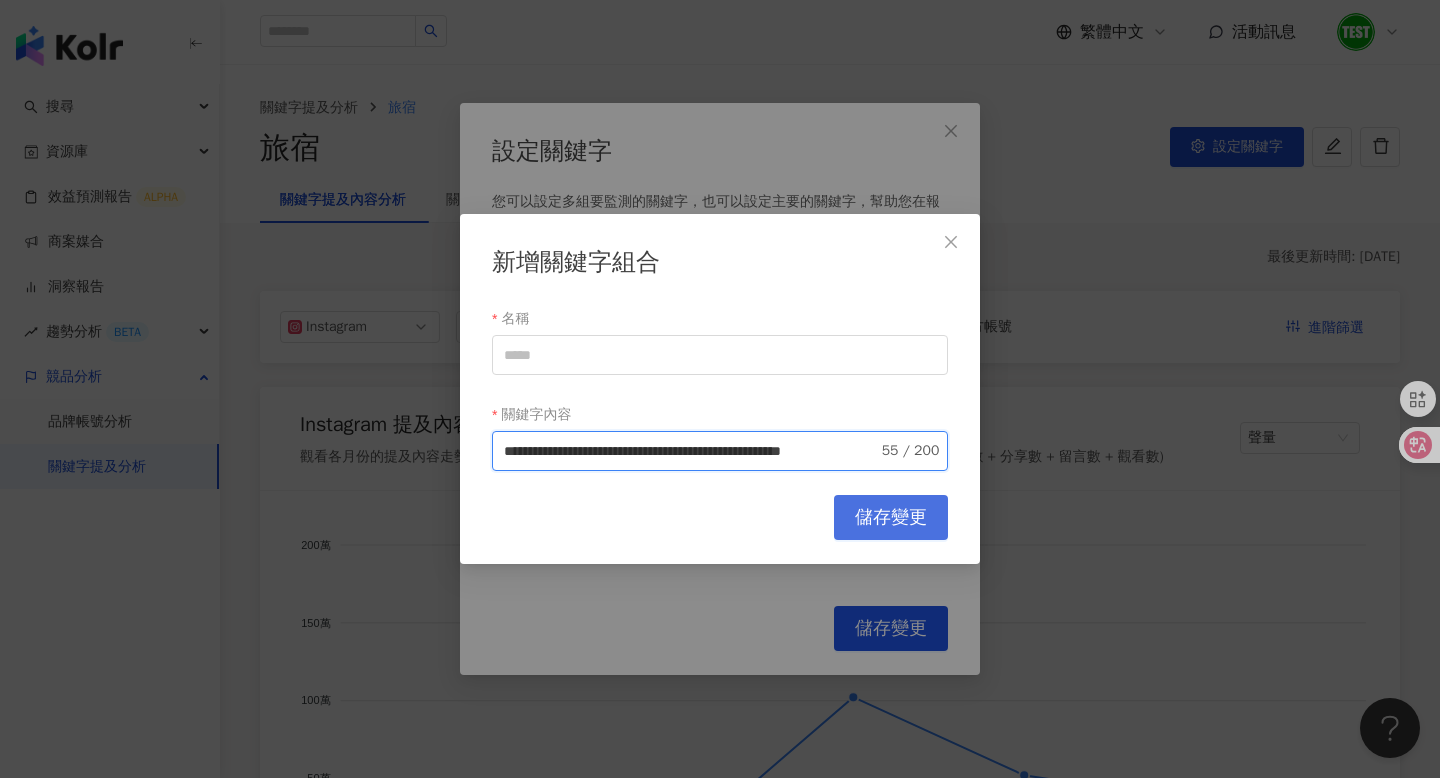 type on "**********" 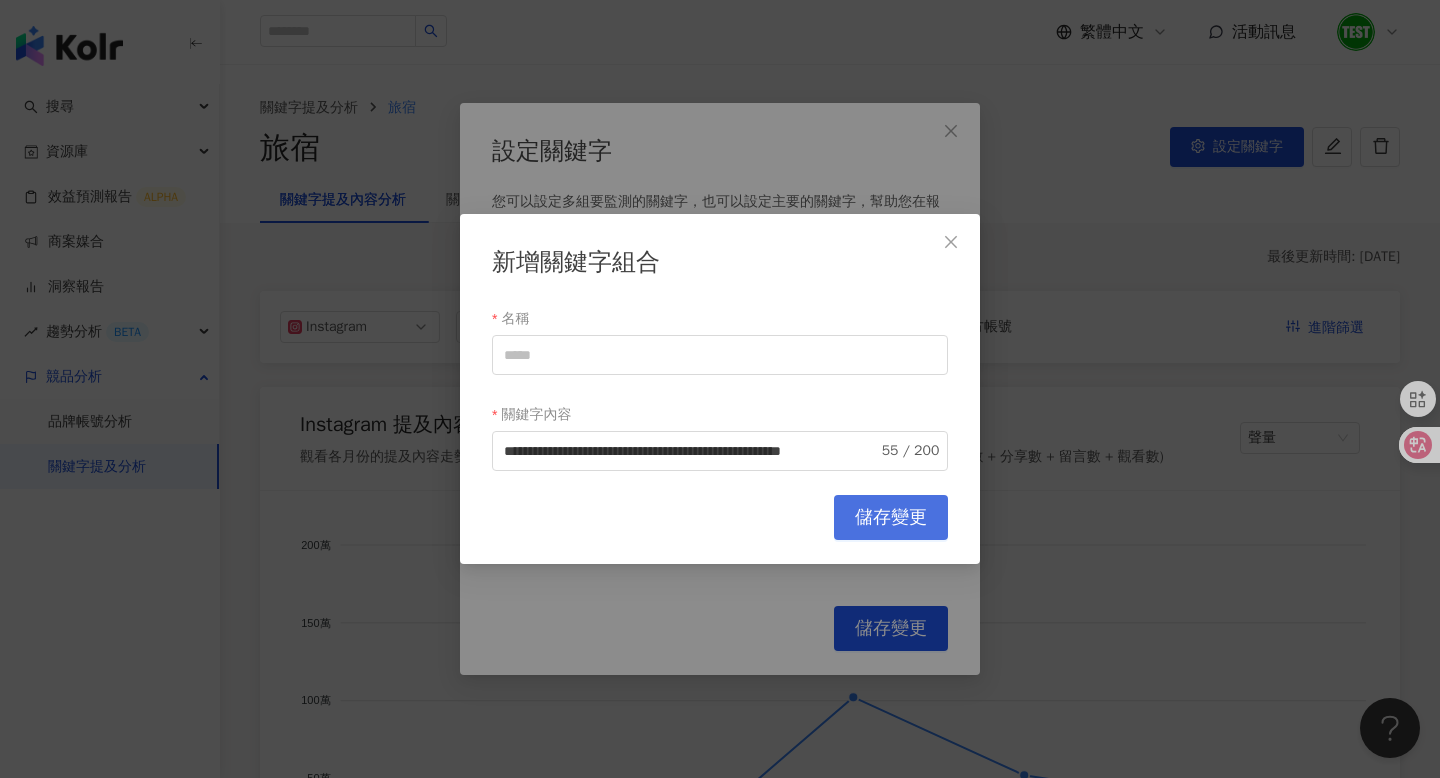 click on "儲存變更" at bounding box center [891, 518] 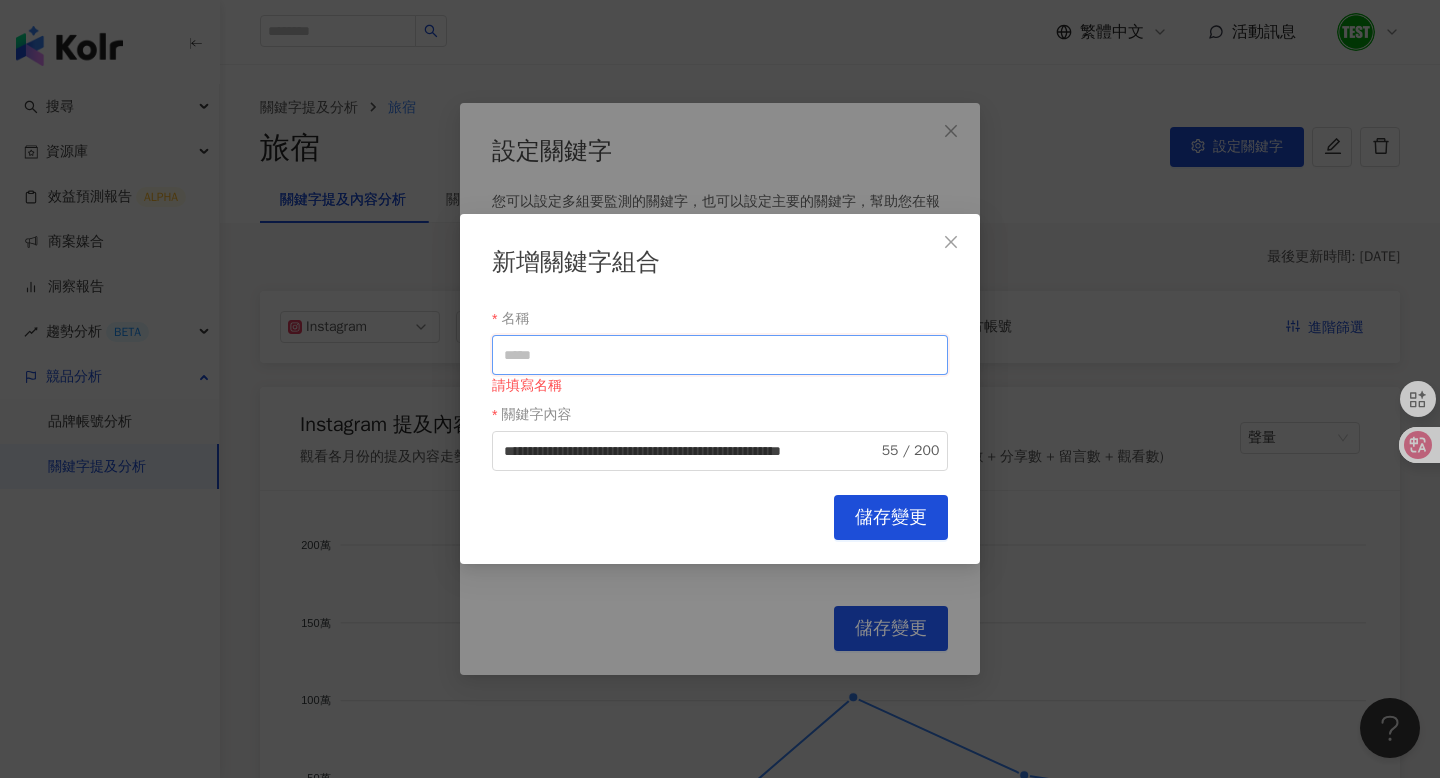 click on "名稱" at bounding box center [720, 355] 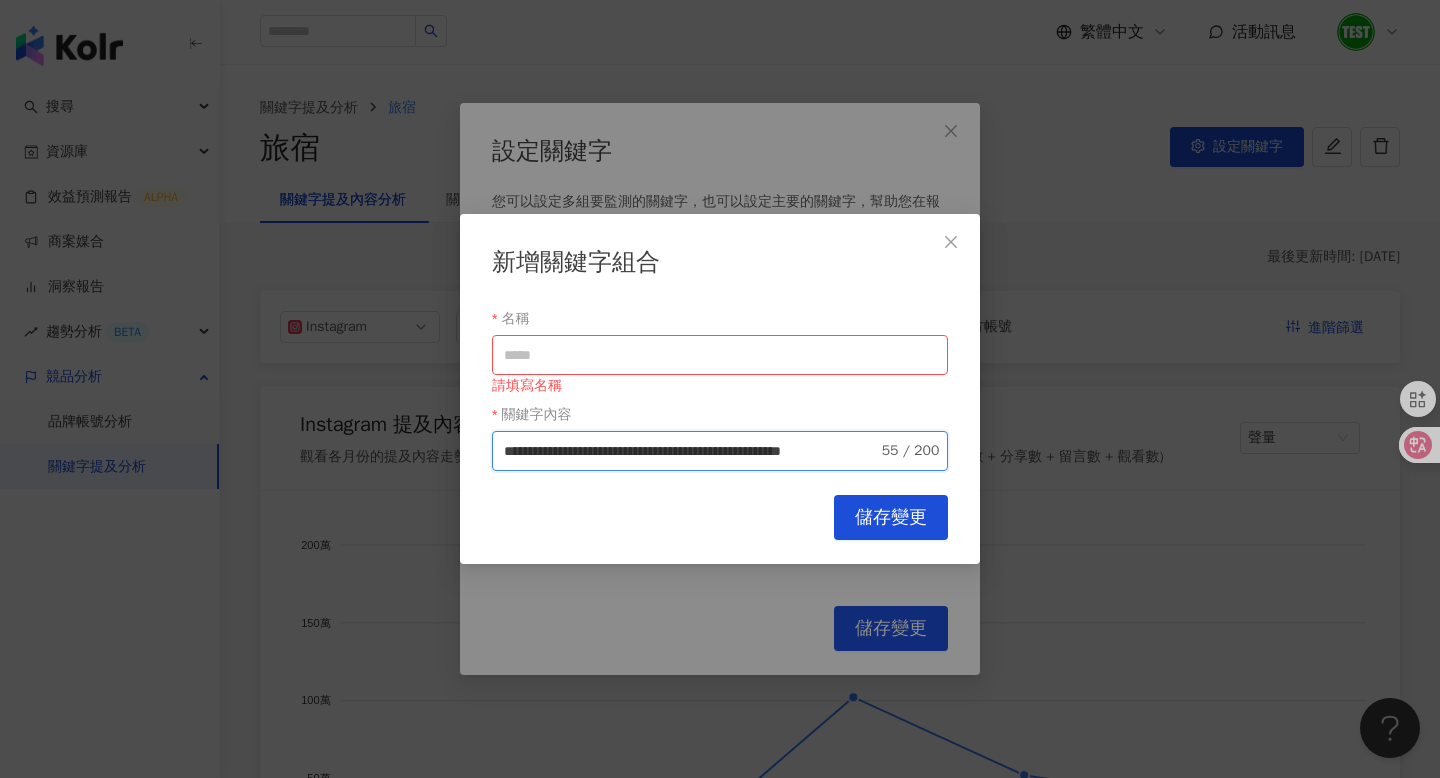click on "**********" at bounding box center [691, 451] 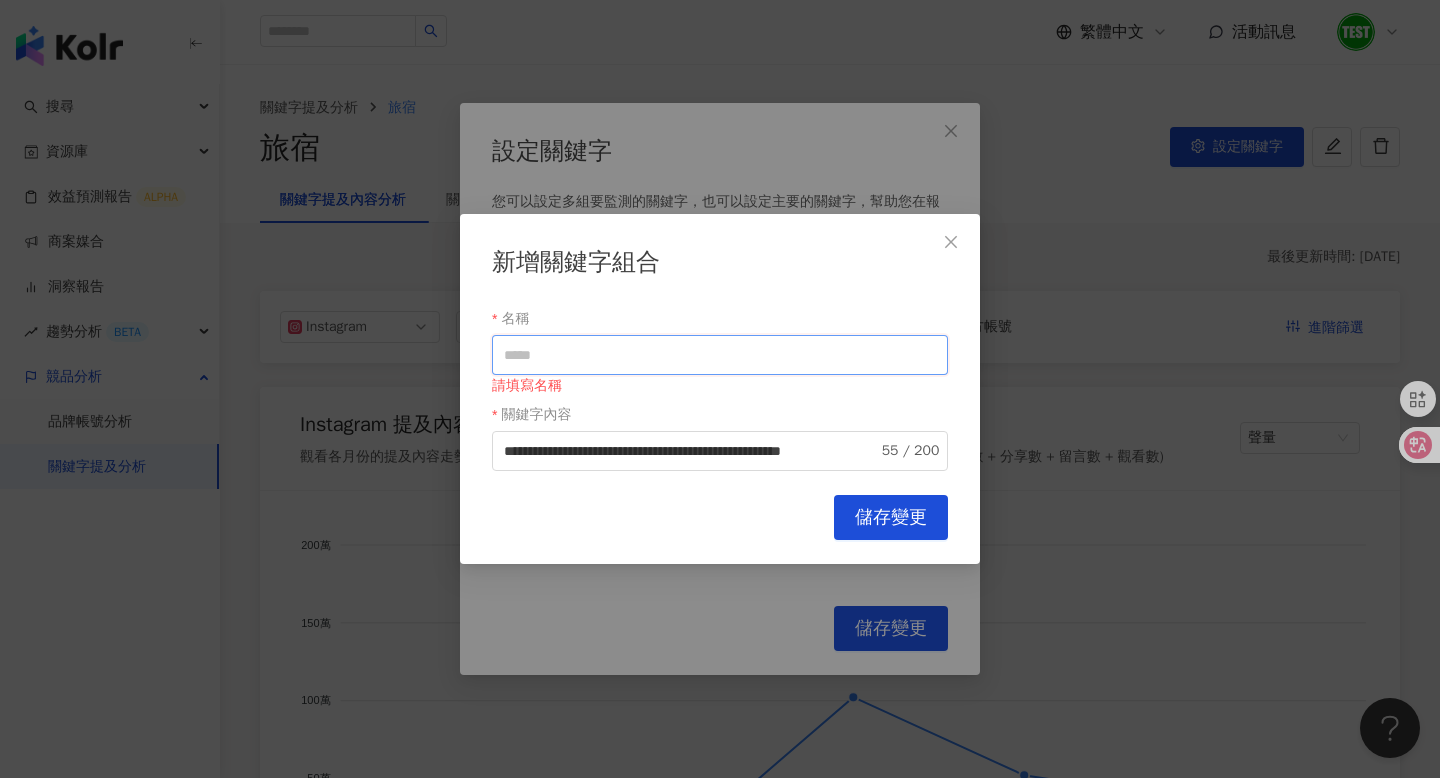 click on "名稱" at bounding box center [720, 355] 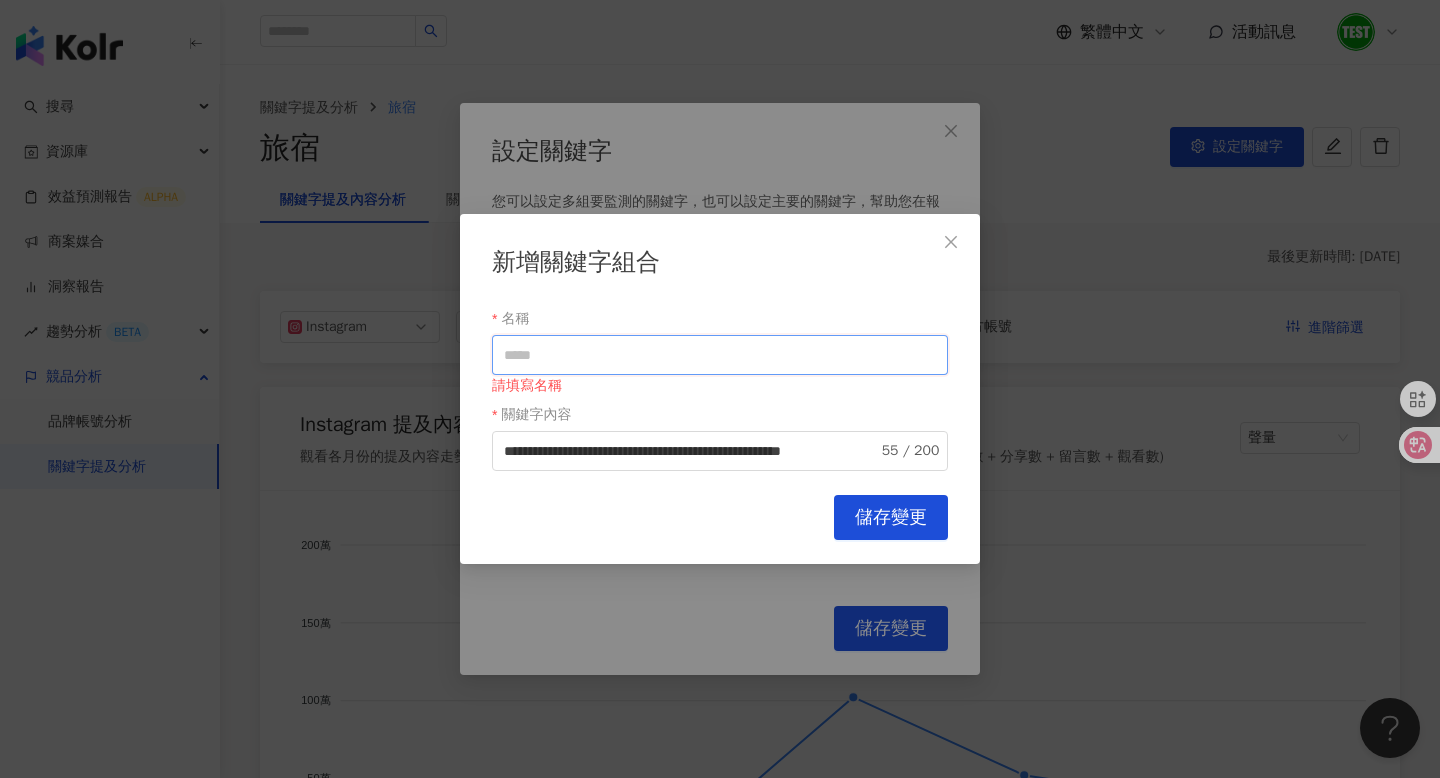 paste on "******" 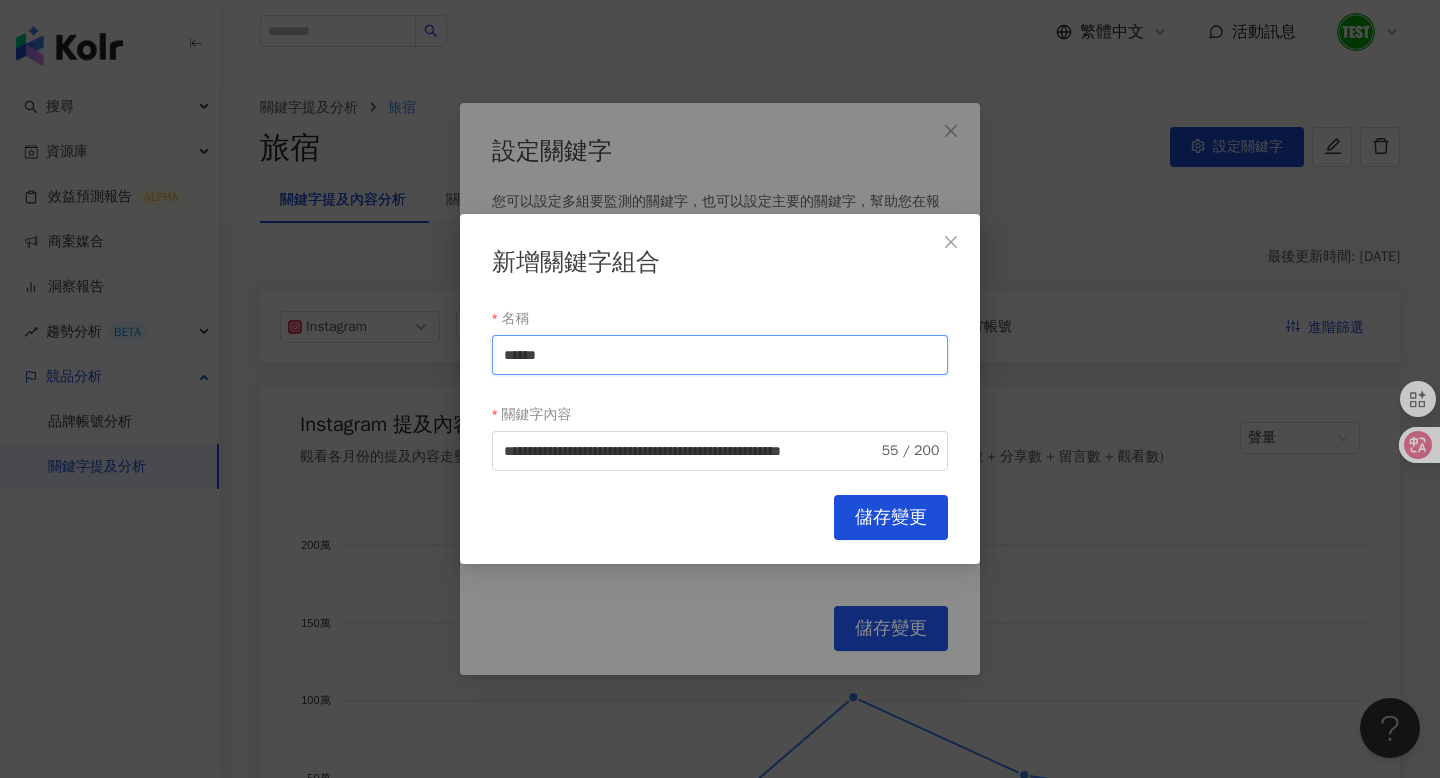 click on "******" at bounding box center (720, 355) 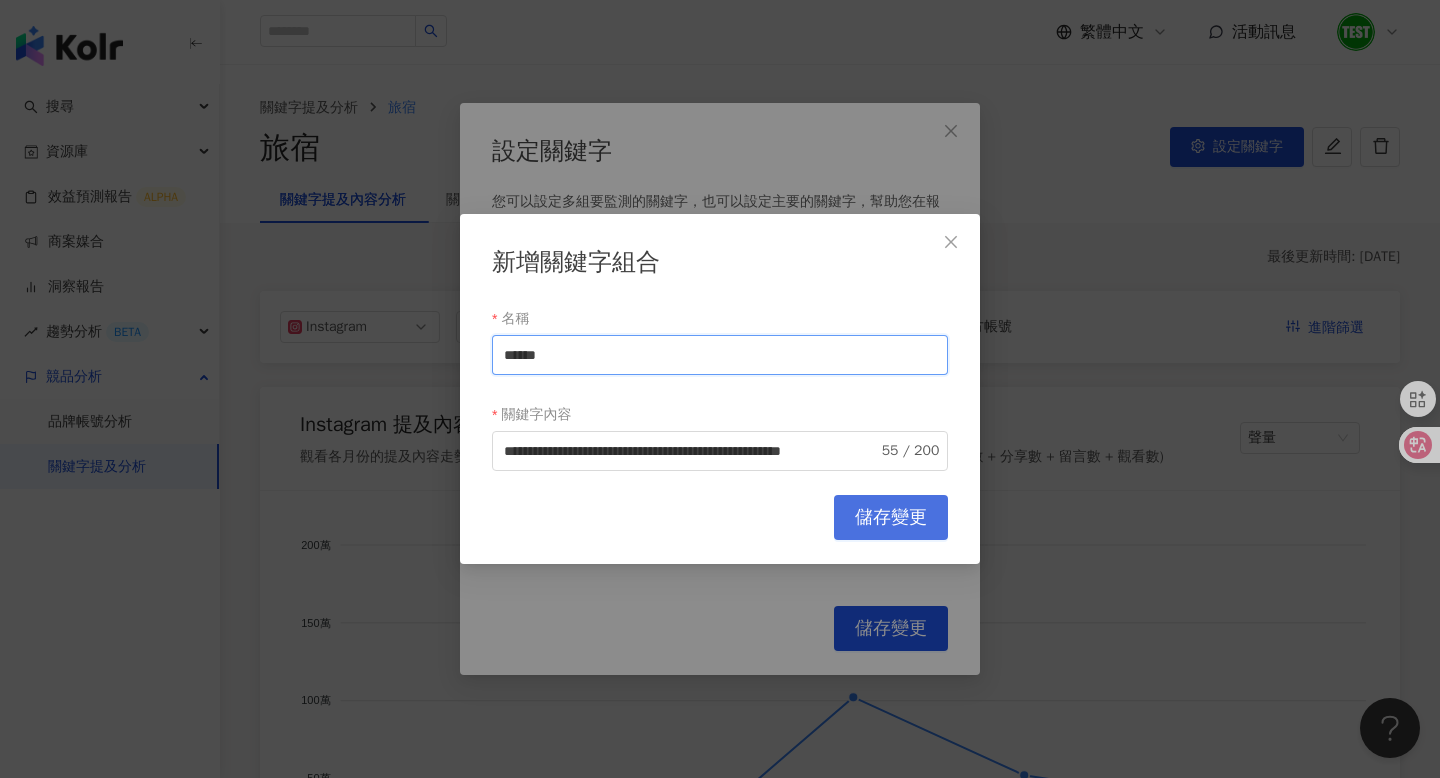 type on "******" 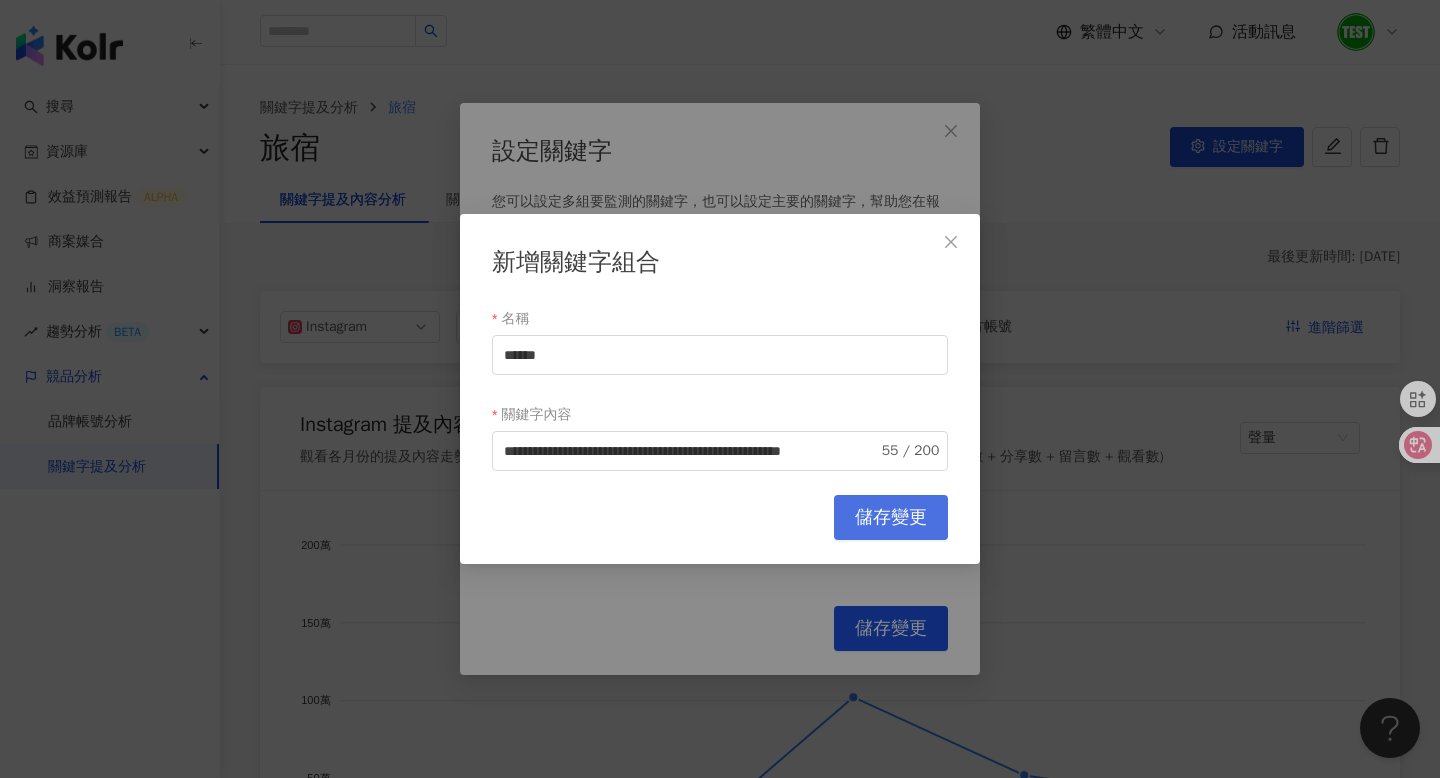 click on "儲存變更" at bounding box center [891, 518] 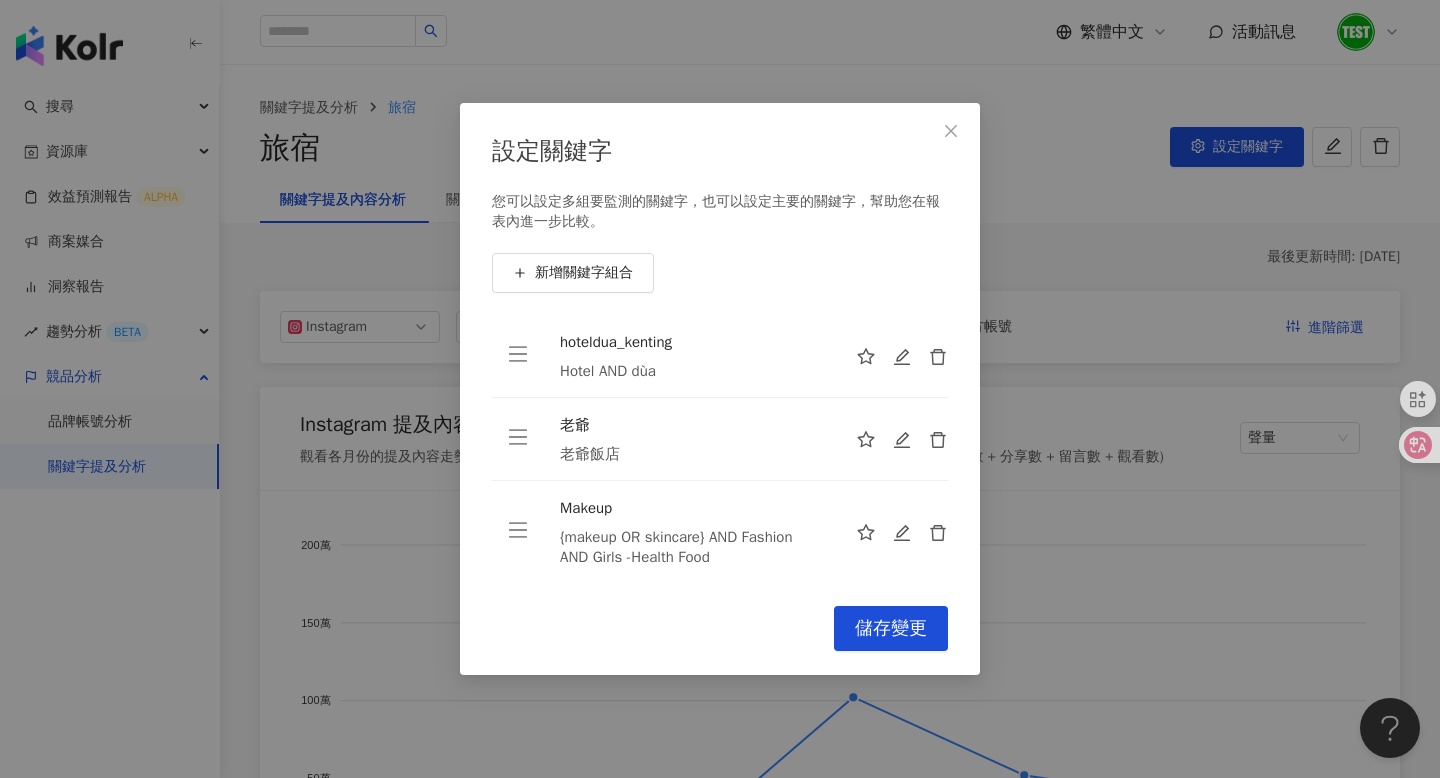 scroll, scrollTop: 2, scrollLeft: 0, axis: vertical 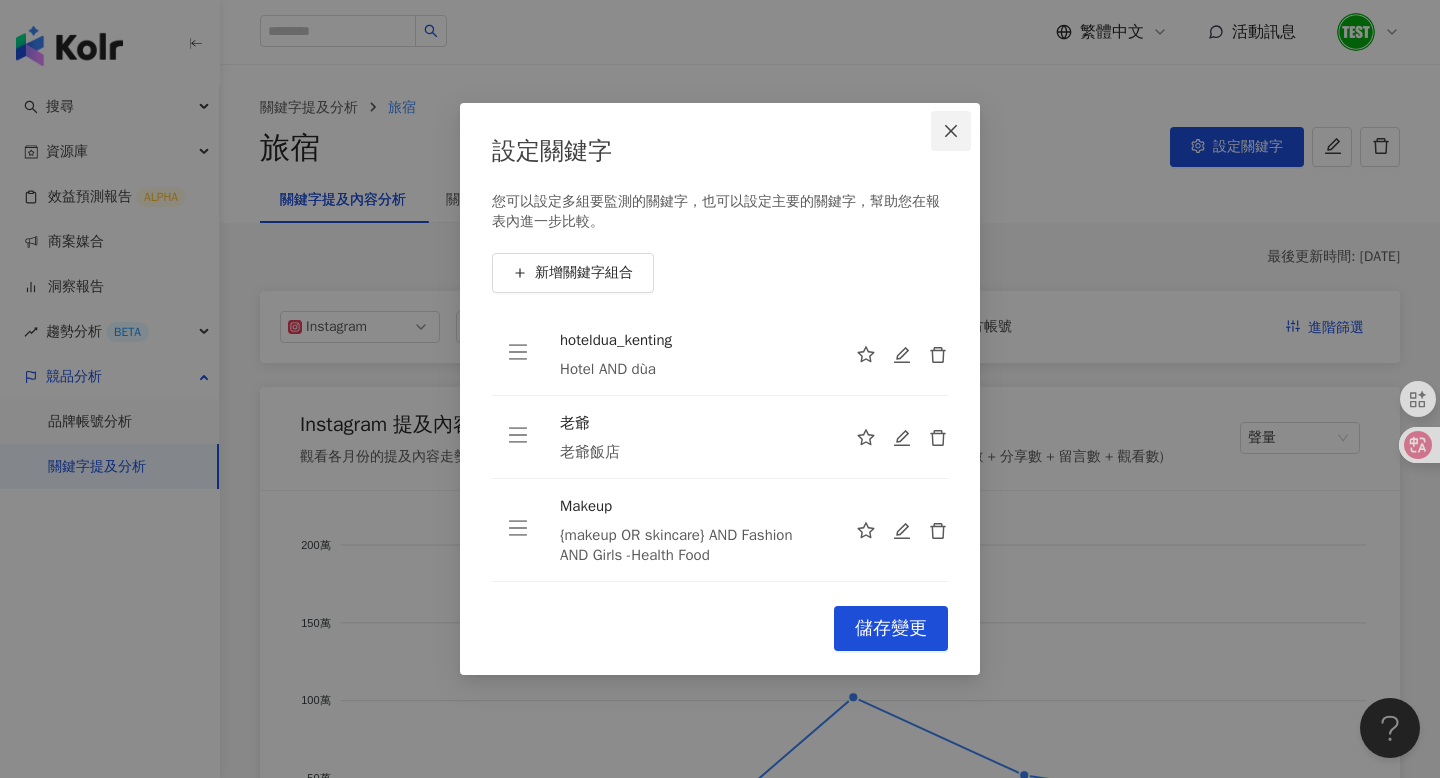 click at bounding box center [951, 131] 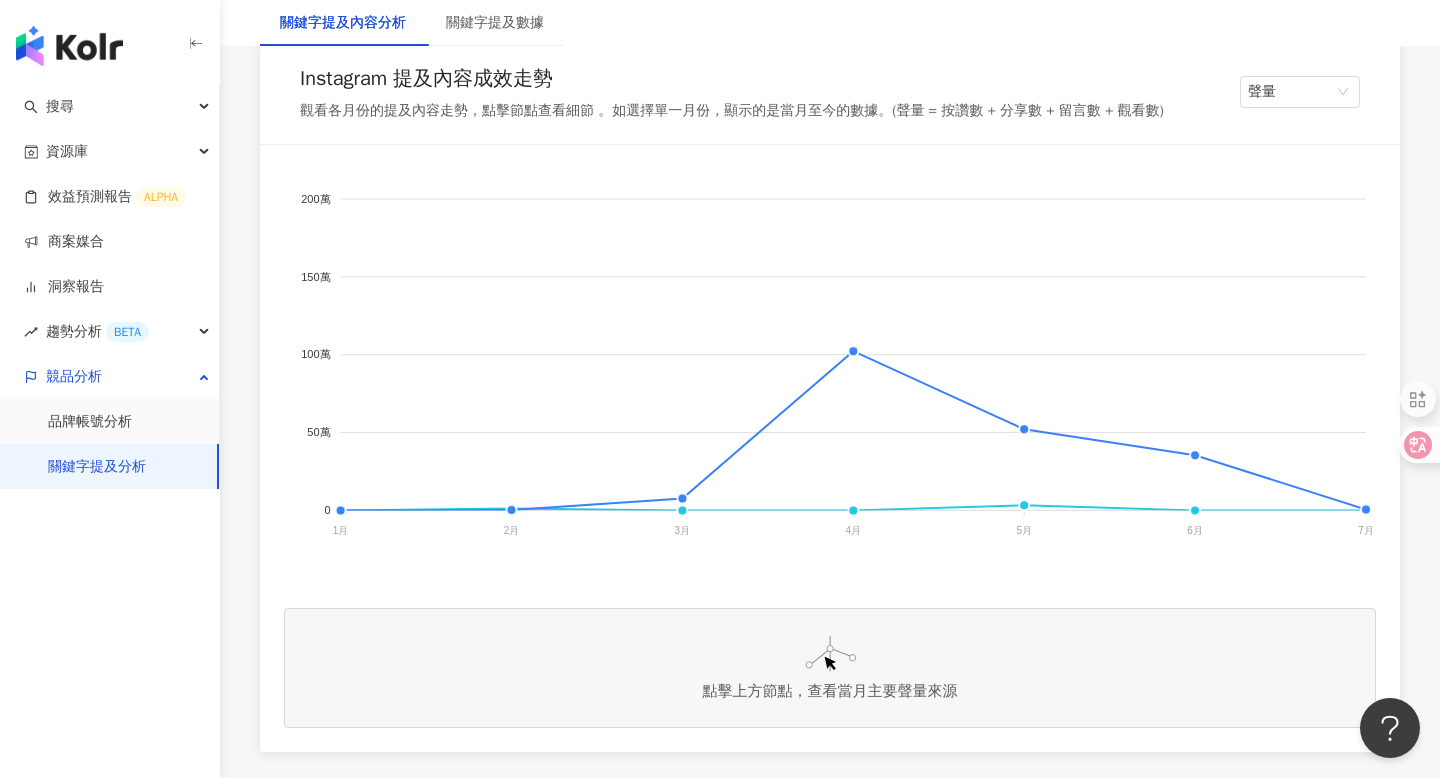 scroll, scrollTop: 599, scrollLeft: 0, axis: vertical 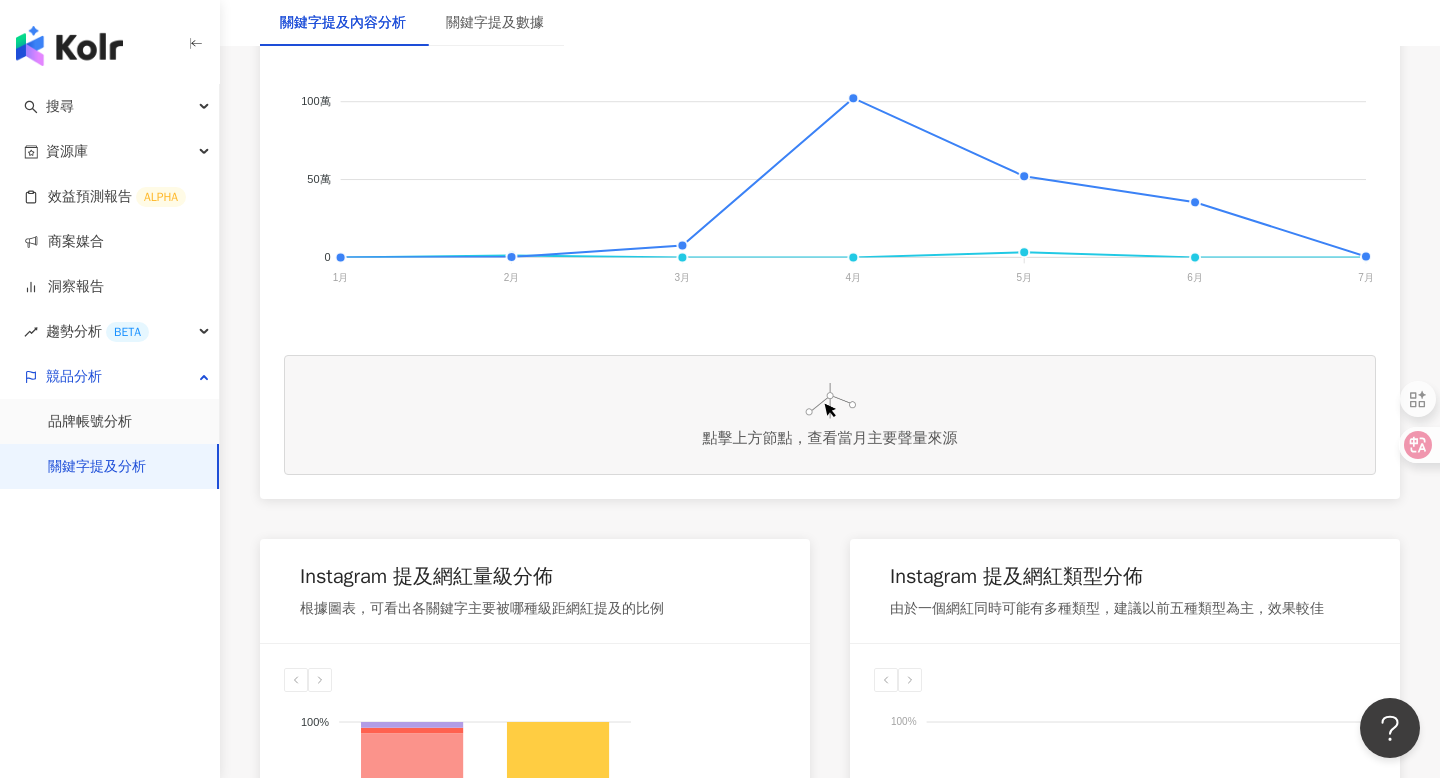 click on "老爺" 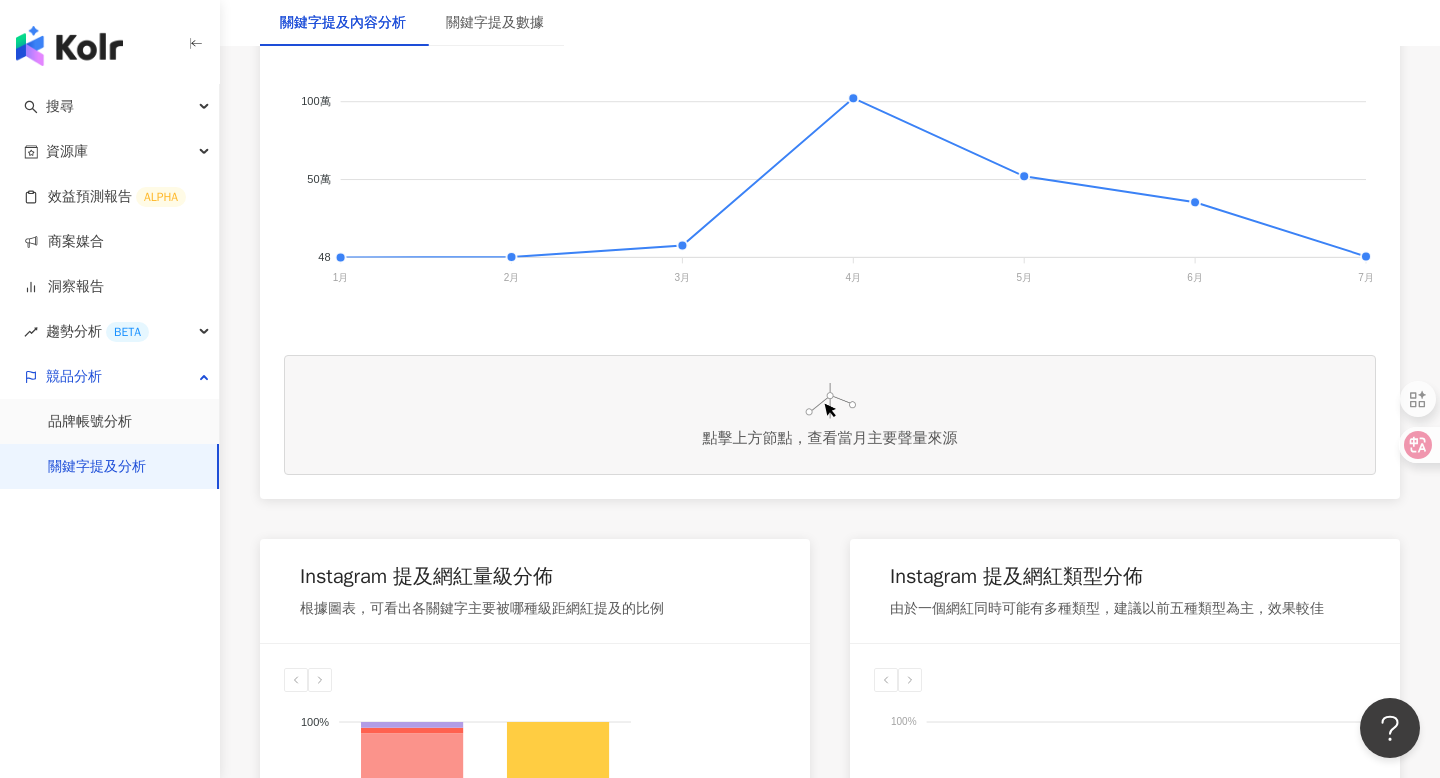 click on "hoteldua_kenting" 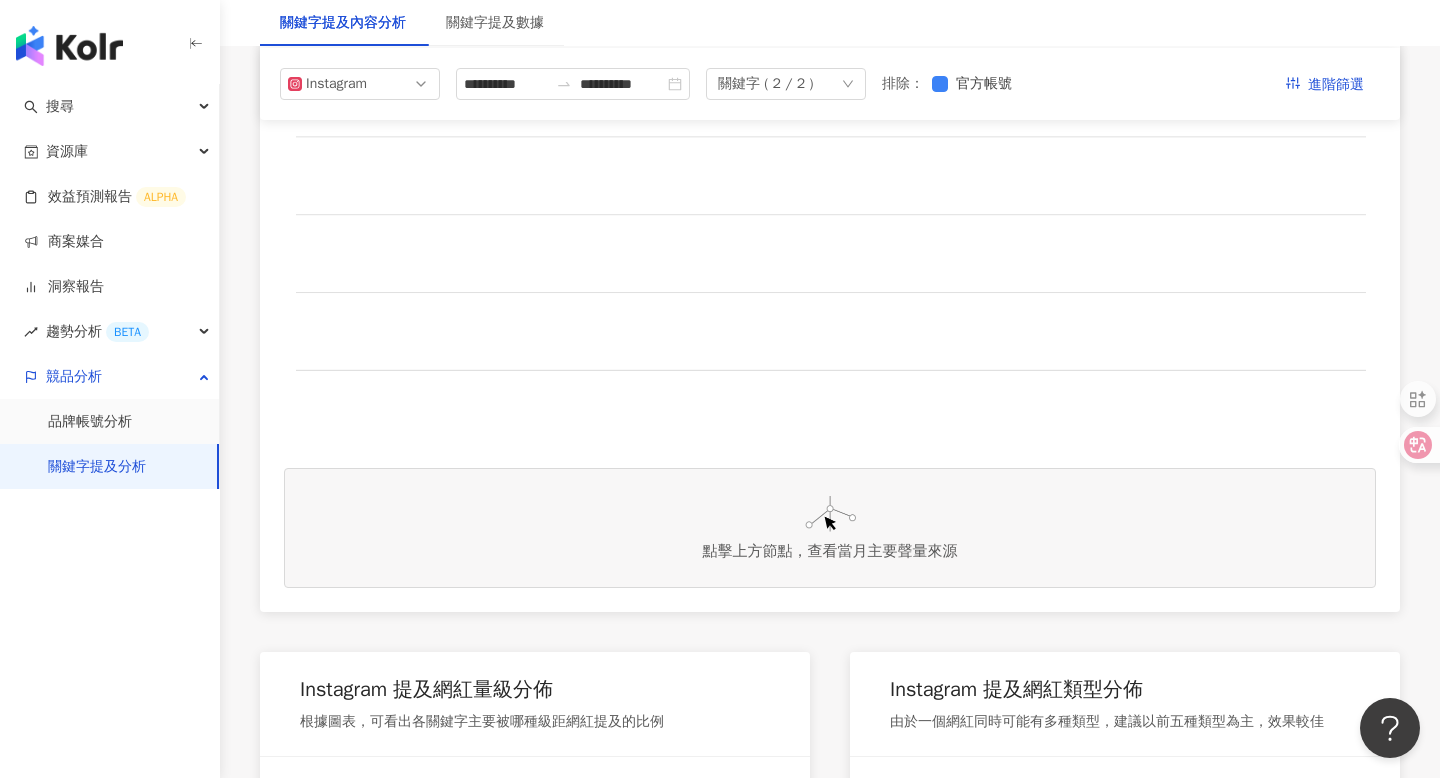 scroll, scrollTop: 465, scrollLeft: 0, axis: vertical 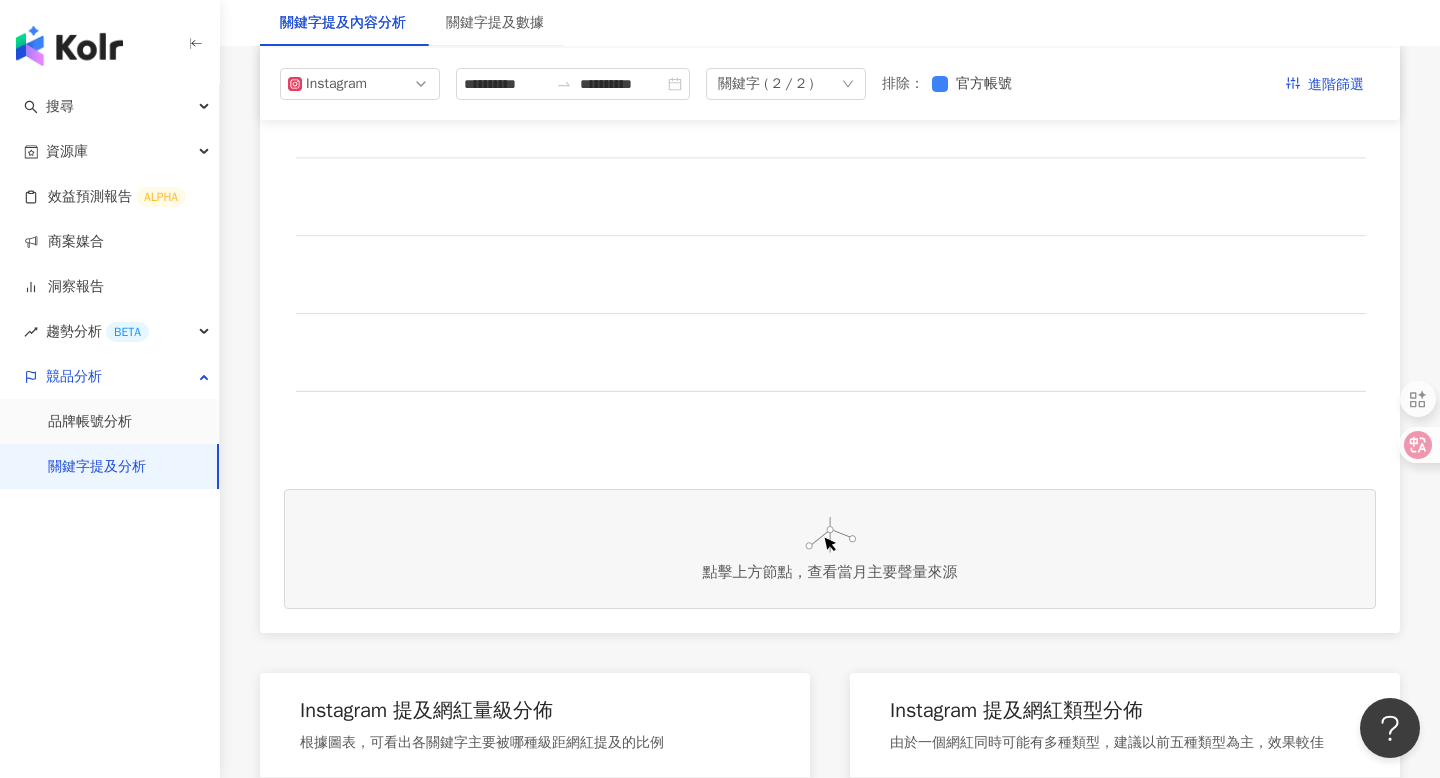 click on "**********" at bounding box center [830, 84] 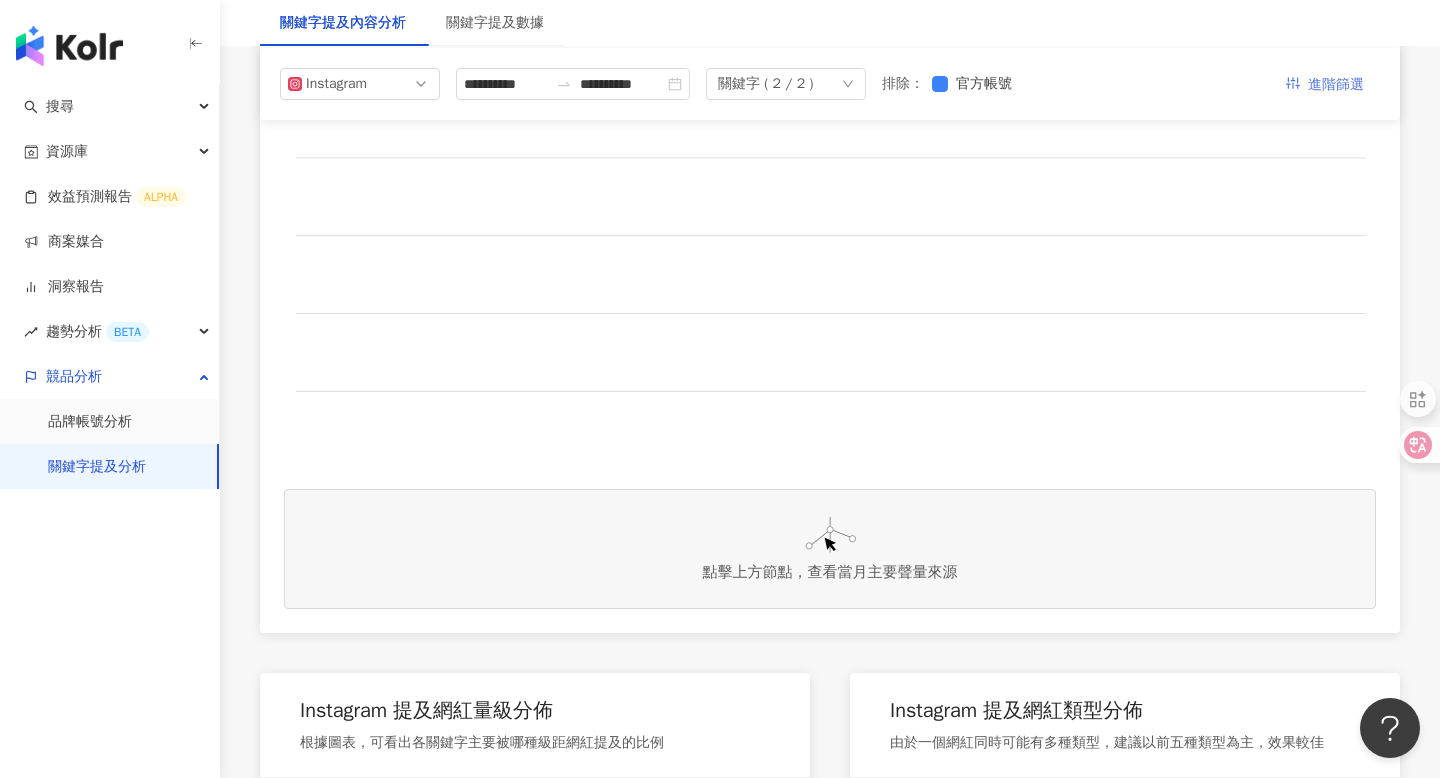 click on "進階篩選" at bounding box center [1336, 85] 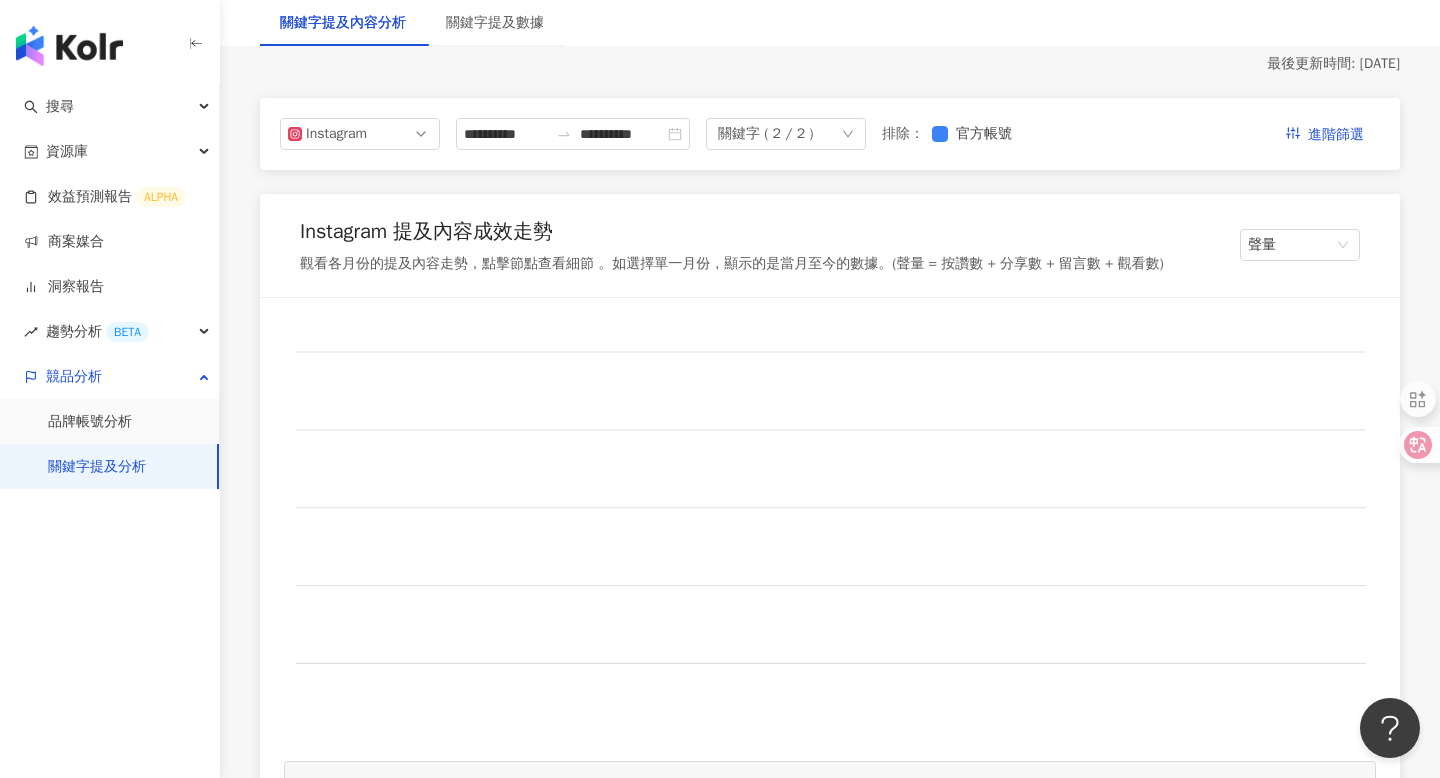 scroll, scrollTop: 0, scrollLeft: 0, axis: both 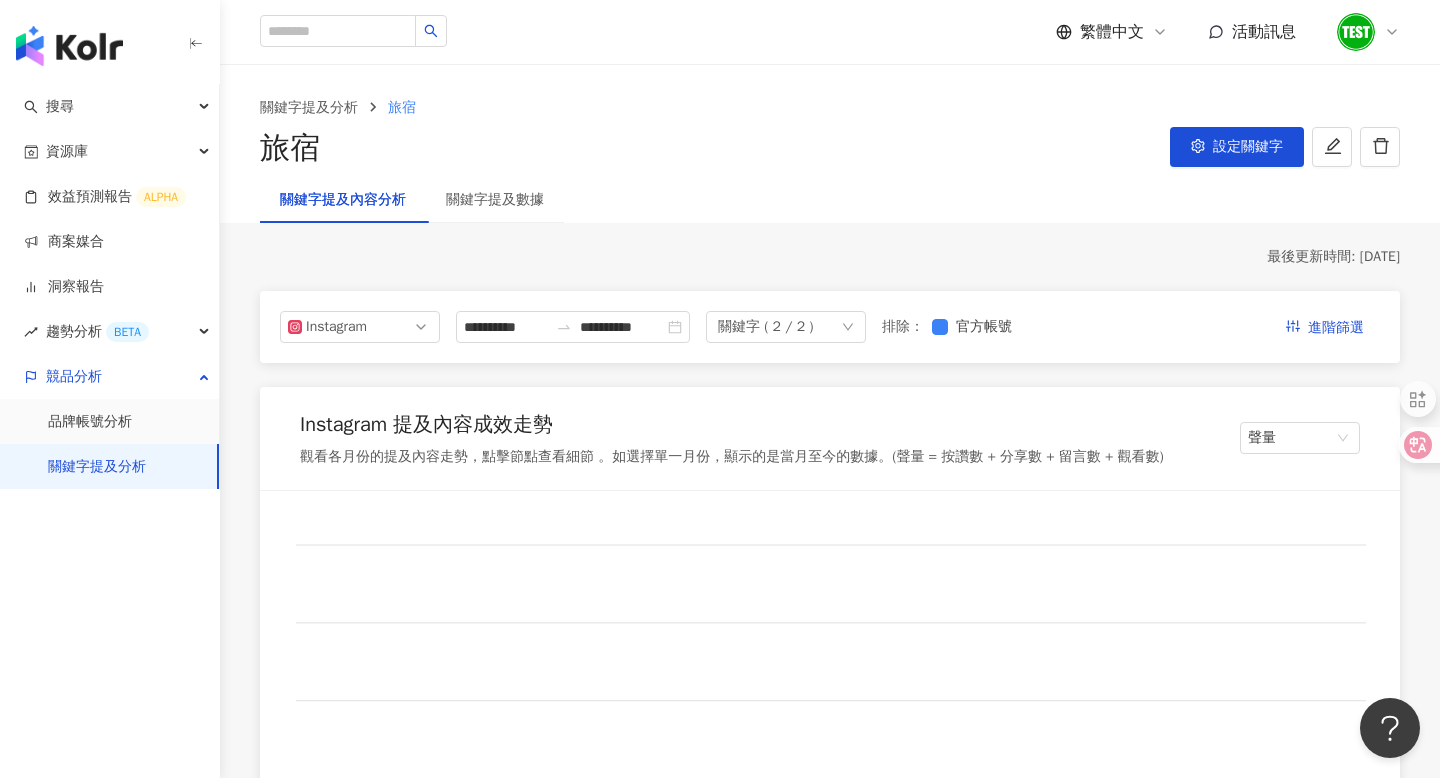 click on "關鍵字提及分析 旅宿 旅宿 設定關鍵字" at bounding box center (830, 121) 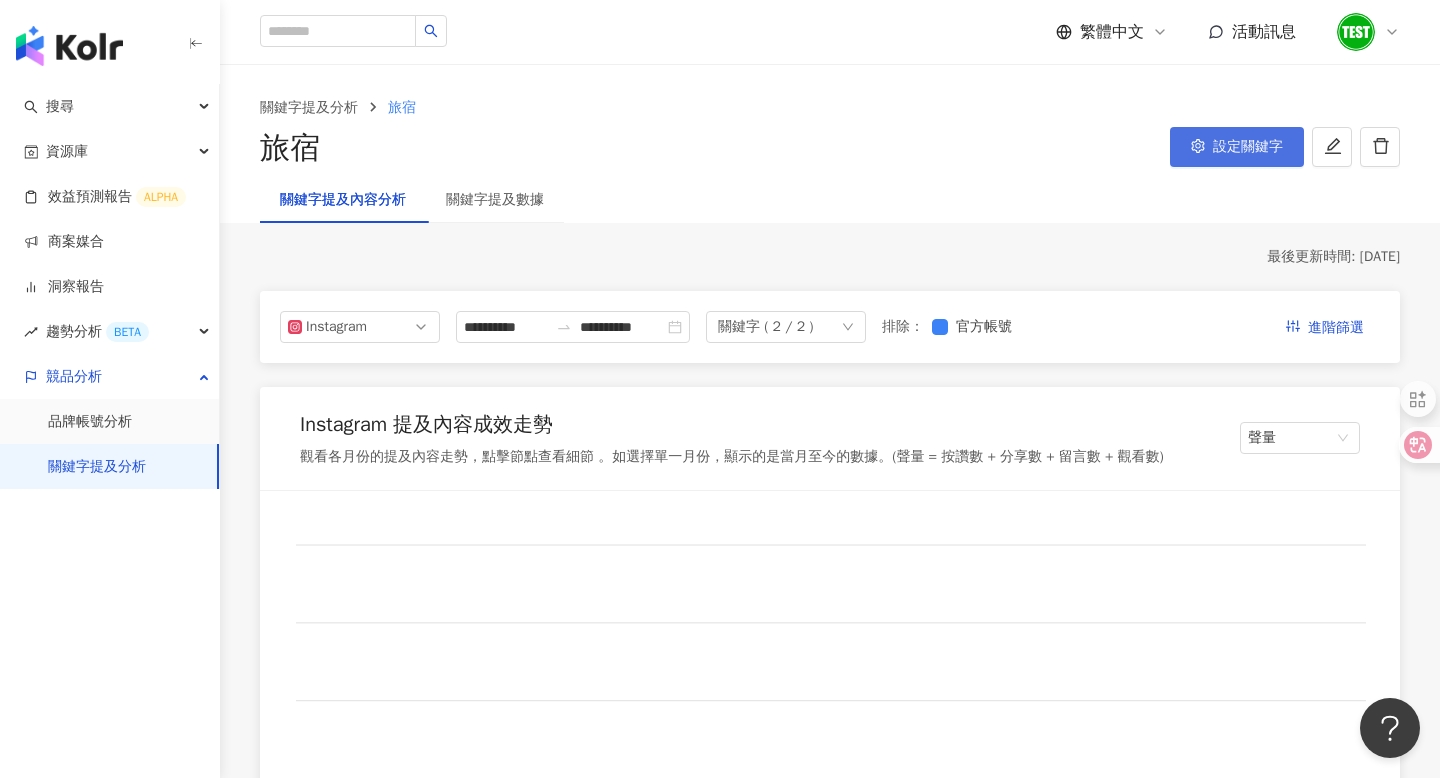 click on "設定關鍵字" at bounding box center [1248, 147] 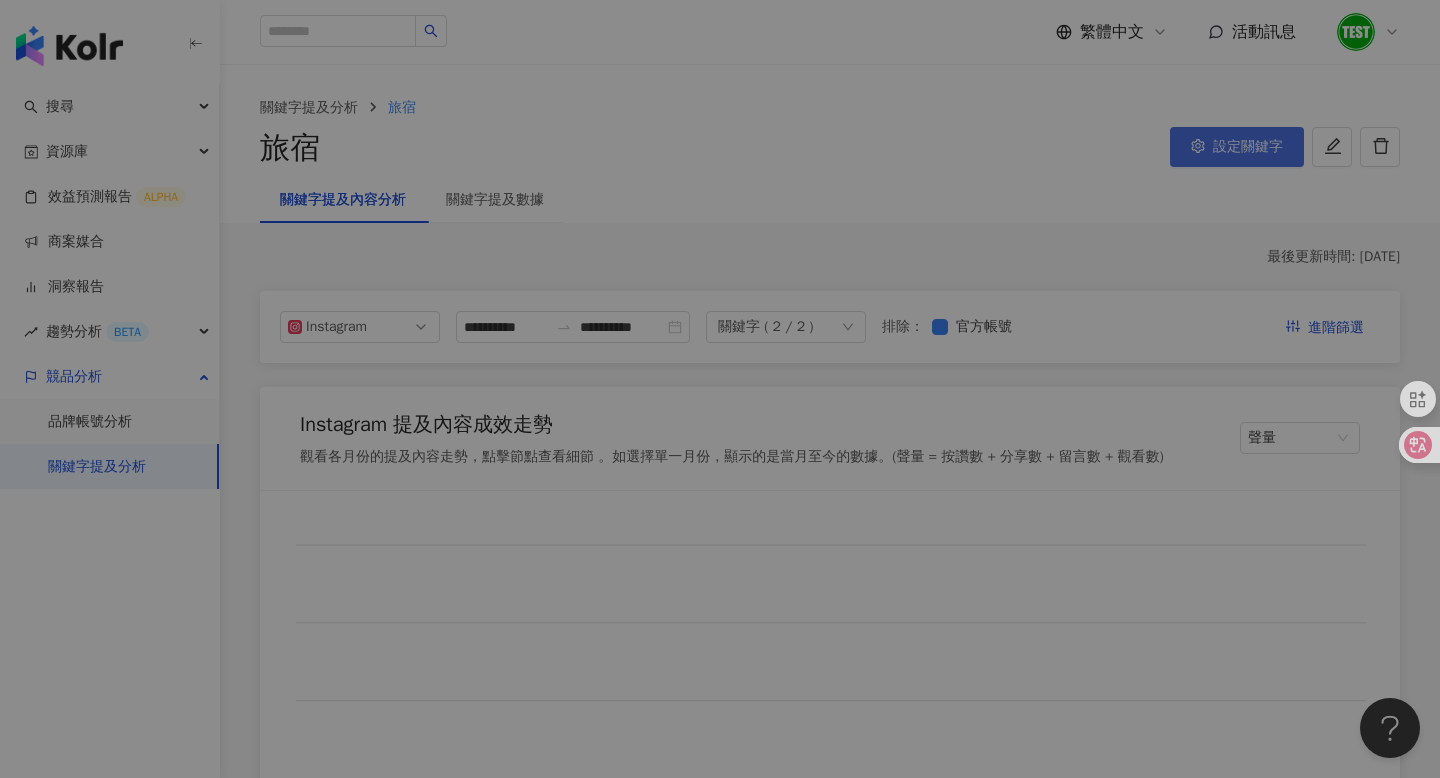 scroll, scrollTop: 0, scrollLeft: 0, axis: both 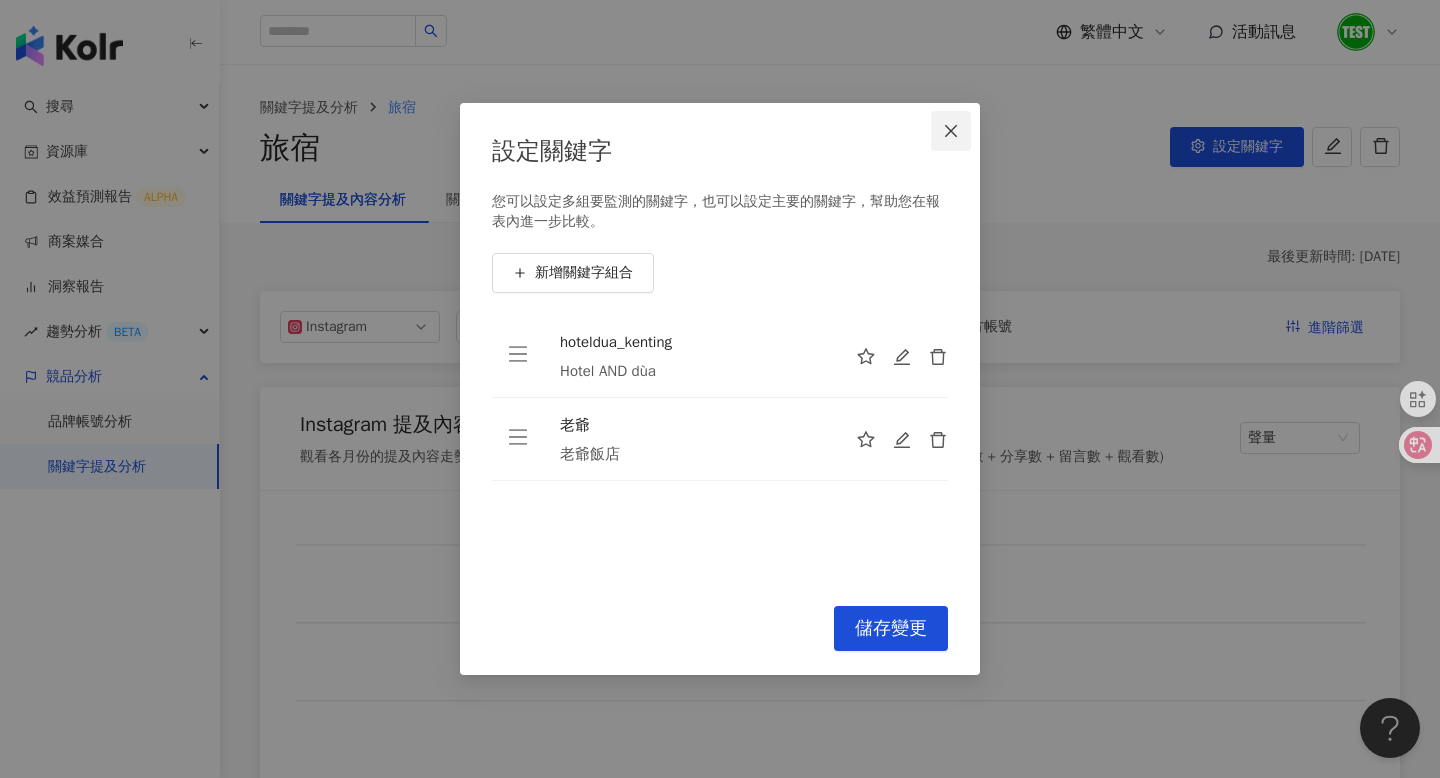 click 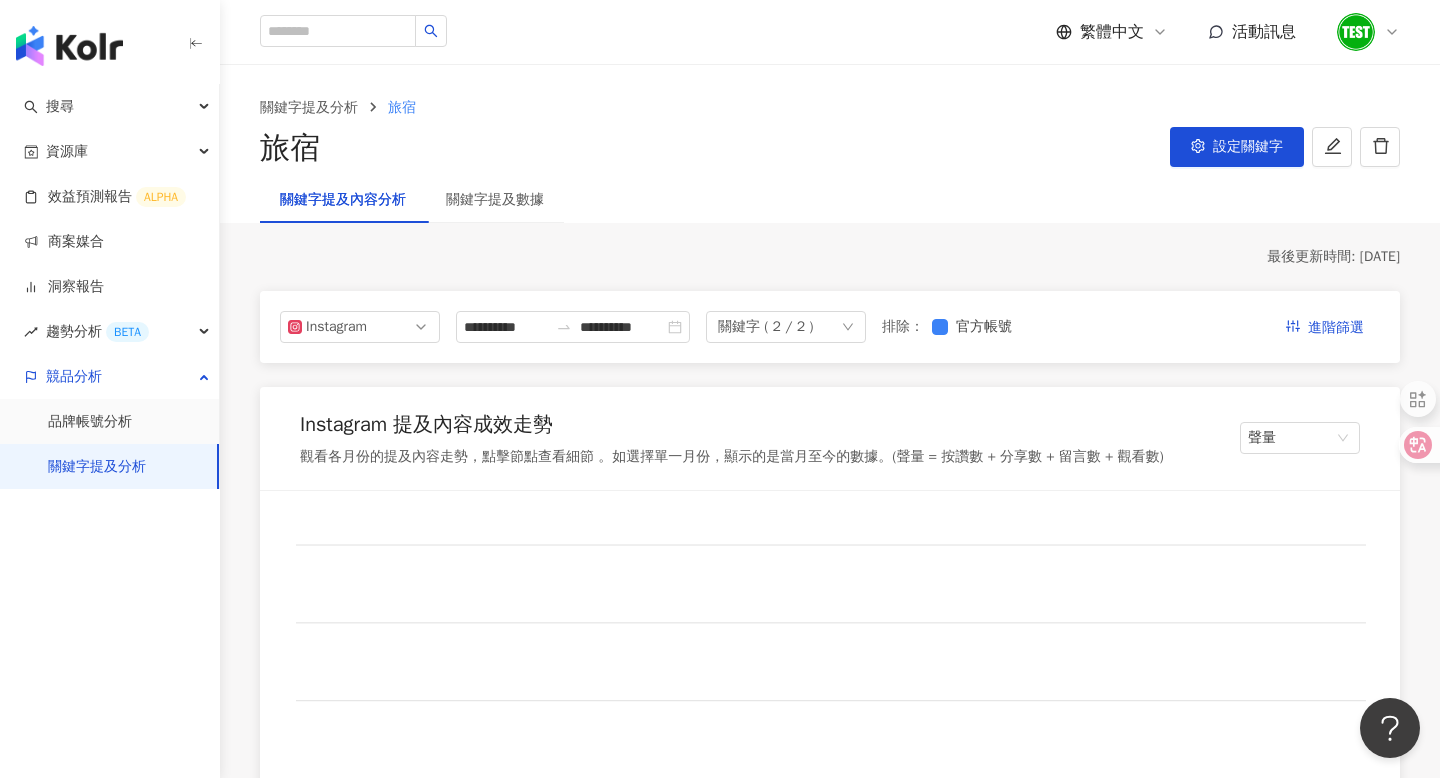 click on "繁體中文" at bounding box center [1112, 32] 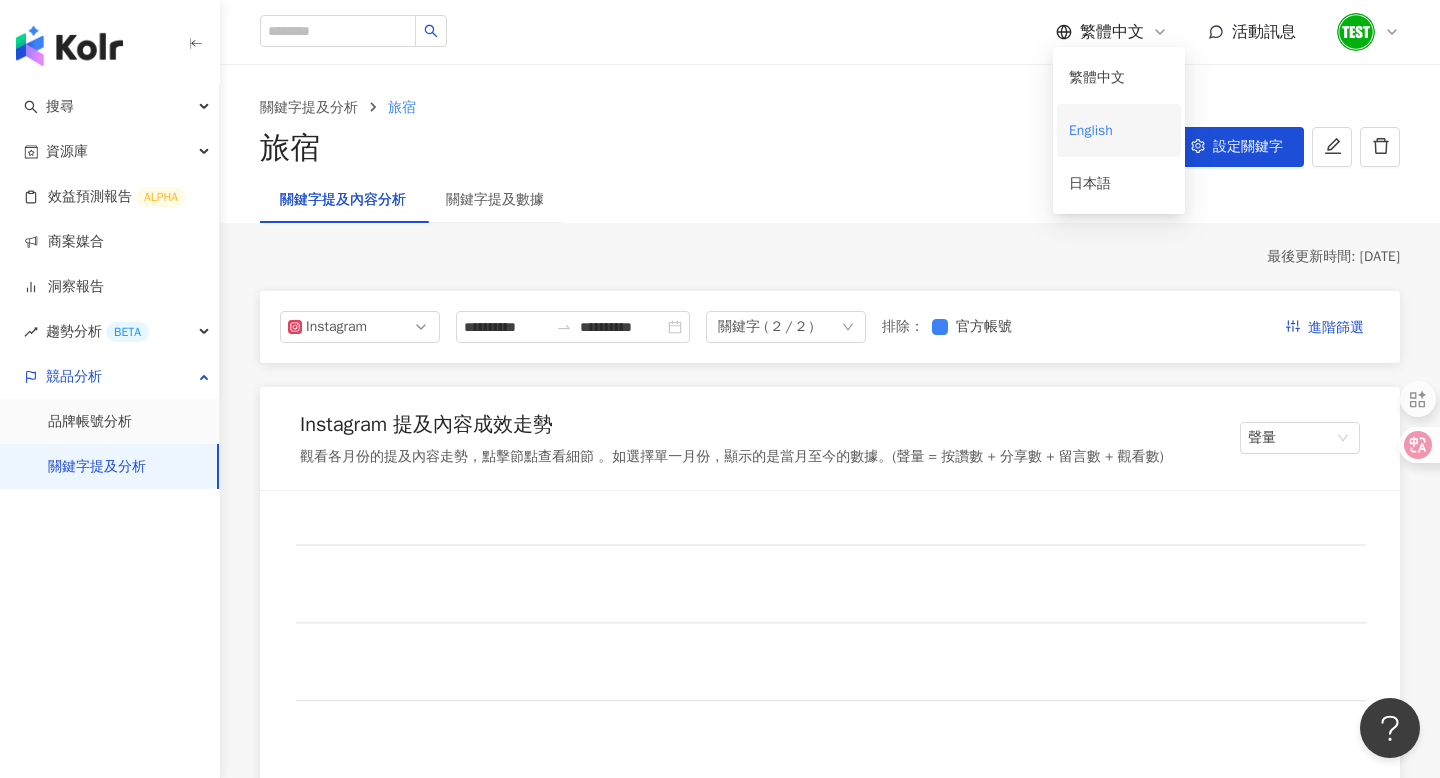click on "English" at bounding box center [1119, 130] 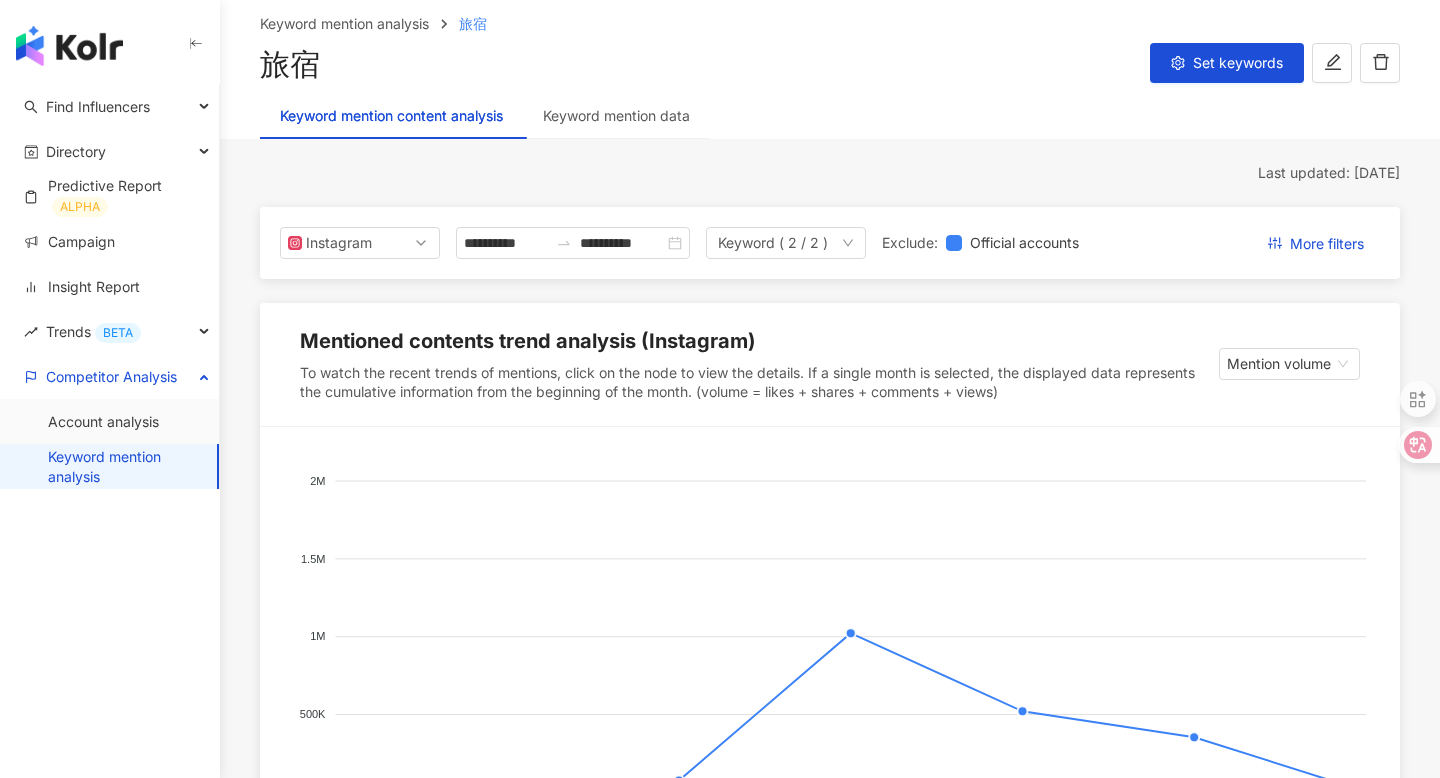 scroll, scrollTop: 78, scrollLeft: 0, axis: vertical 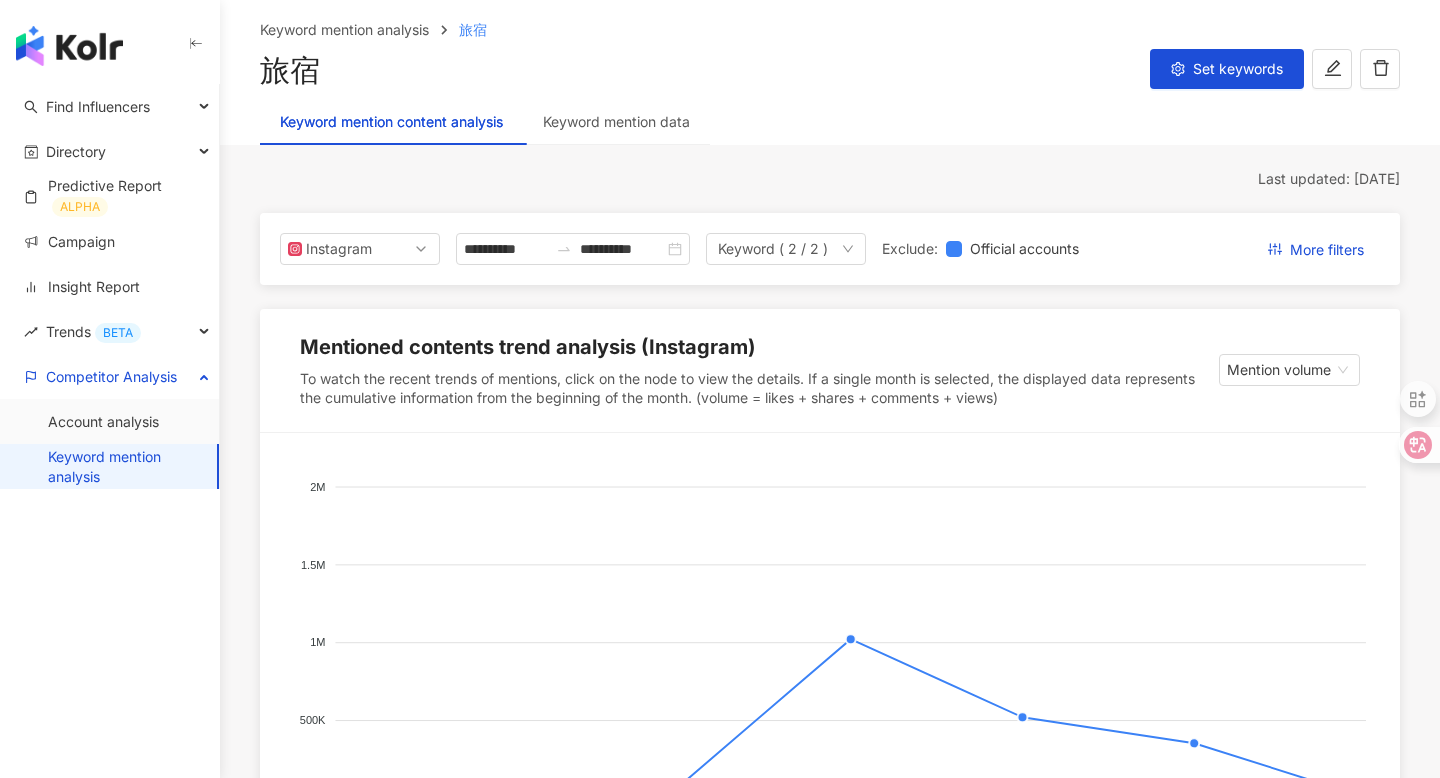 click on "Set keywords" at bounding box center [1227, 70] 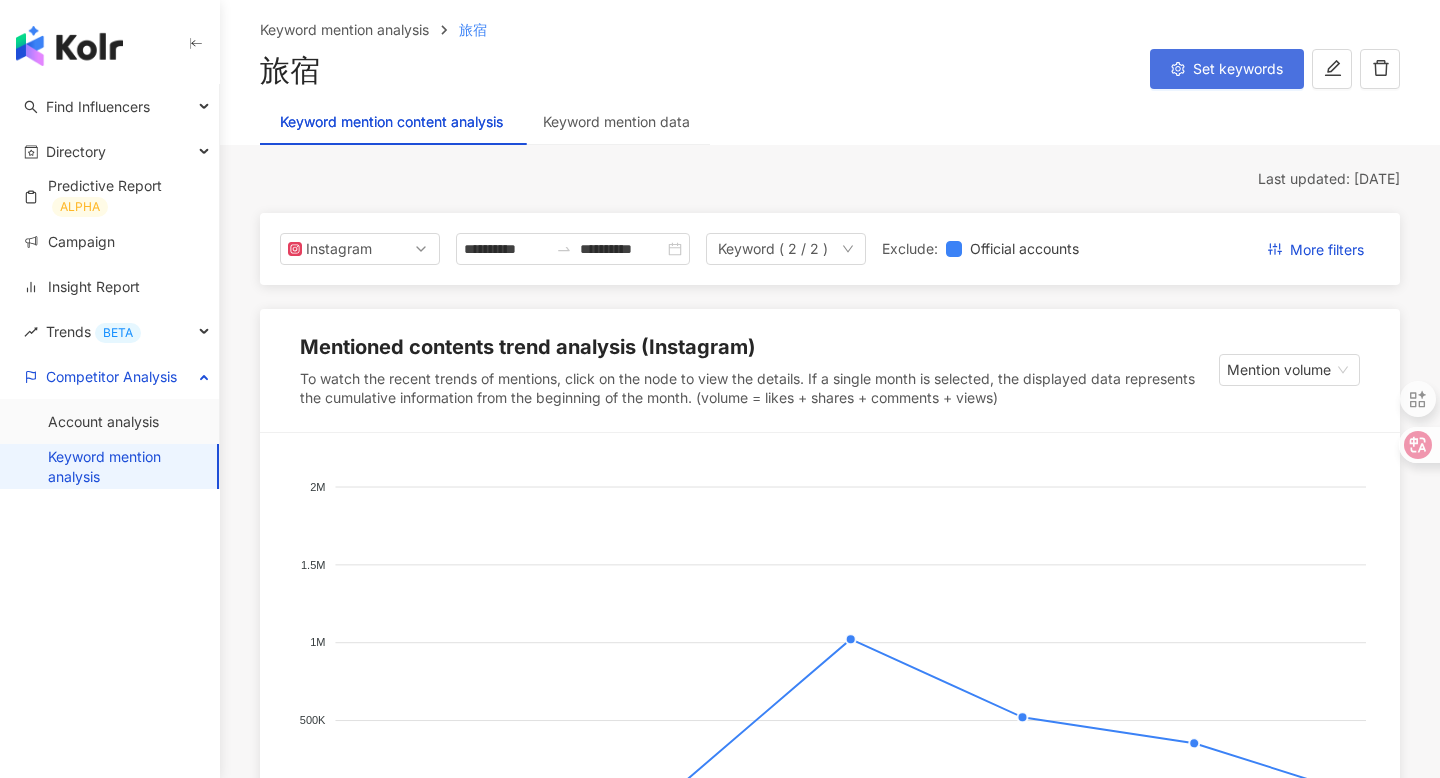 click on "Set keywords" at bounding box center (1238, 69) 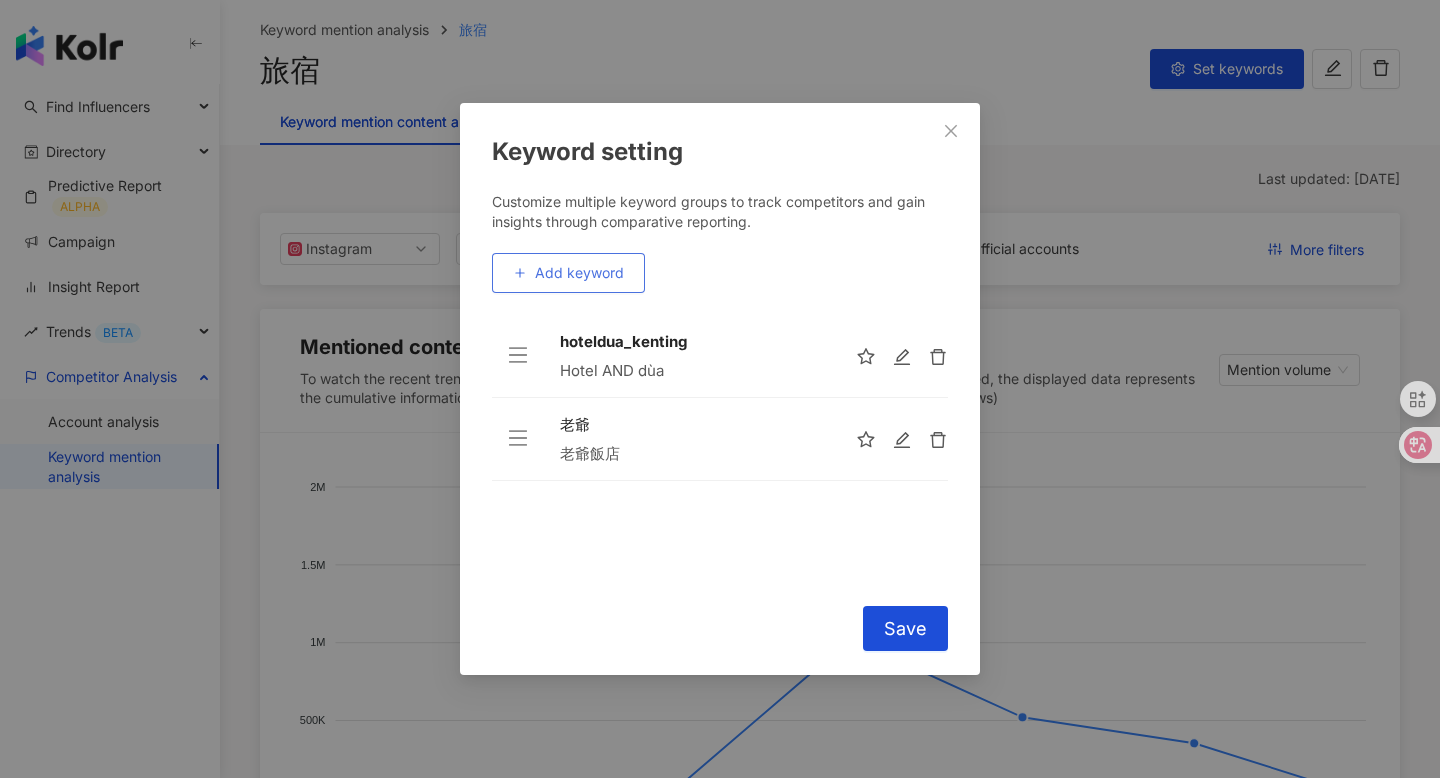 click on "Add keyword" at bounding box center [579, 273] 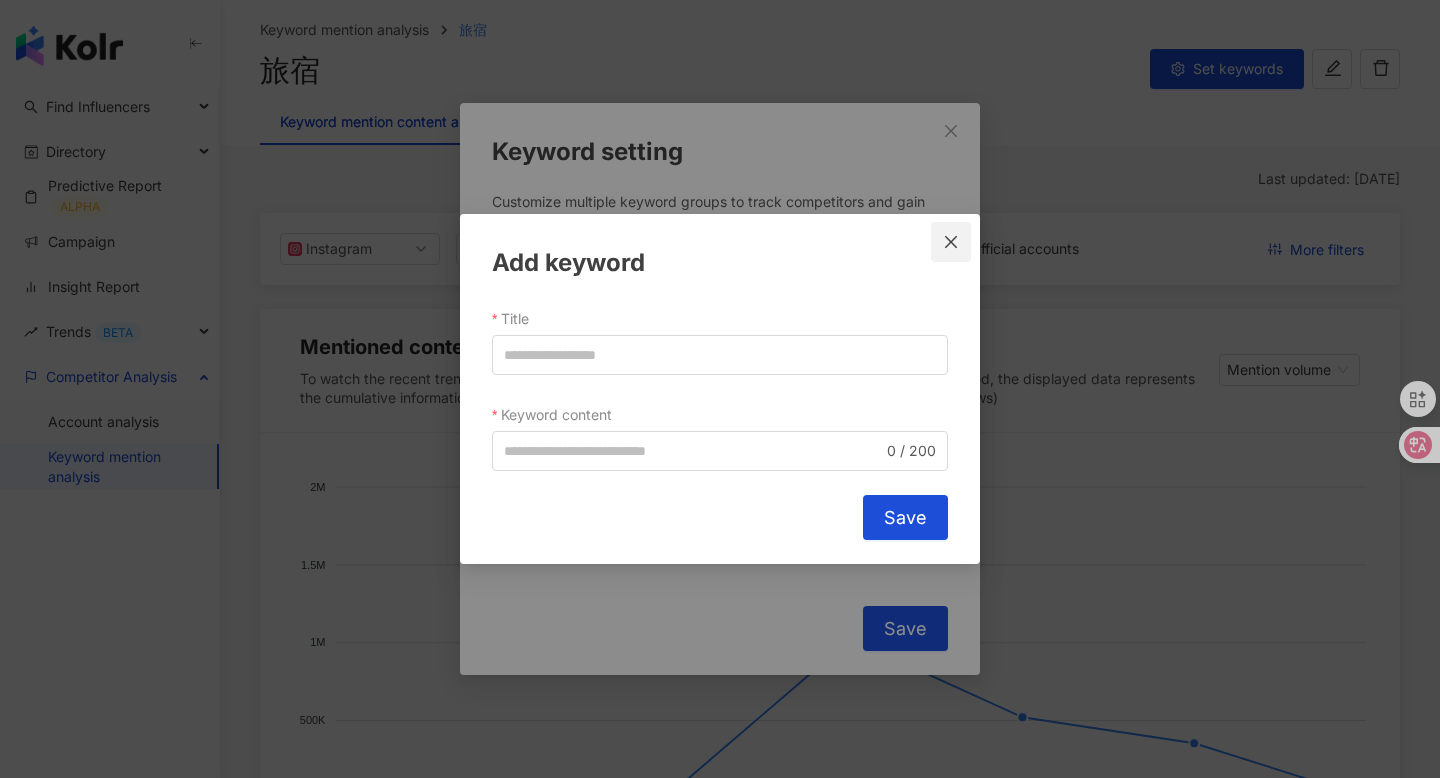 click at bounding box center [951, 242] 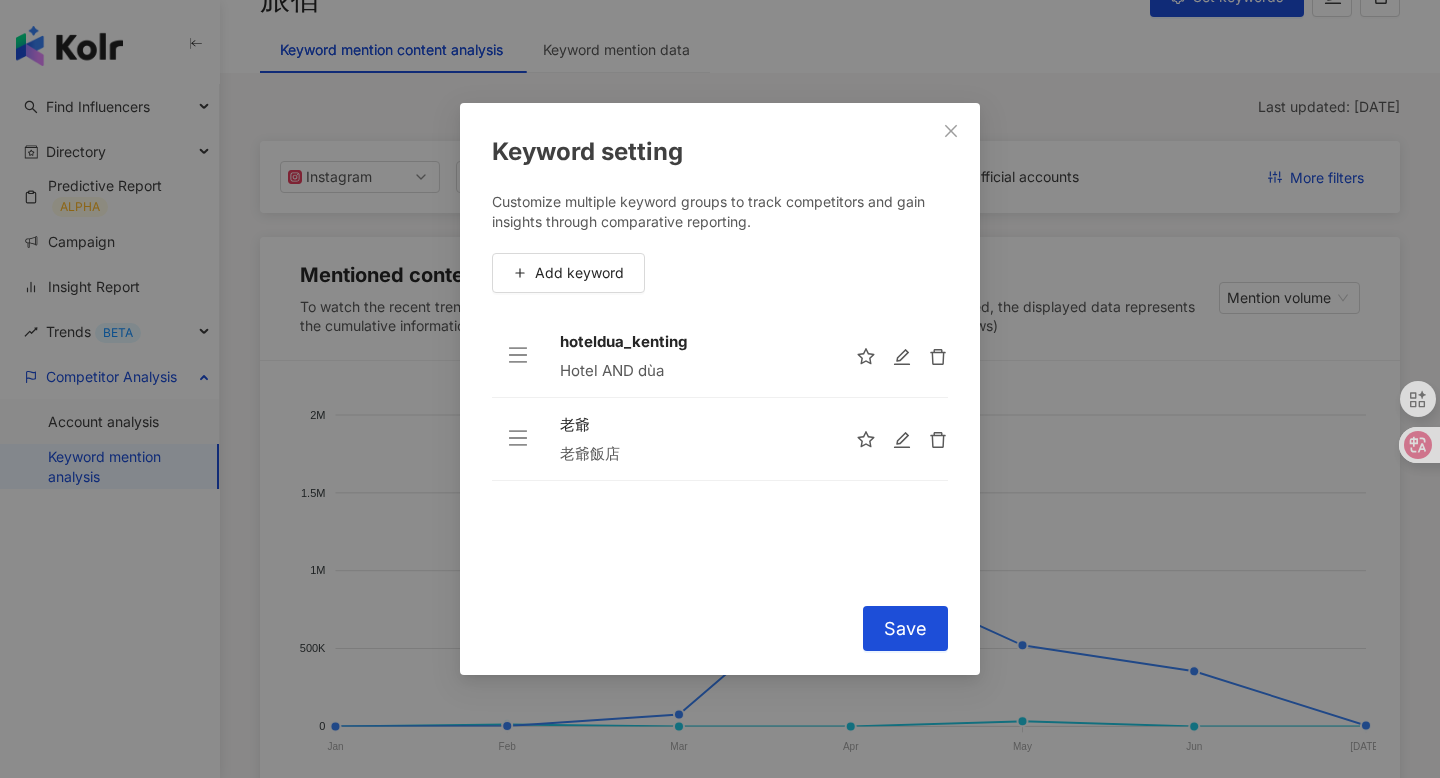 scroll, scrollTop: 157, scrollLeft: 0, axis: vertical 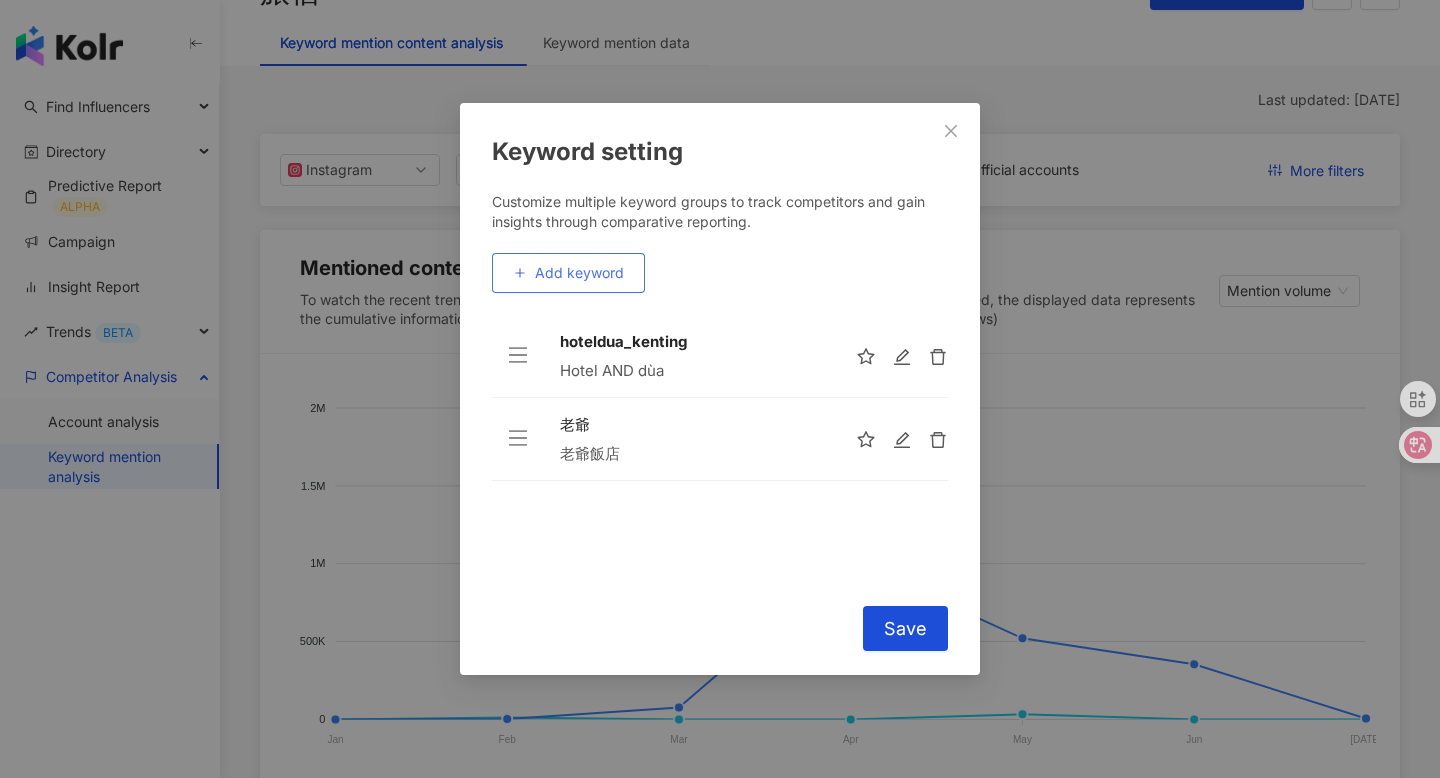 click on "Add keyword" at bounding box center (568, 273) 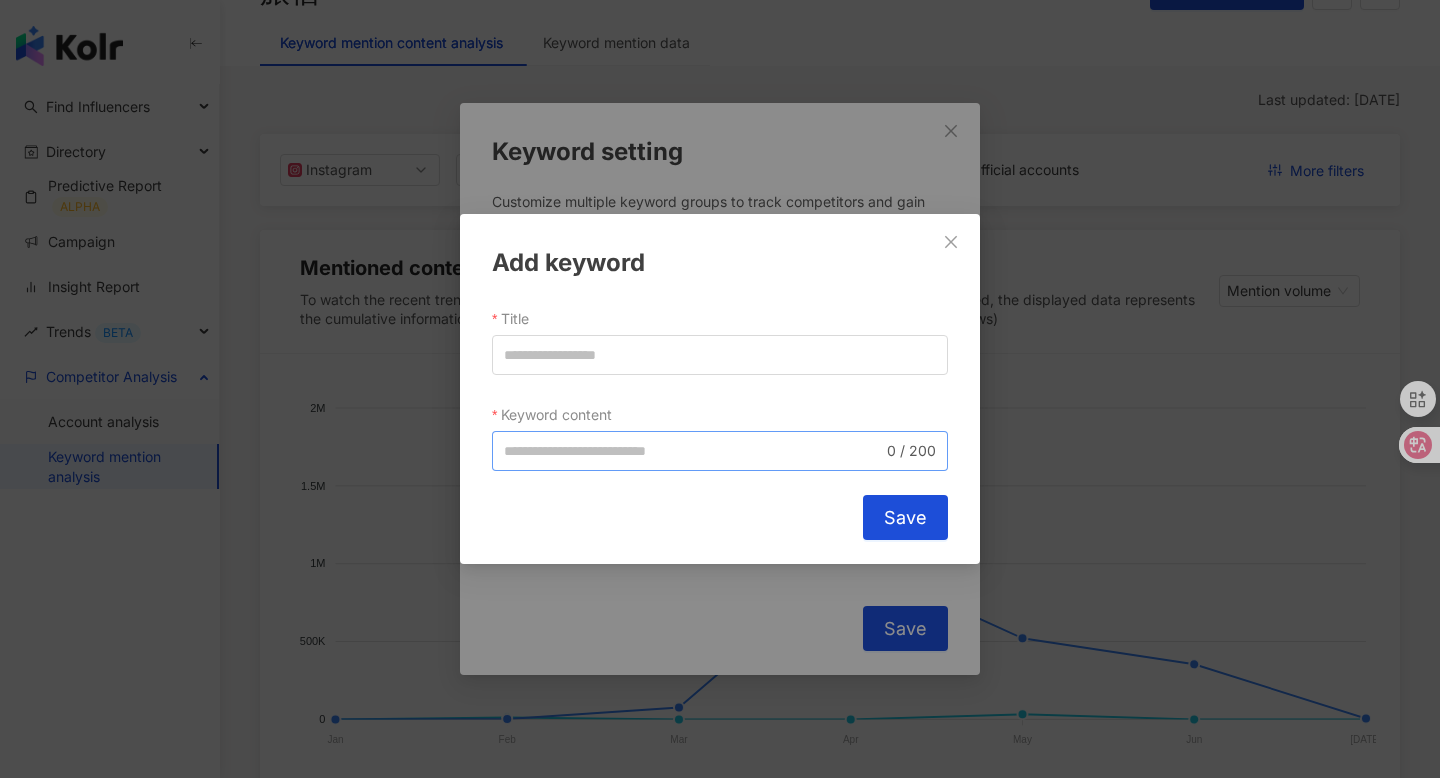 click on "0 / 200" at bounding box center (720, 451) 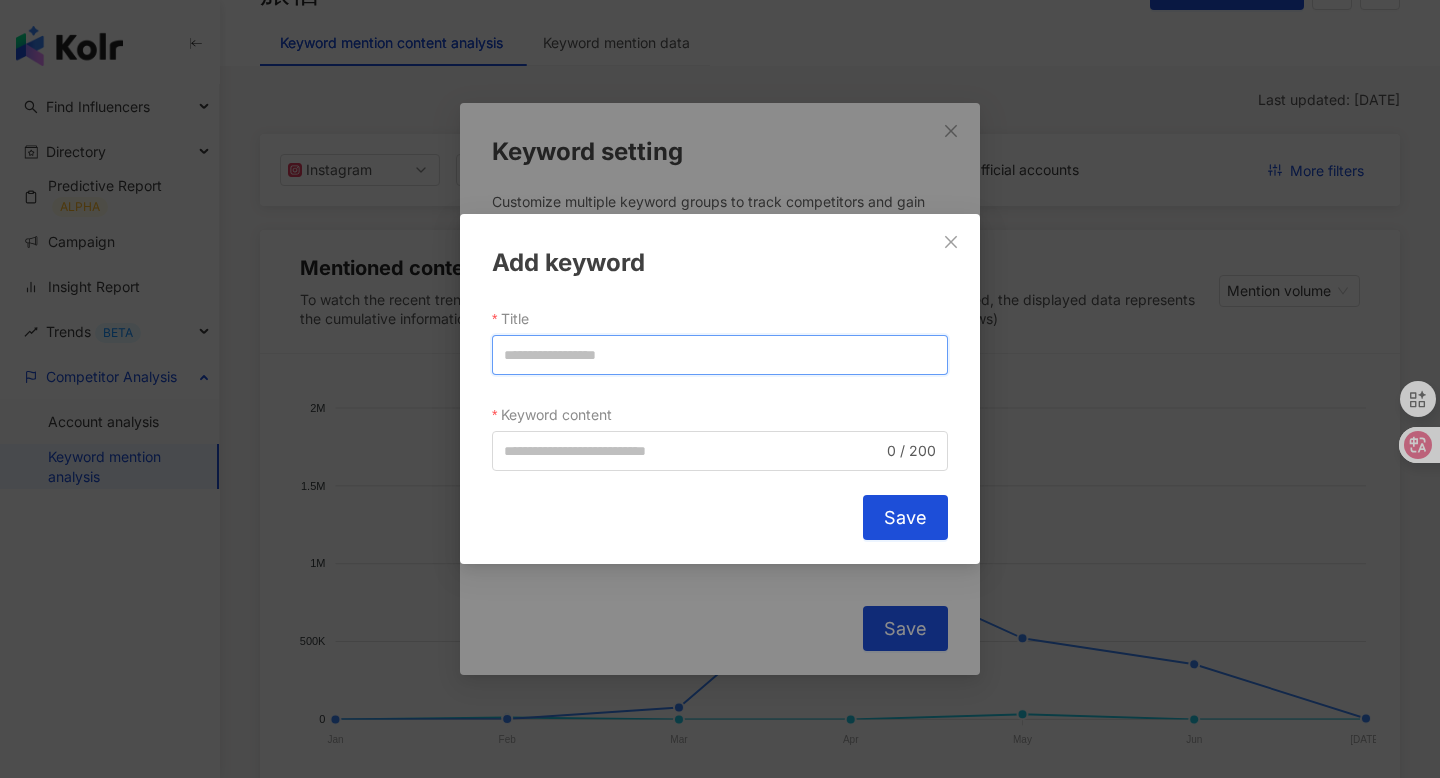 click on "Title" at bounding box center [720, 355] 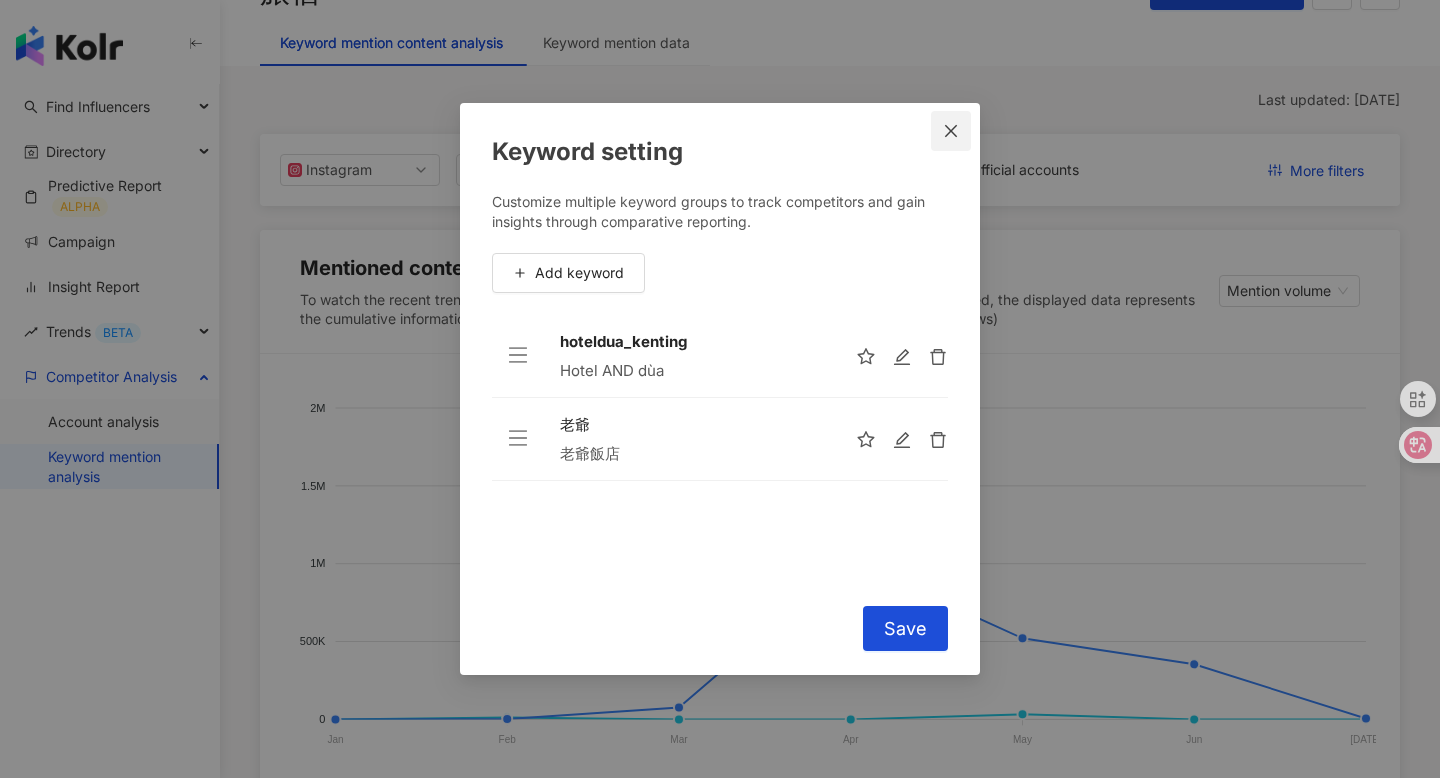 click at bounding box center (951, 131) 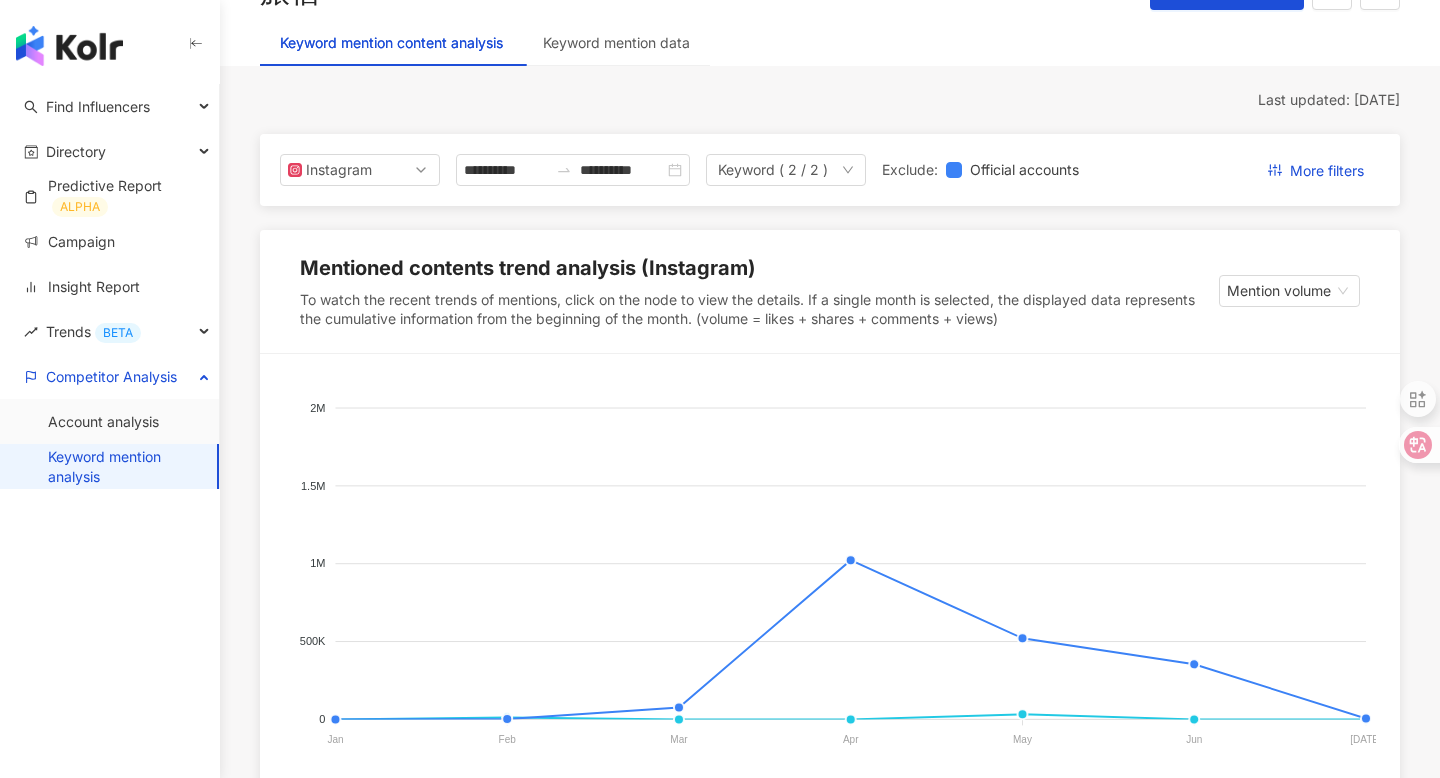 click on "Keyword mention content analysis" at bounding box center (391, 43) 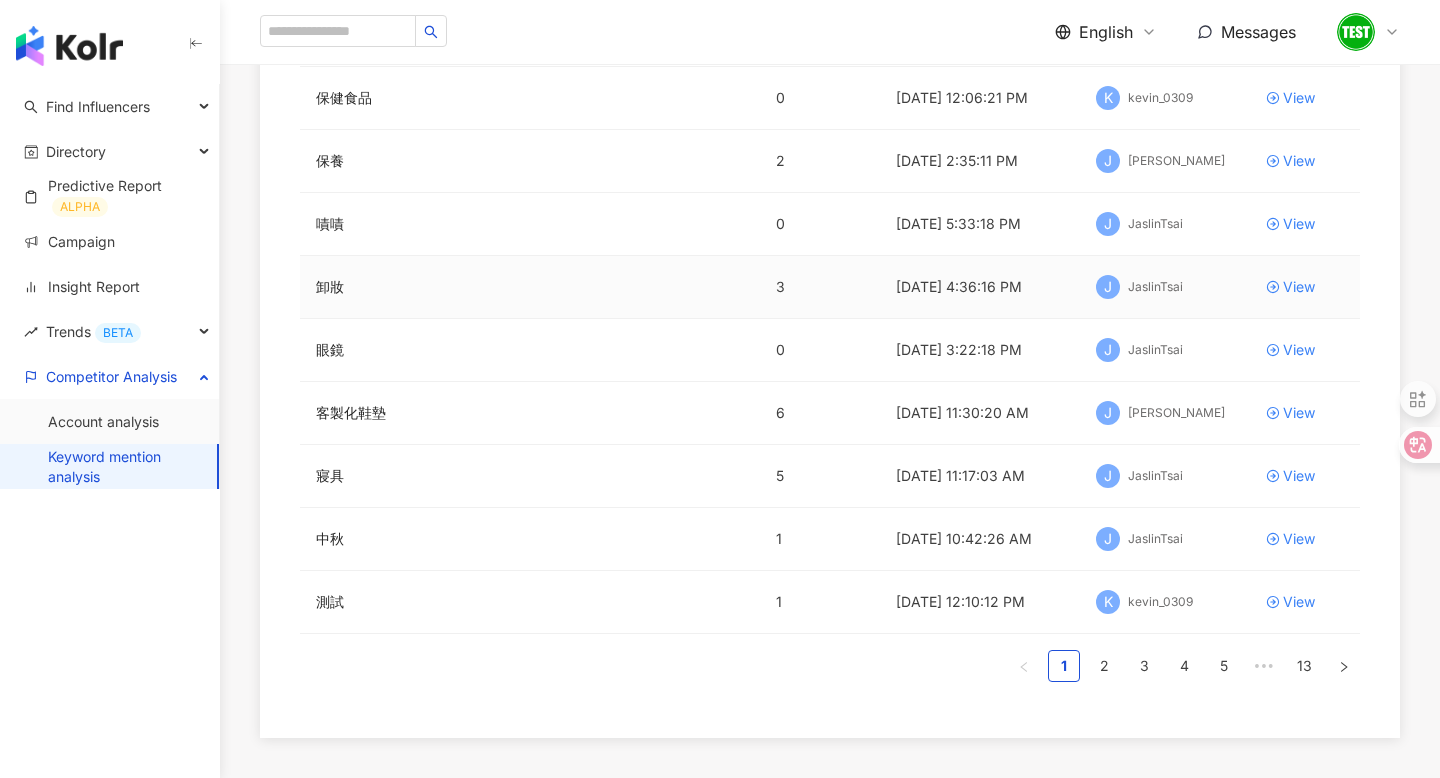 scroll, scrollTop: 351, scrollLeft: 0, axis: vertical 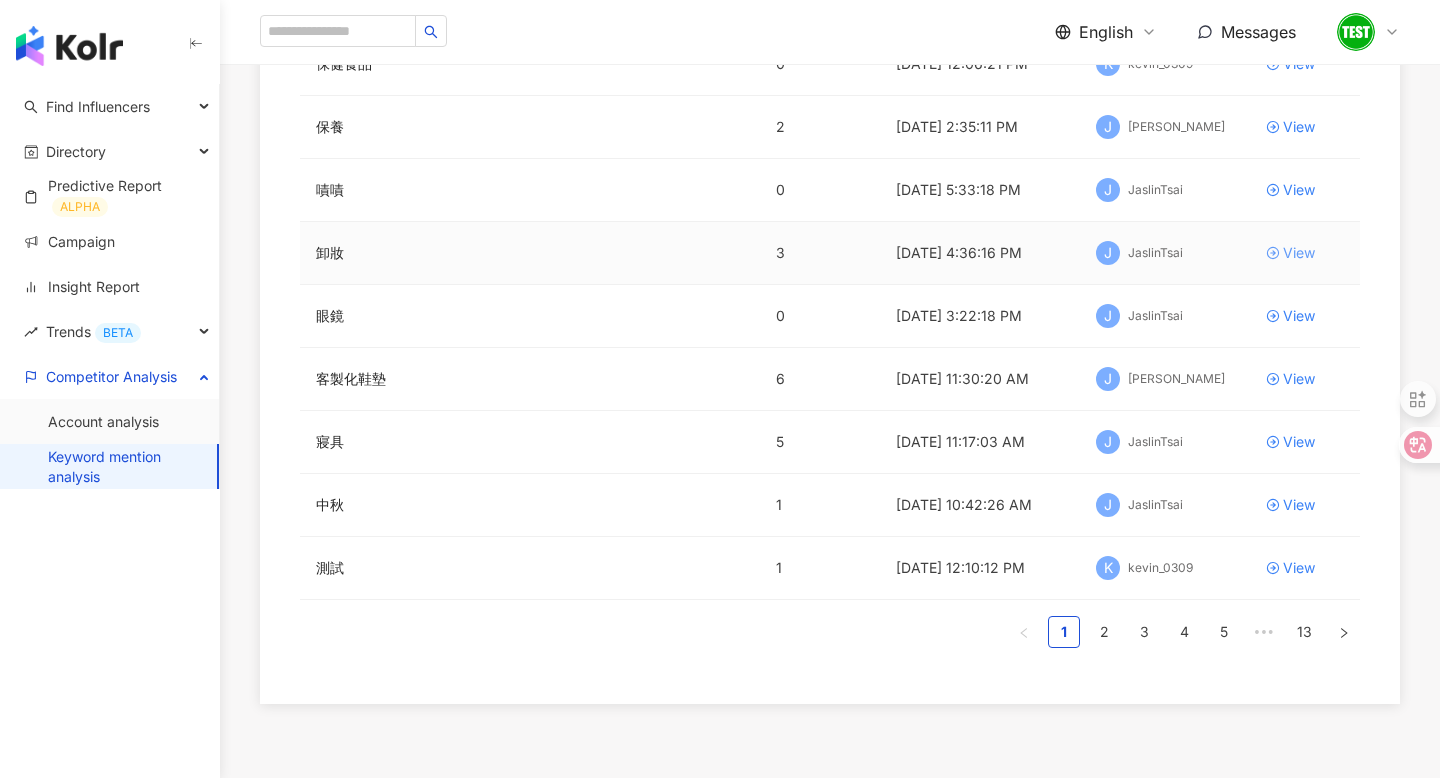 click on "View" at bounding box center [1305, 253] 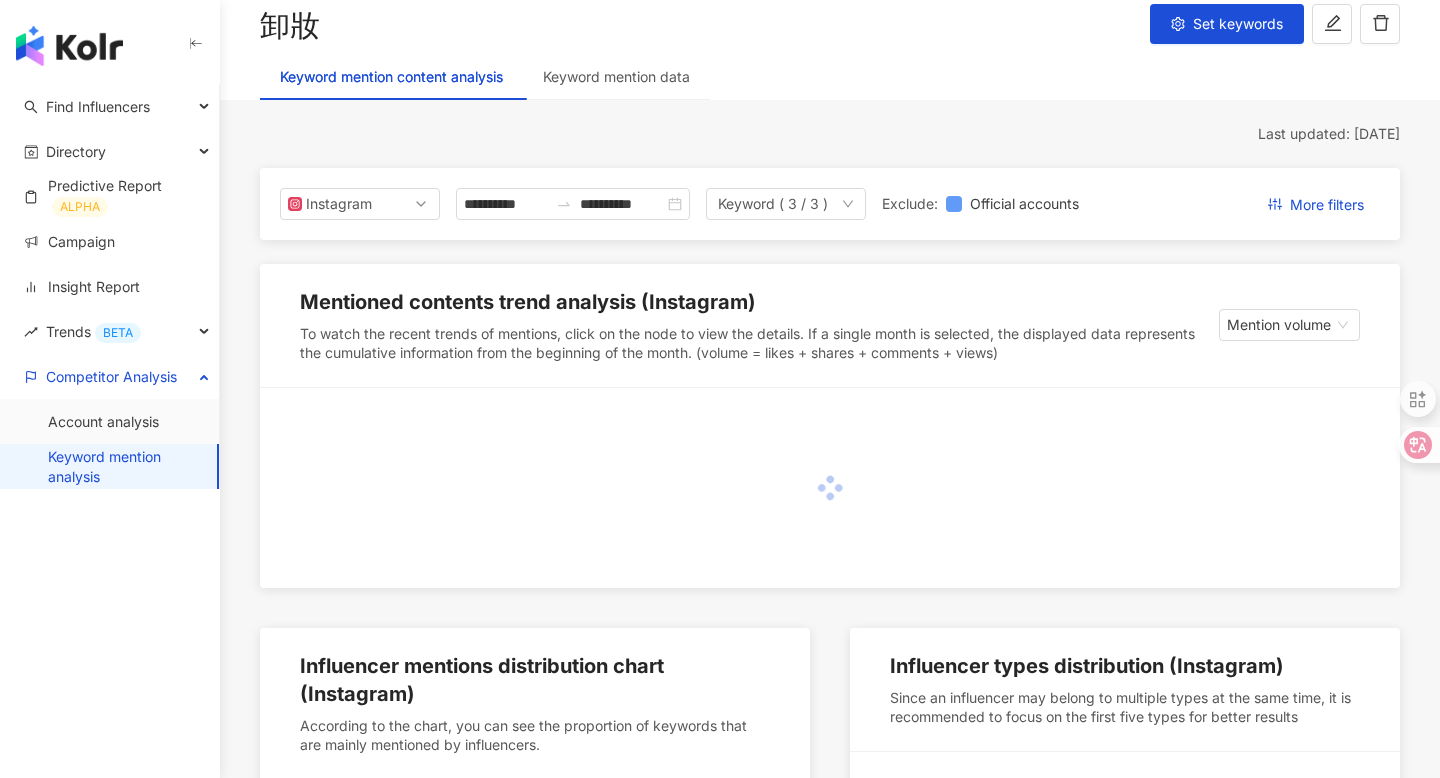 scroll, scrollTop: 125, scrollLeft: 0, axis: vertical 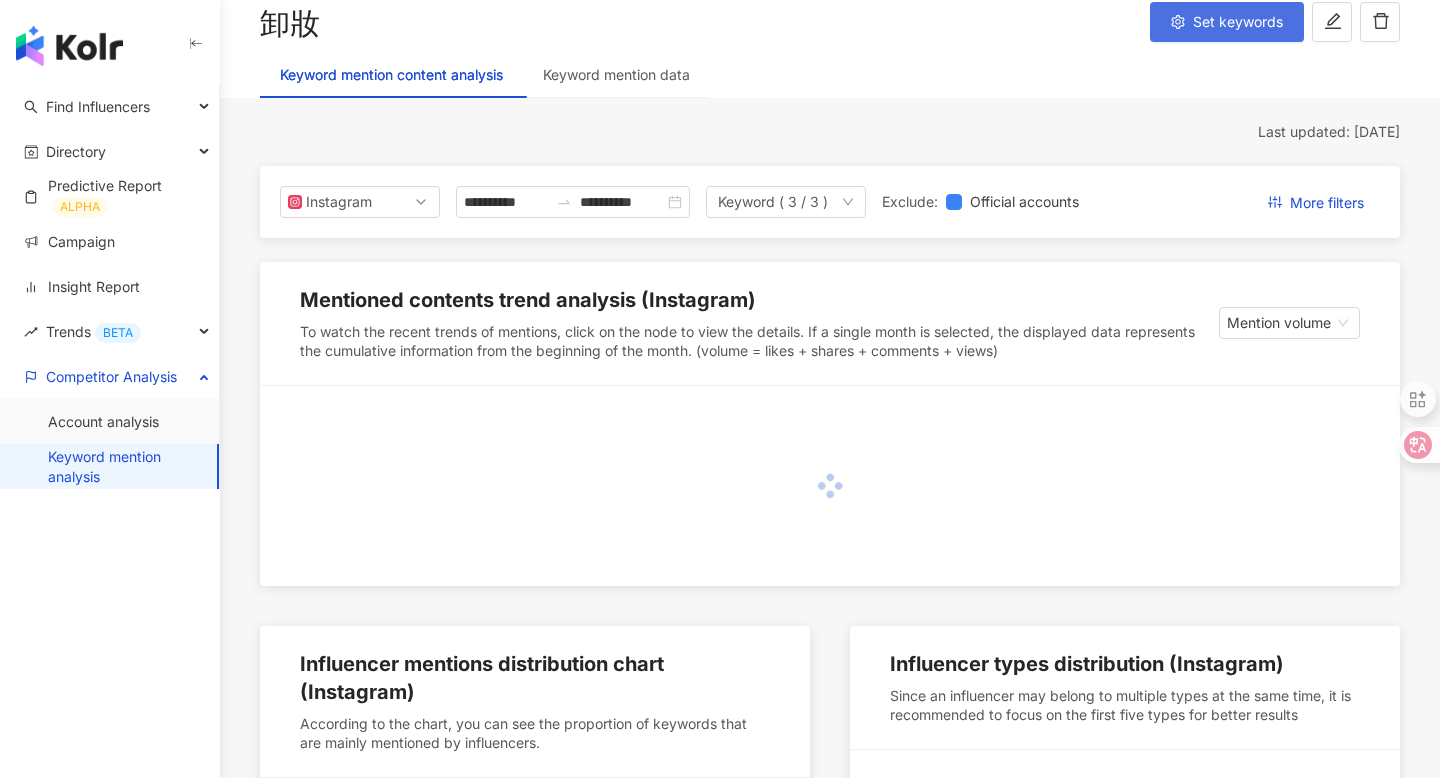 click on "Set keywords" at bounding box center (1238, 22) 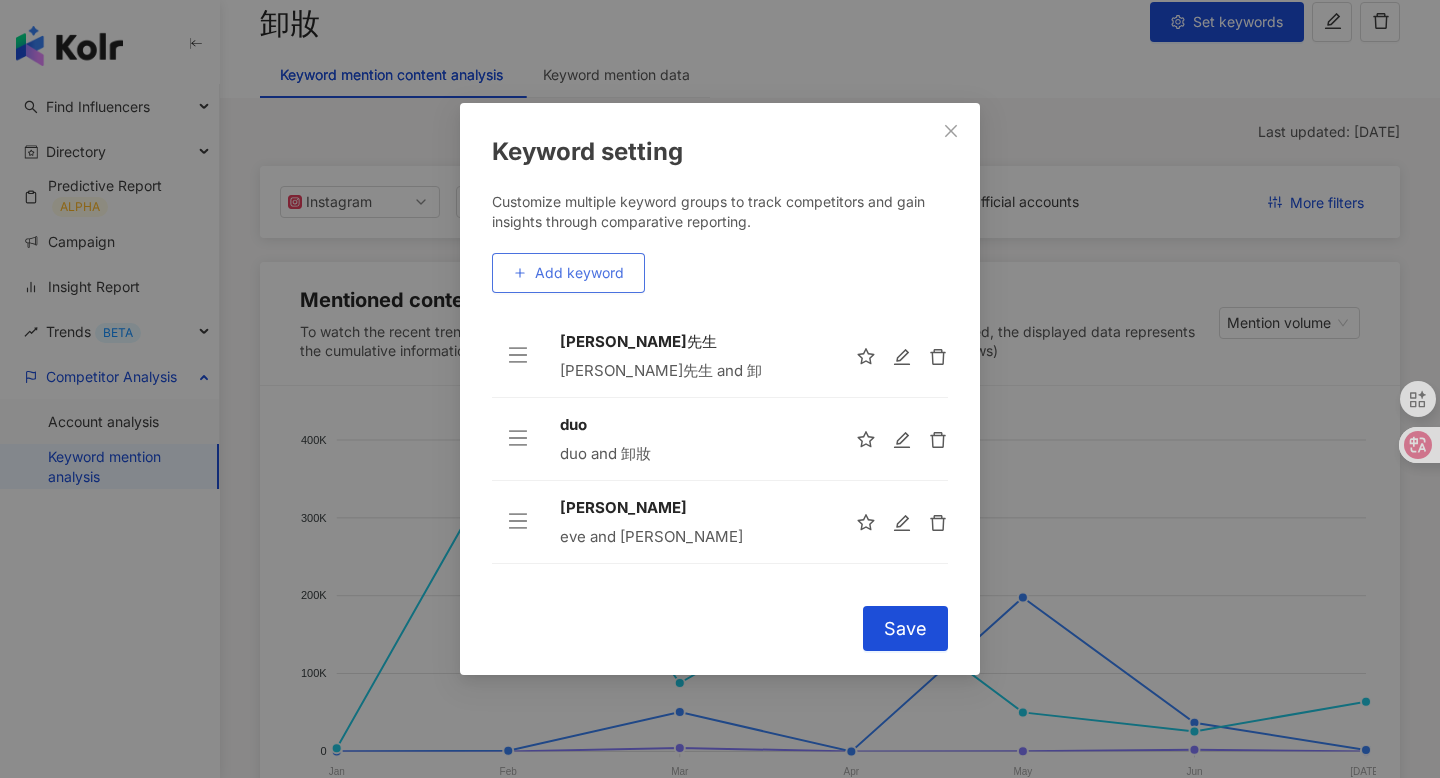 click on "Add keyword" at bounding box center (579, 273) 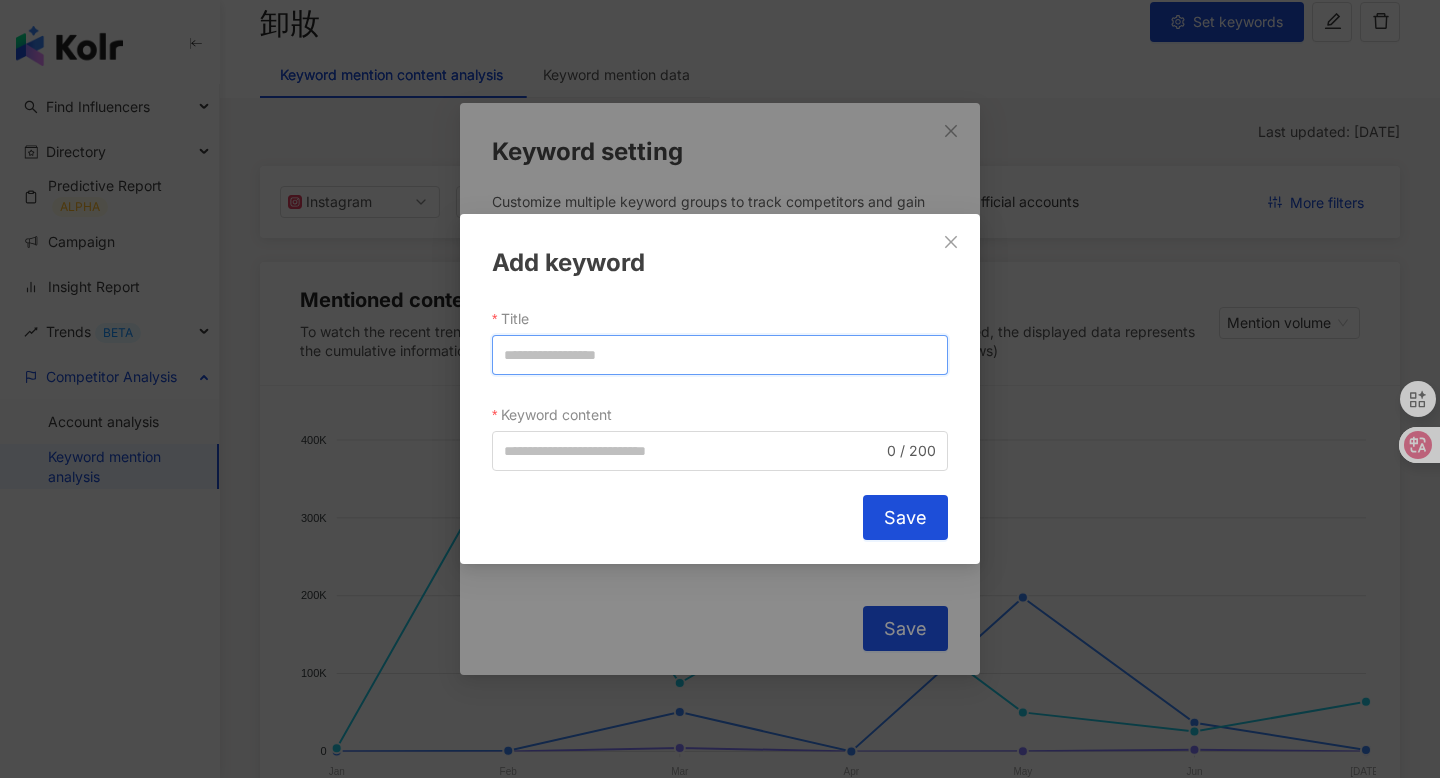click on "Title" at bounding box center [720, 355] 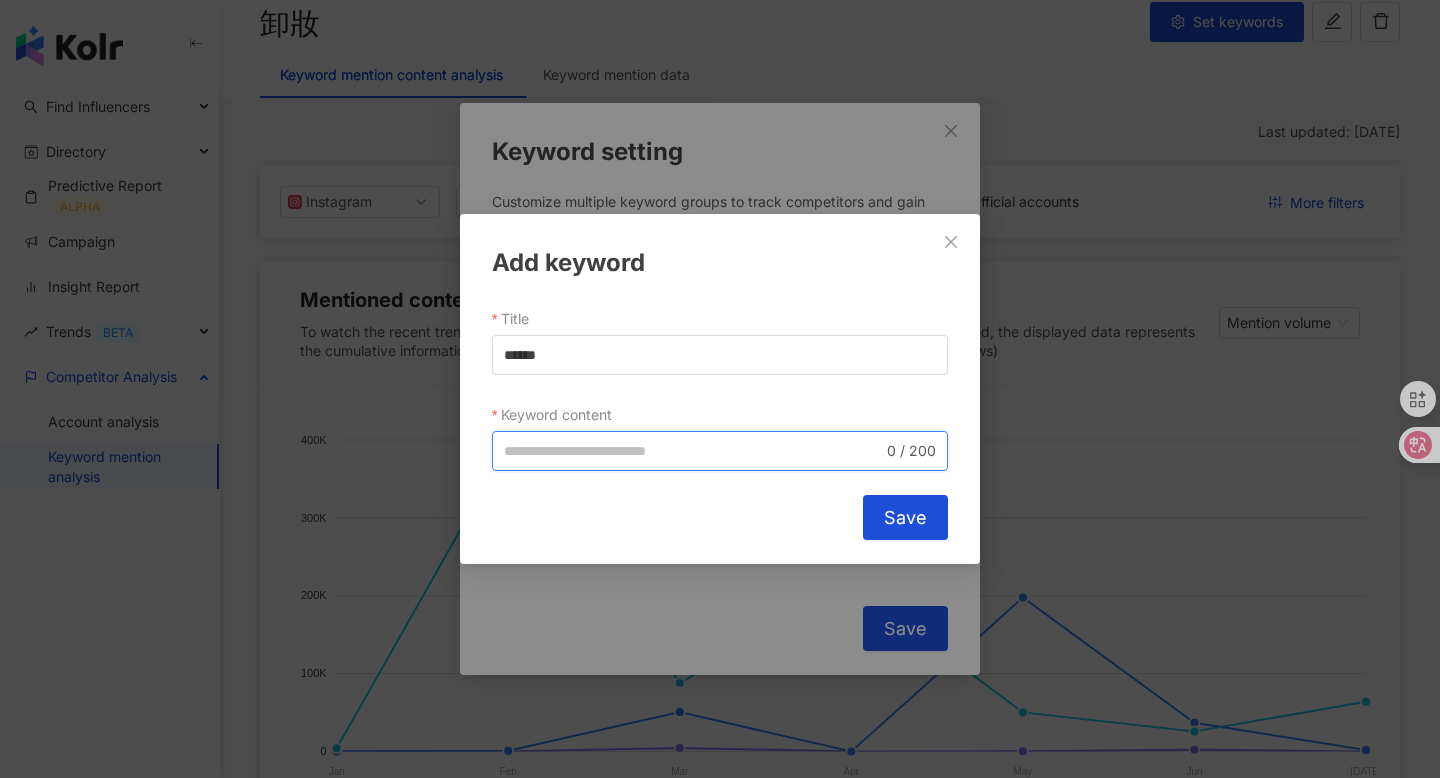 click on "Keyword content" at bounding box center (693, 451) 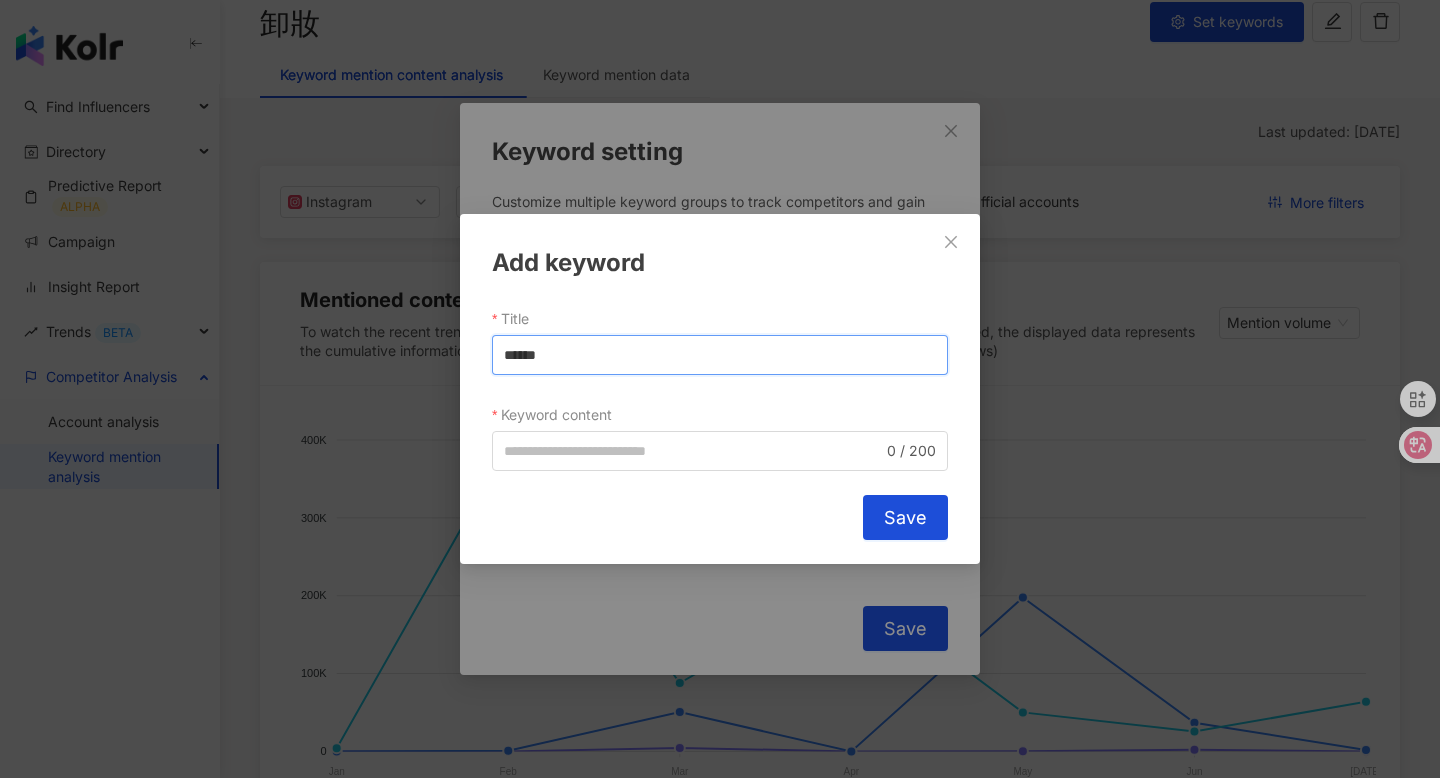 click on "******" at bounding box center (720, 355) 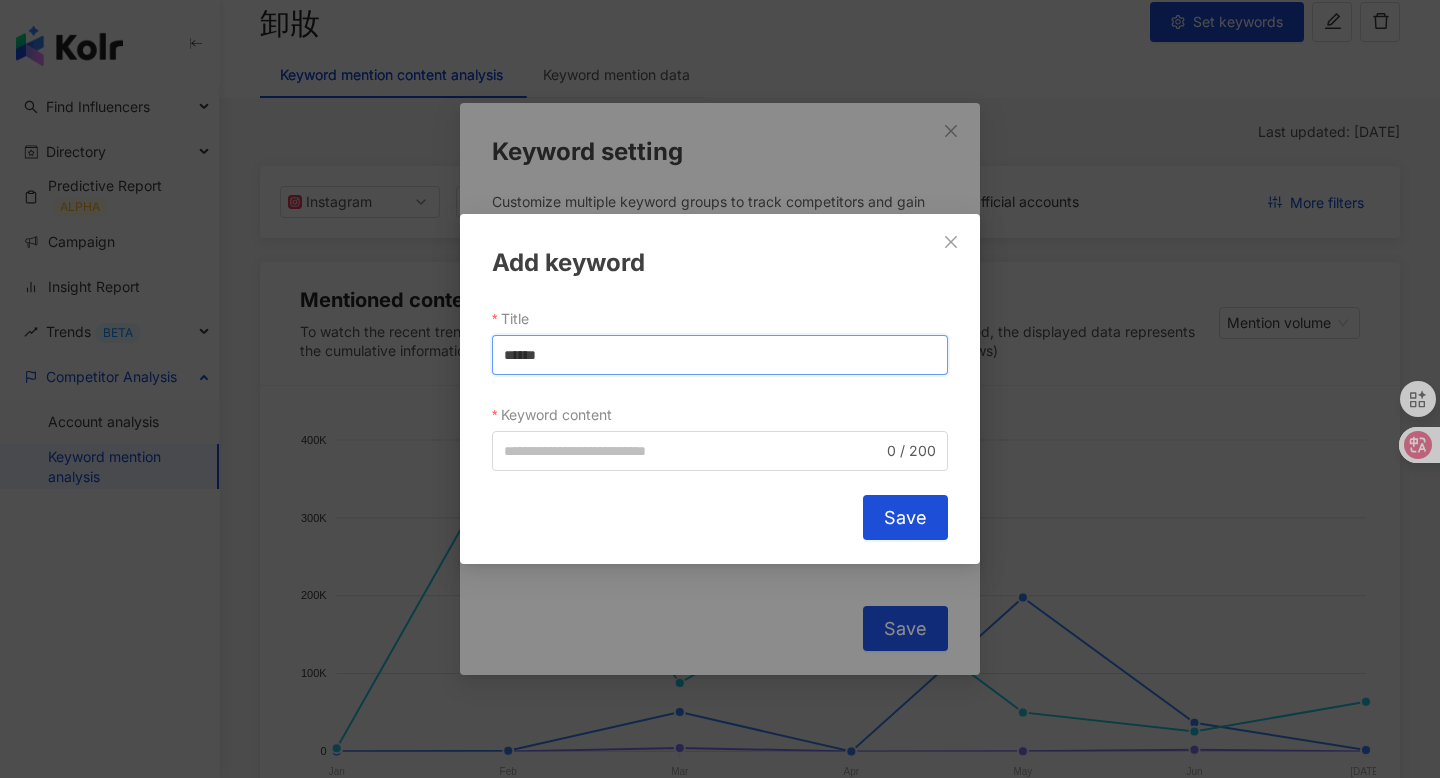 type on "******" 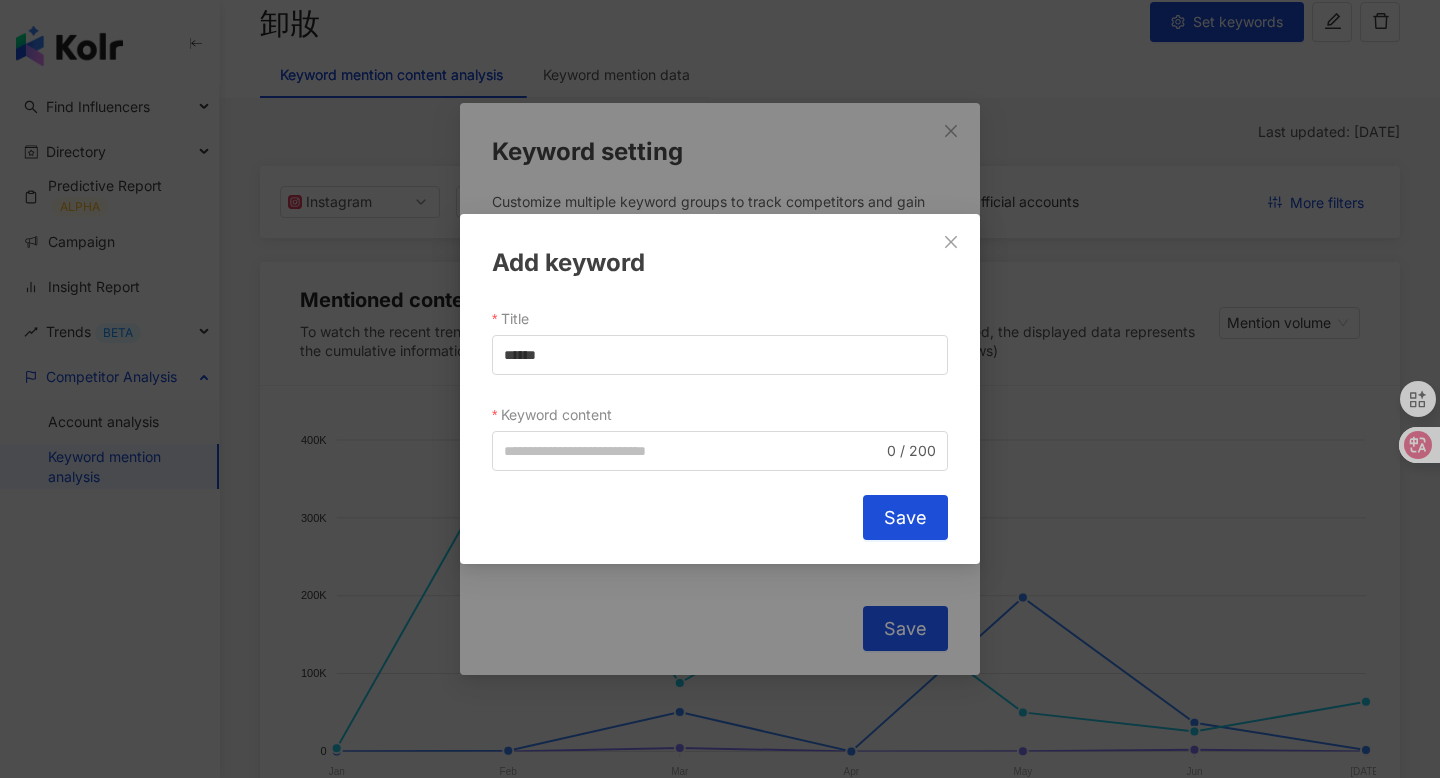 click on "Keyword content" at bounding box center [559, 415] 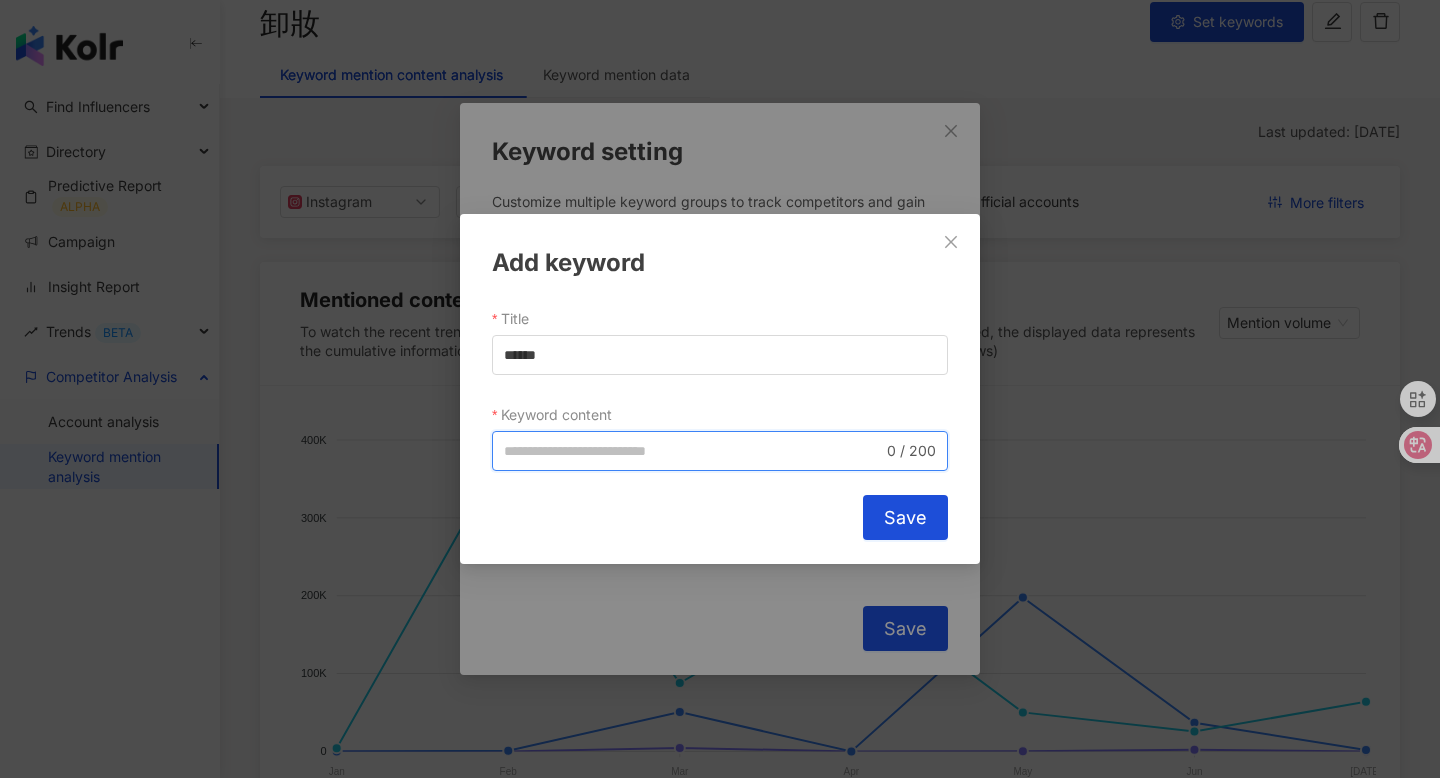 click on "Keyword content" at bounding box center (693, 451) 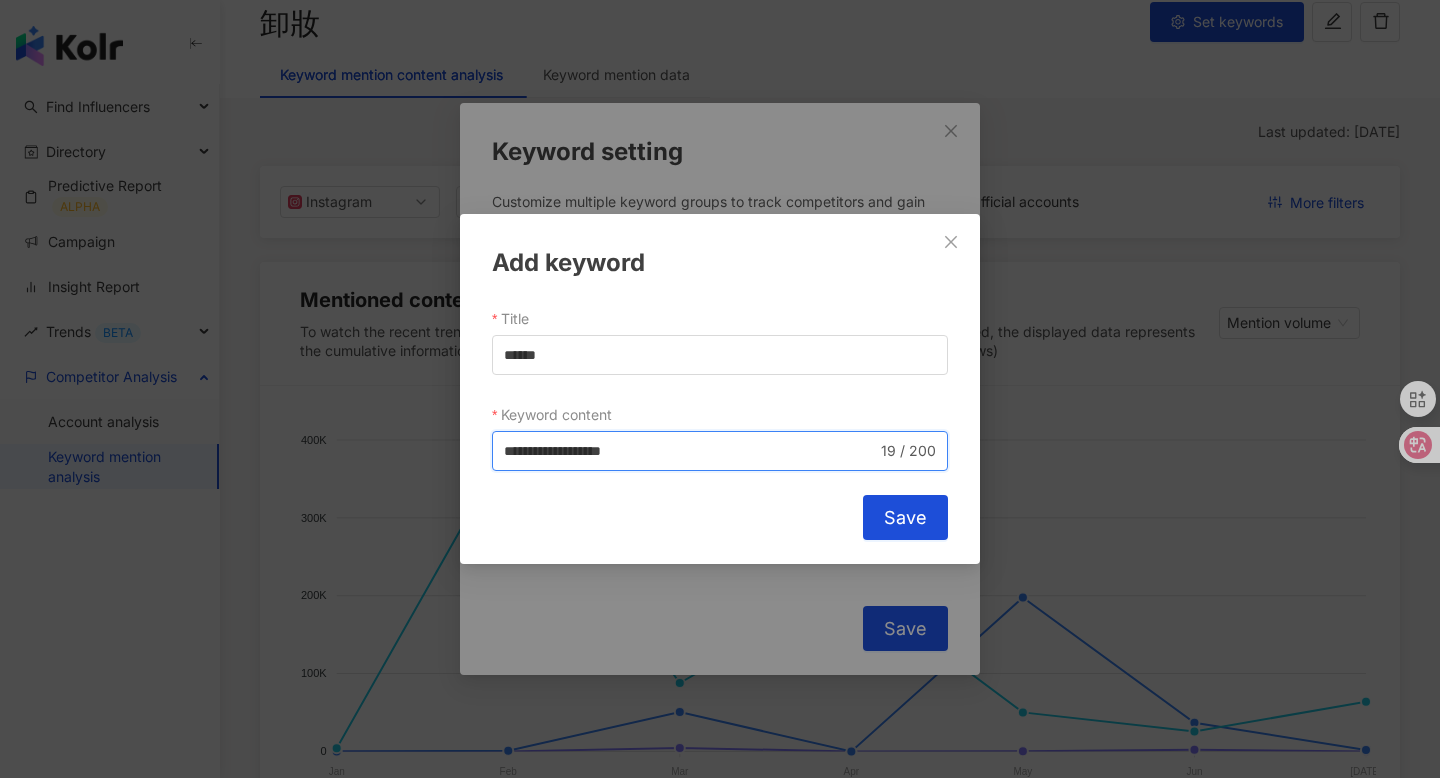 click on "**********" at bounding box center [690, 451] 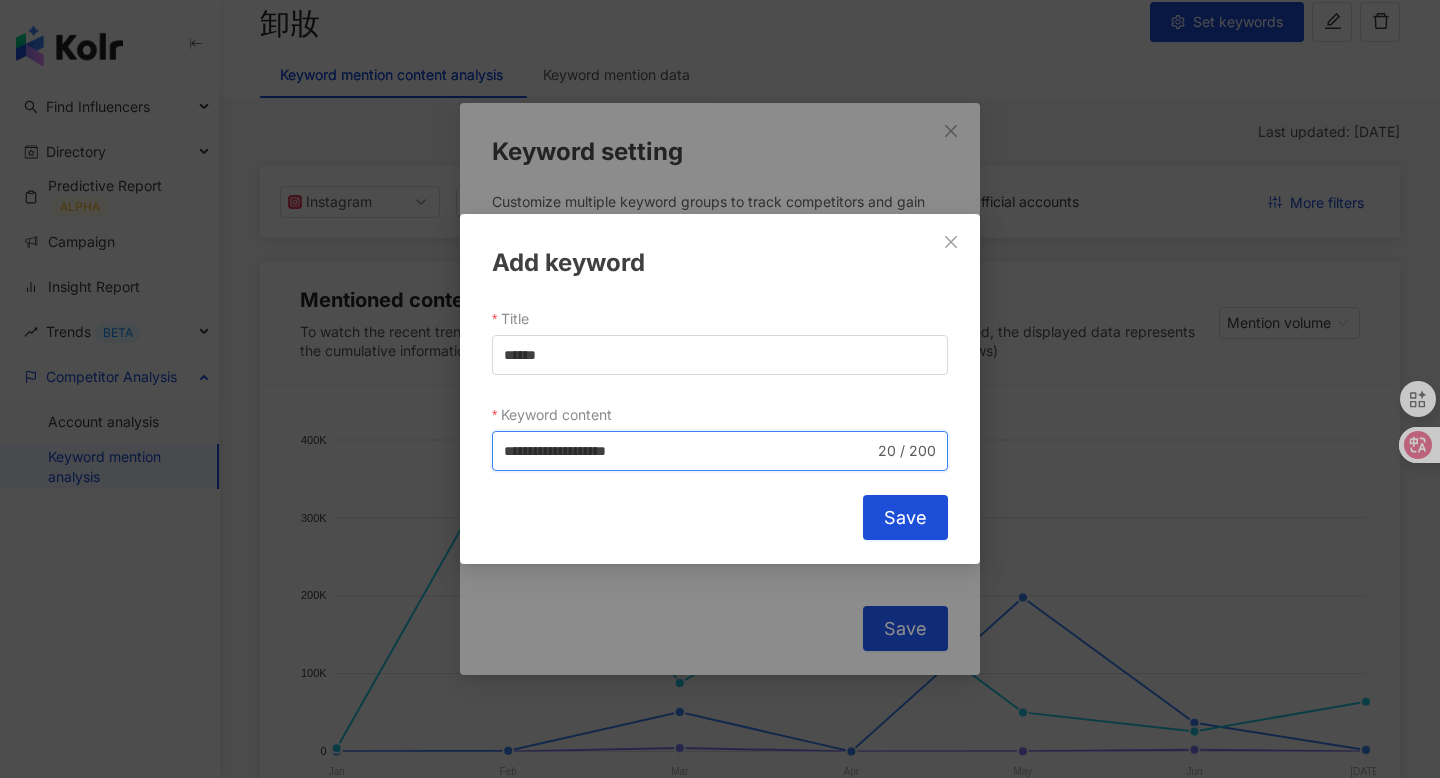 click on "**********" at bounding box center [720, 451] 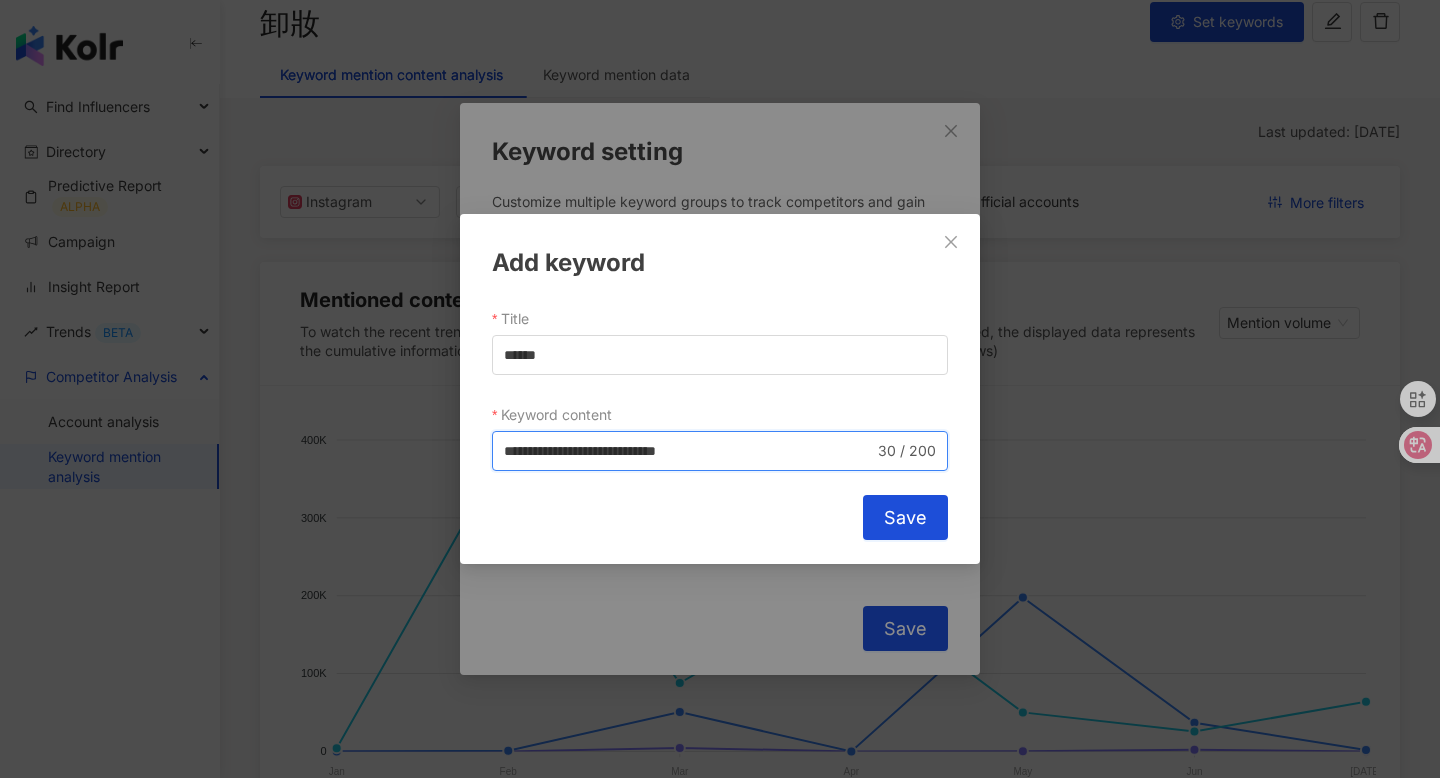 click on "**********" at bounding box center (689, 451) 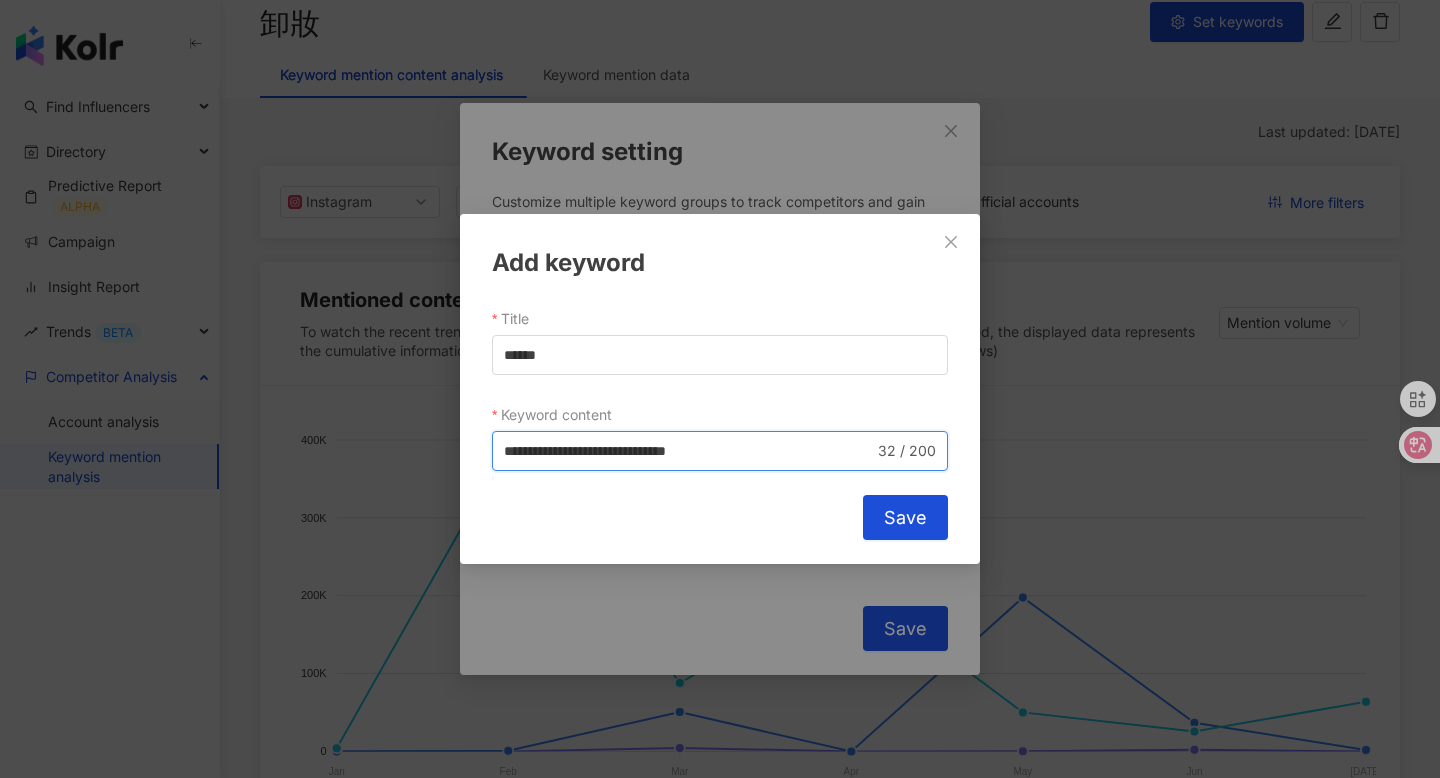 paste on "**********" 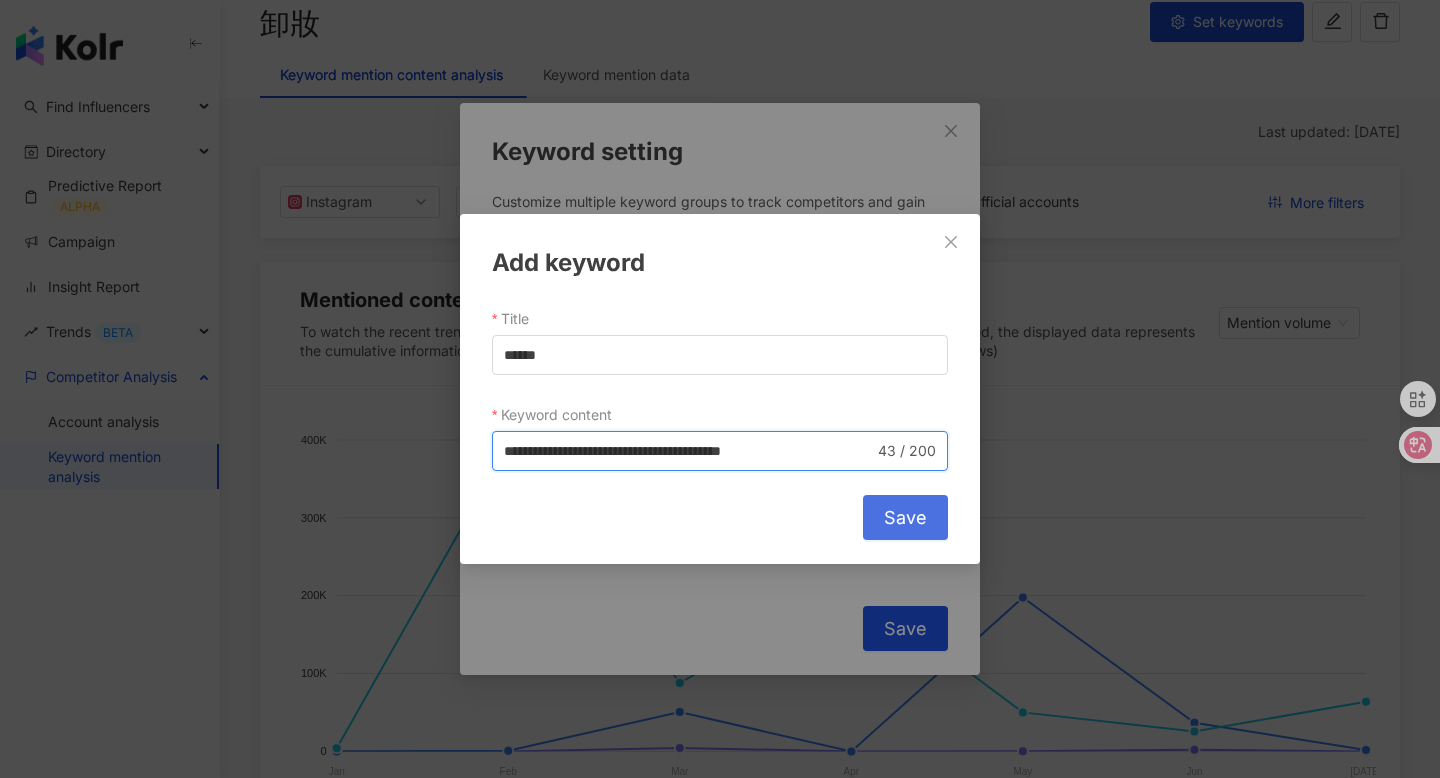 type on "**********" 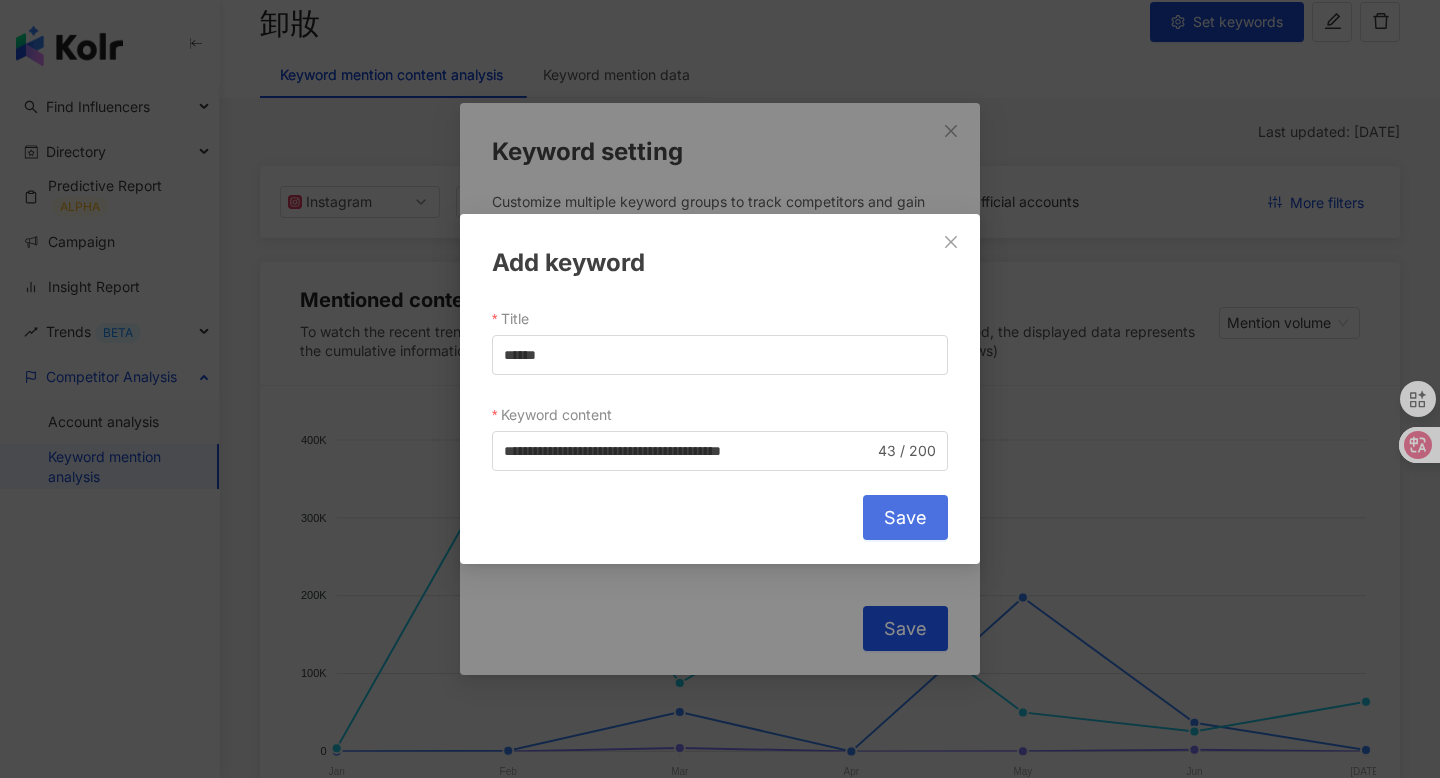 click on "Save" at bounding box center (905, 518) 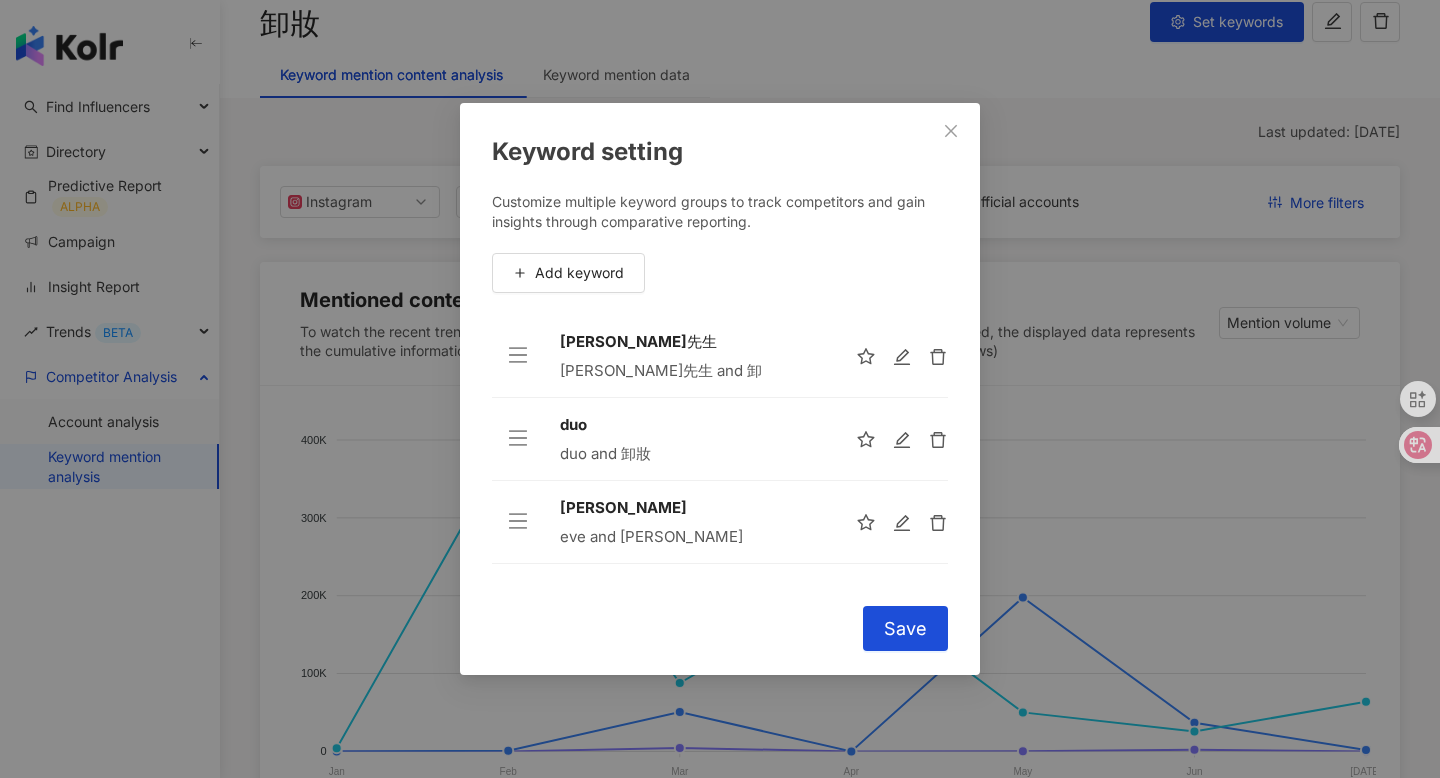 scroll, scrollTop: 85, scrollLeft: 0, axis: vertical 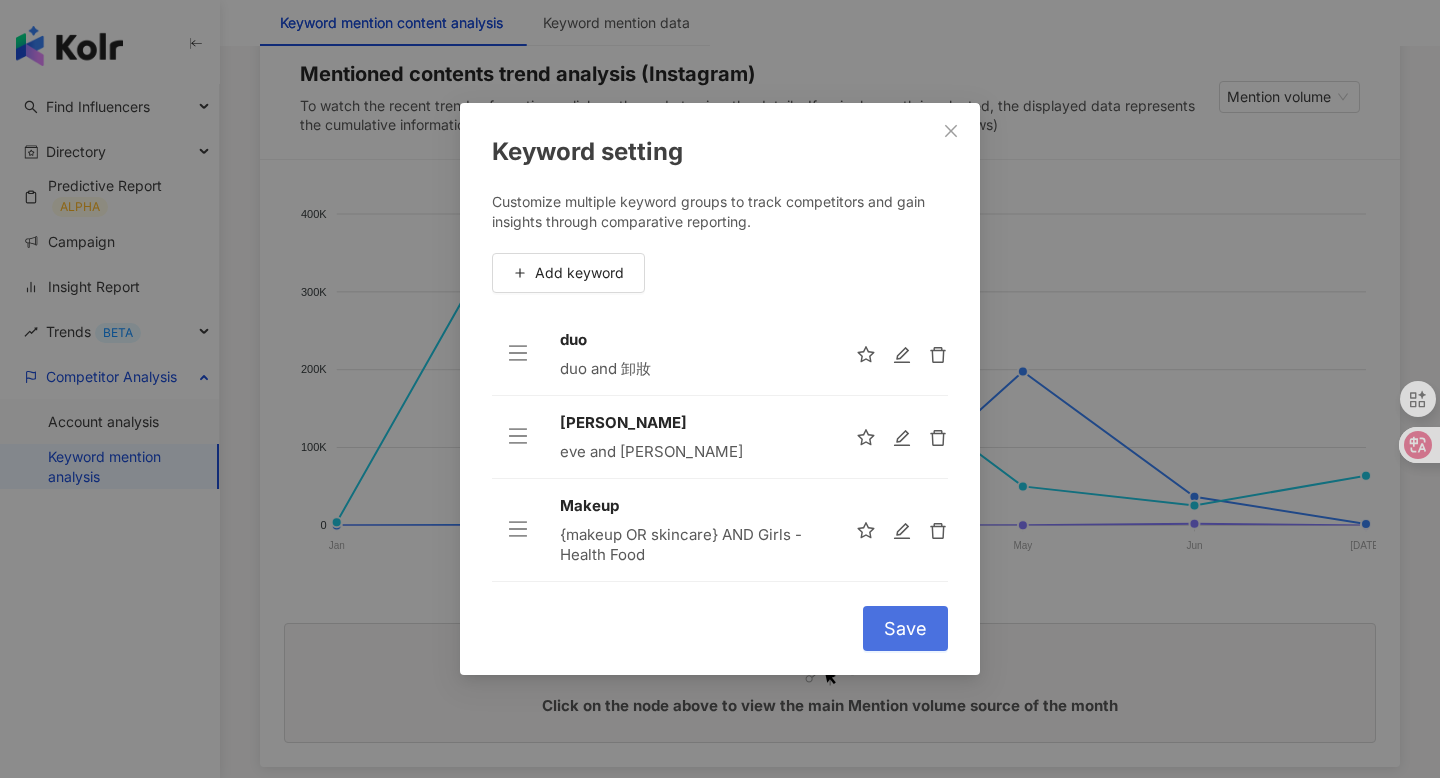click on "Save" at bounding box center (905, 629) 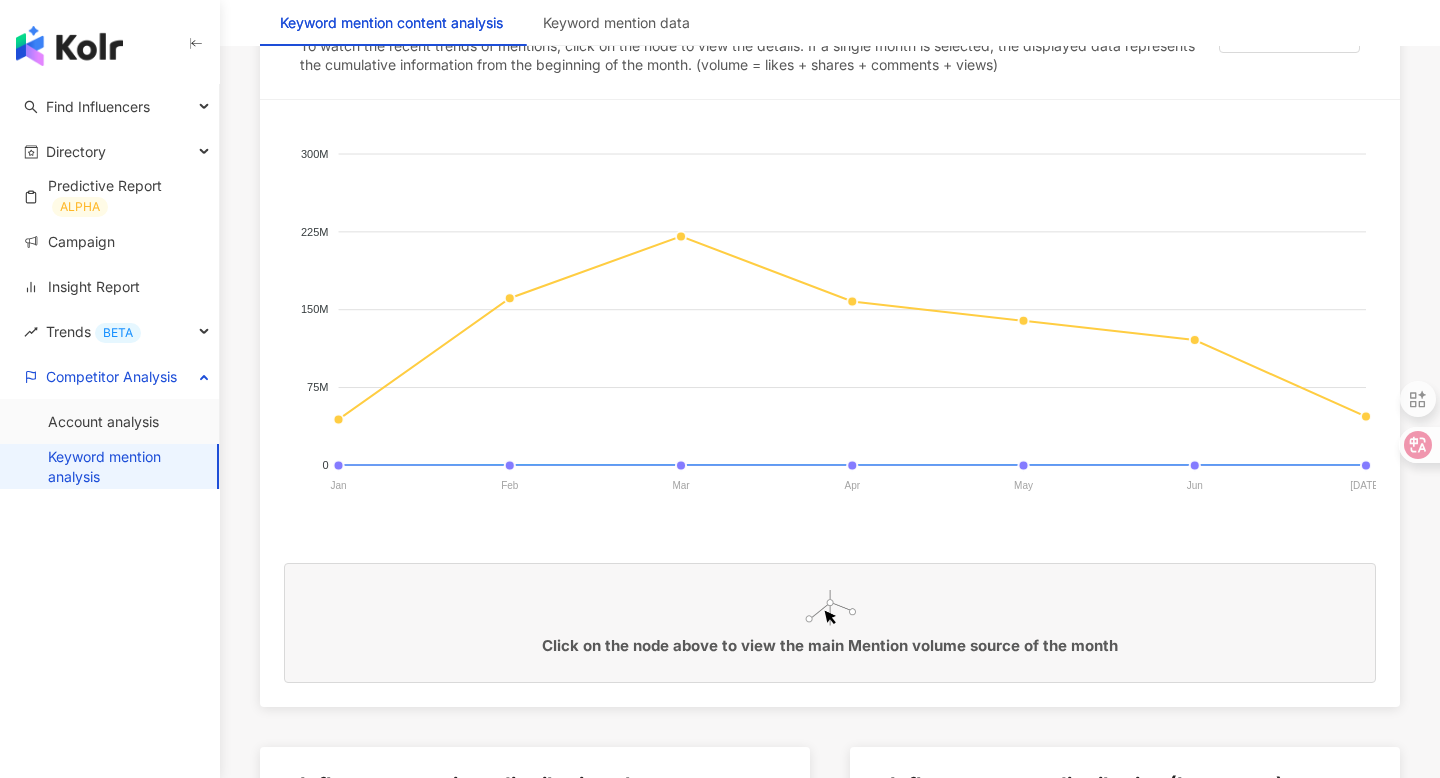 scroll, scrollTop: 443, scrollLeft: 0, axis: vertical 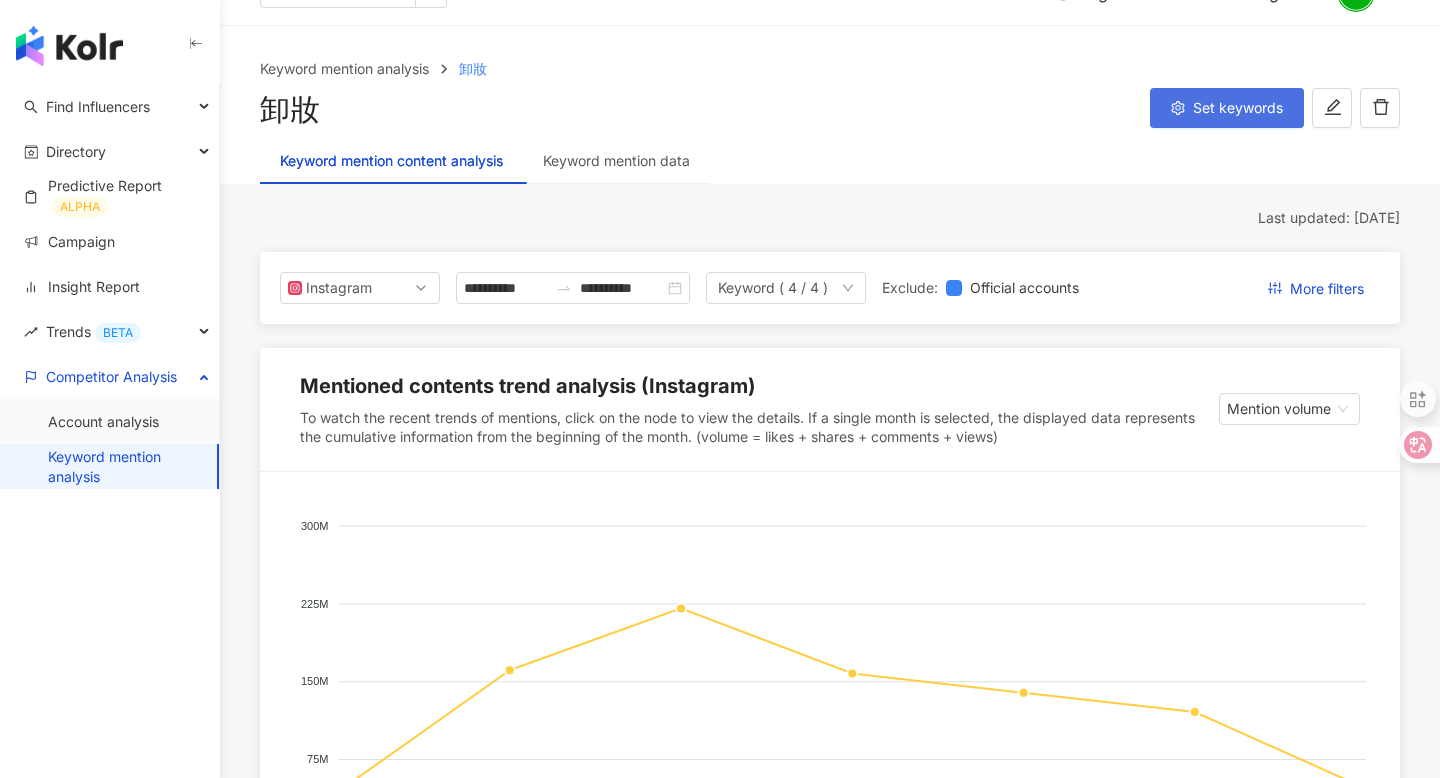 click on "Set keywords" at bounding box center [1227, 108] 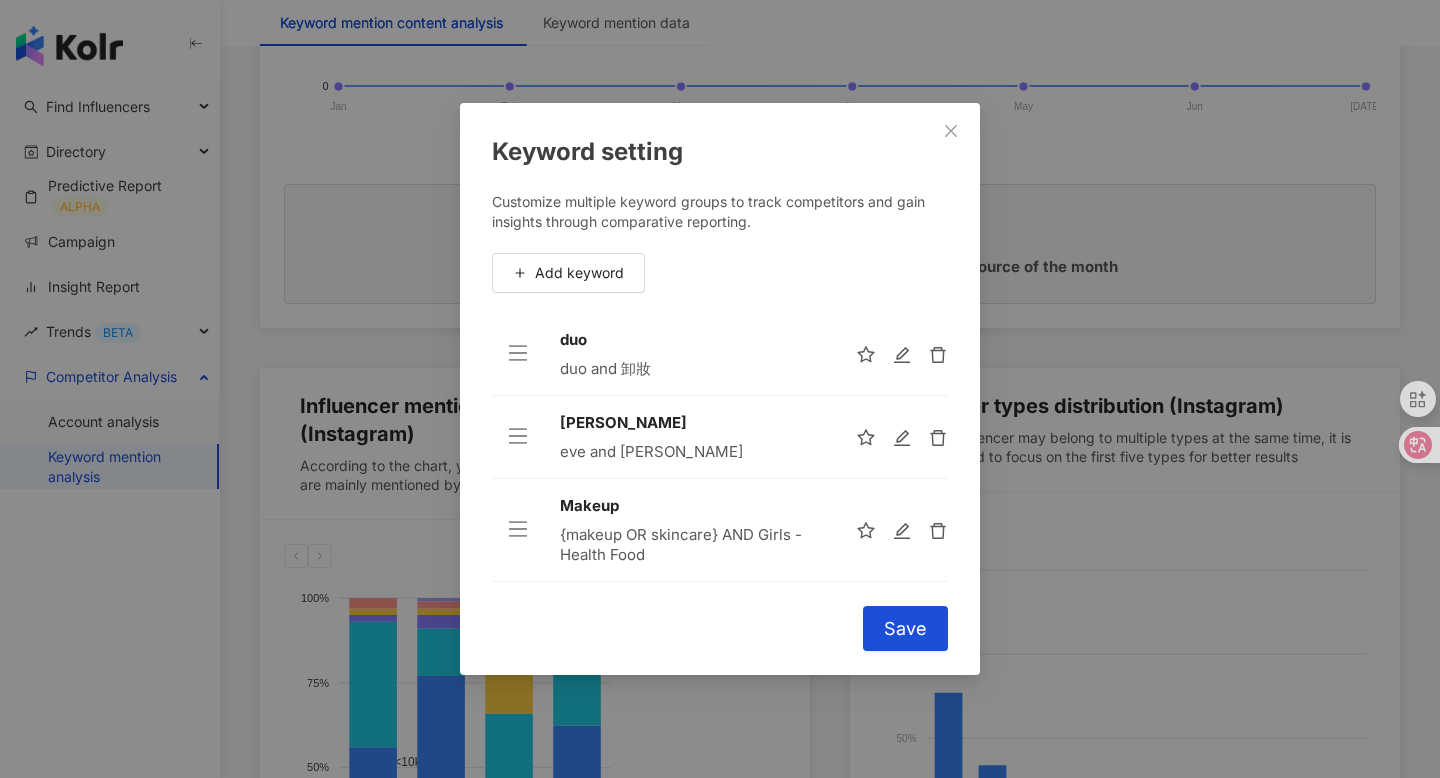 scroll, scrollTop: 914, scrollLeft: 0, axis: vertical 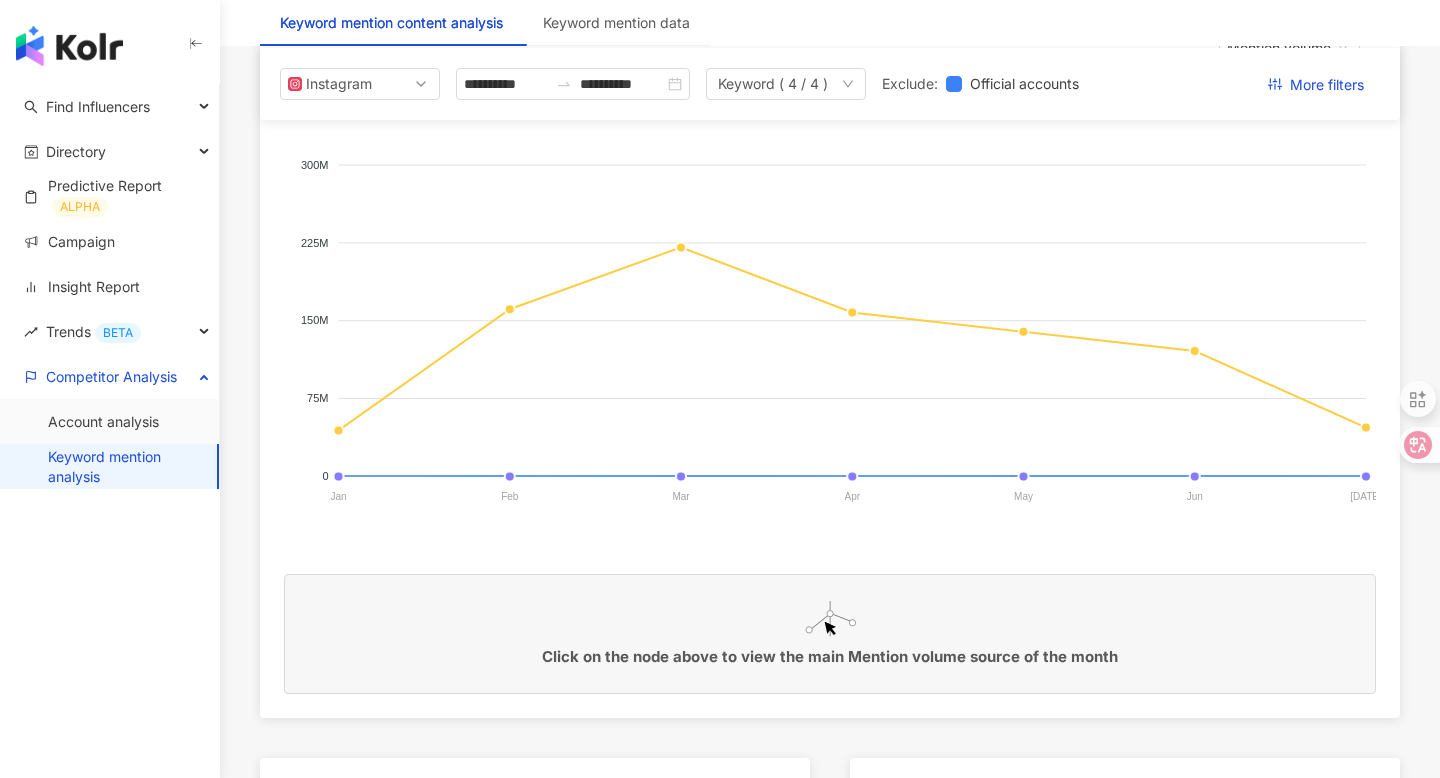 type 